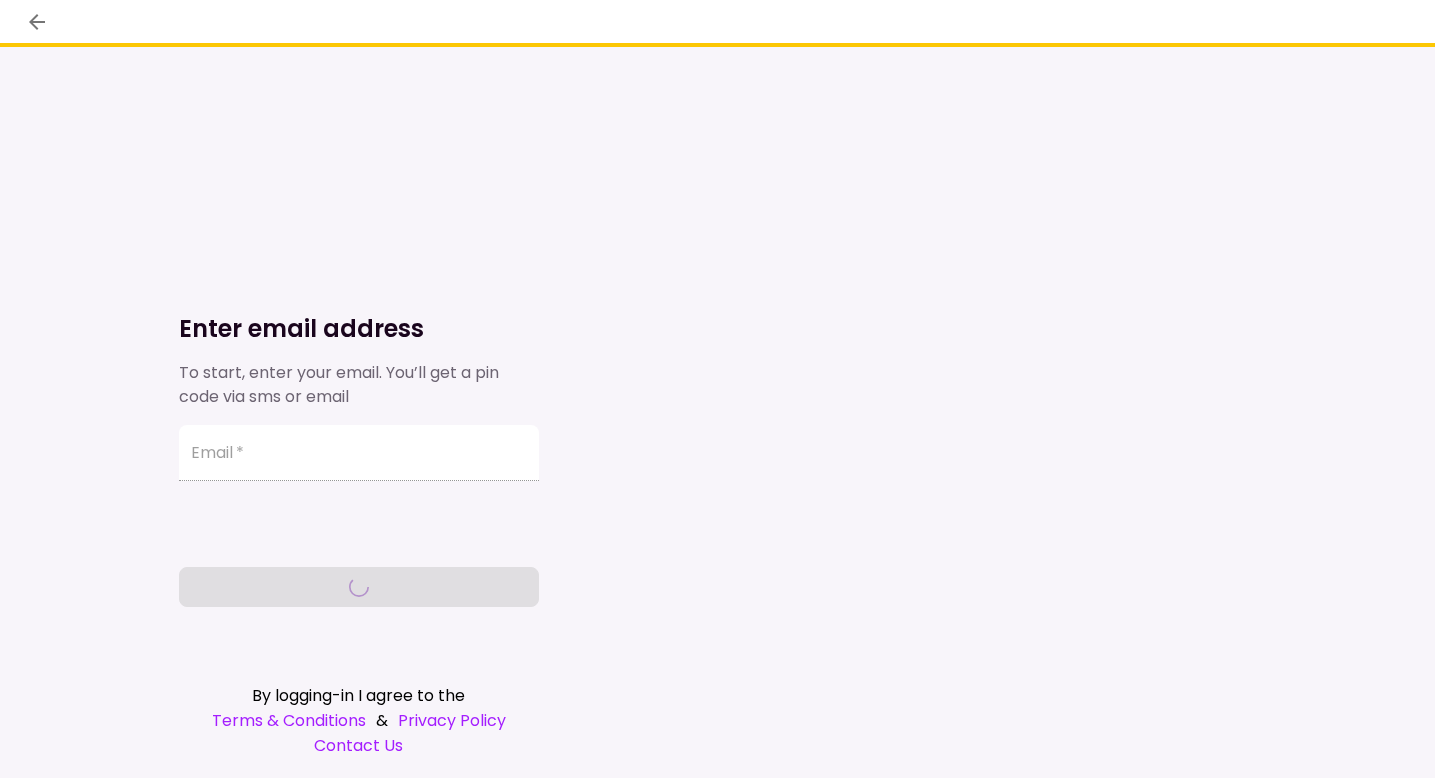 scroll, scrollTop: 0, scrollLeft: 0, axis: both 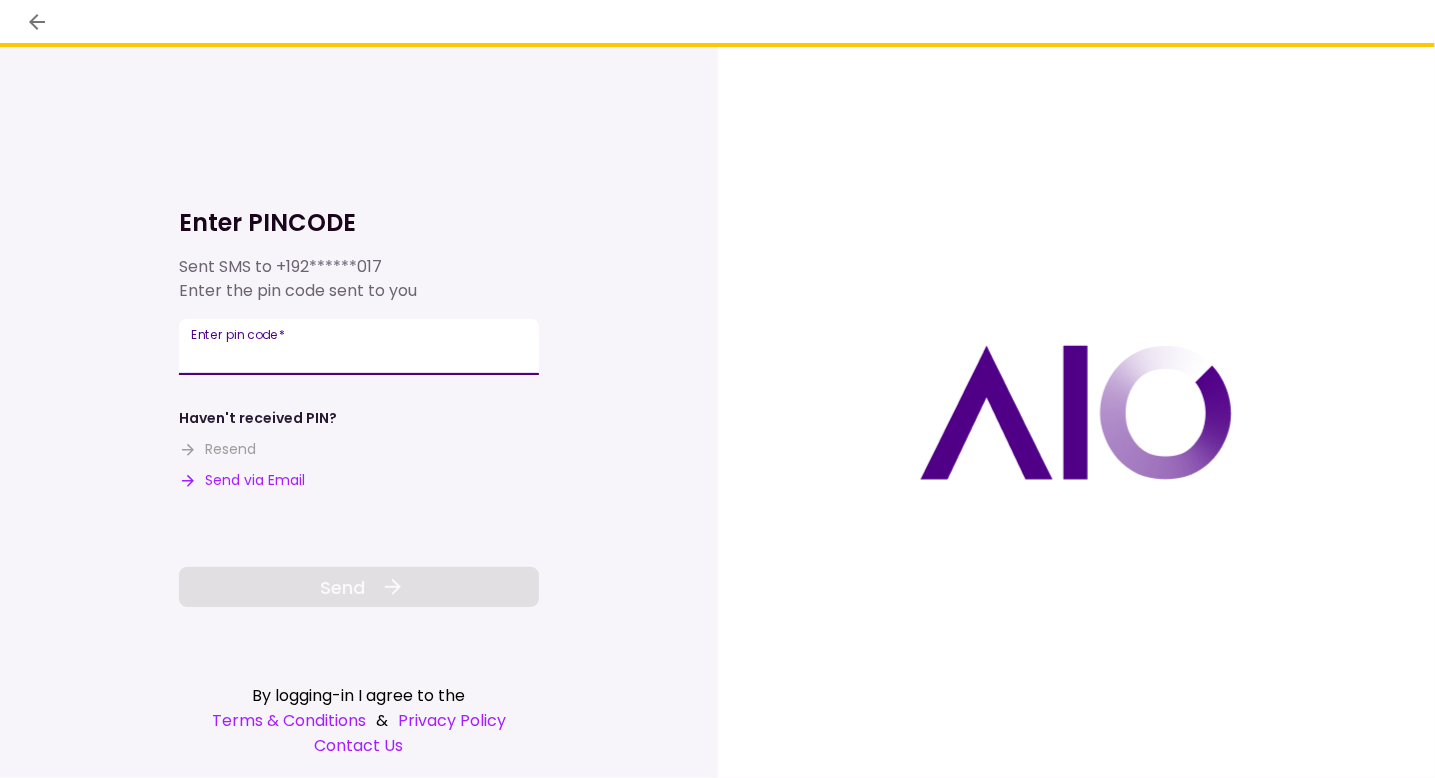 click on "Enter pin code   *" at bounding box center [359, 347] 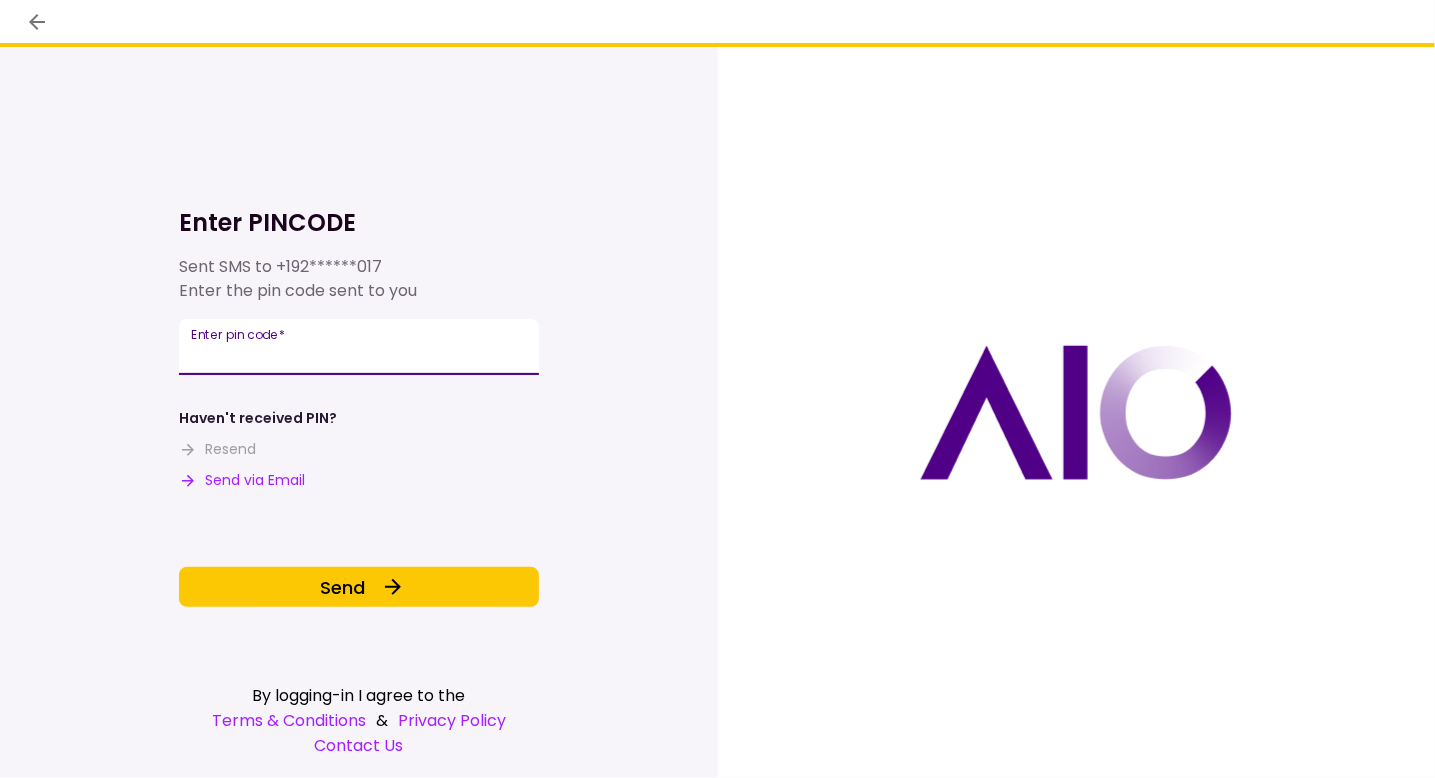 type on "******" 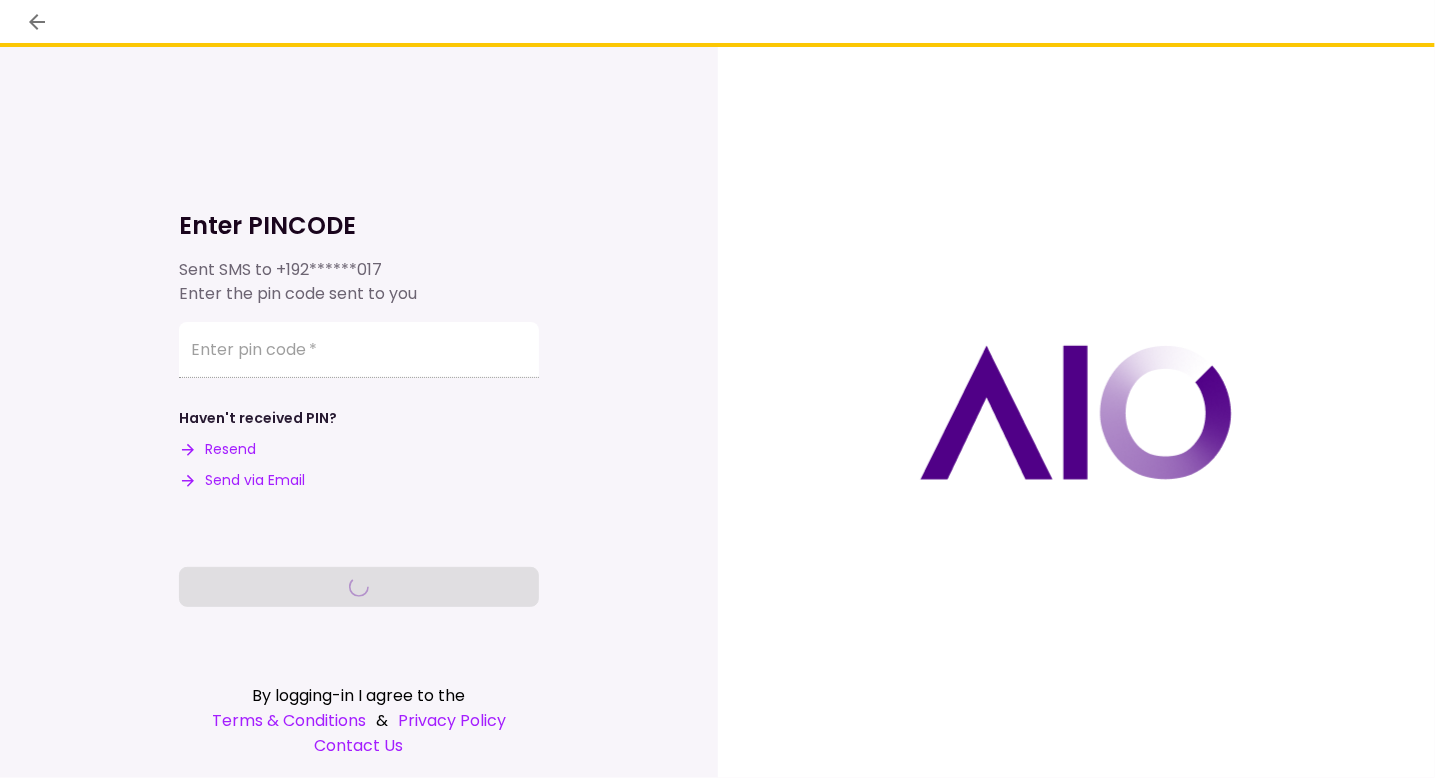 type 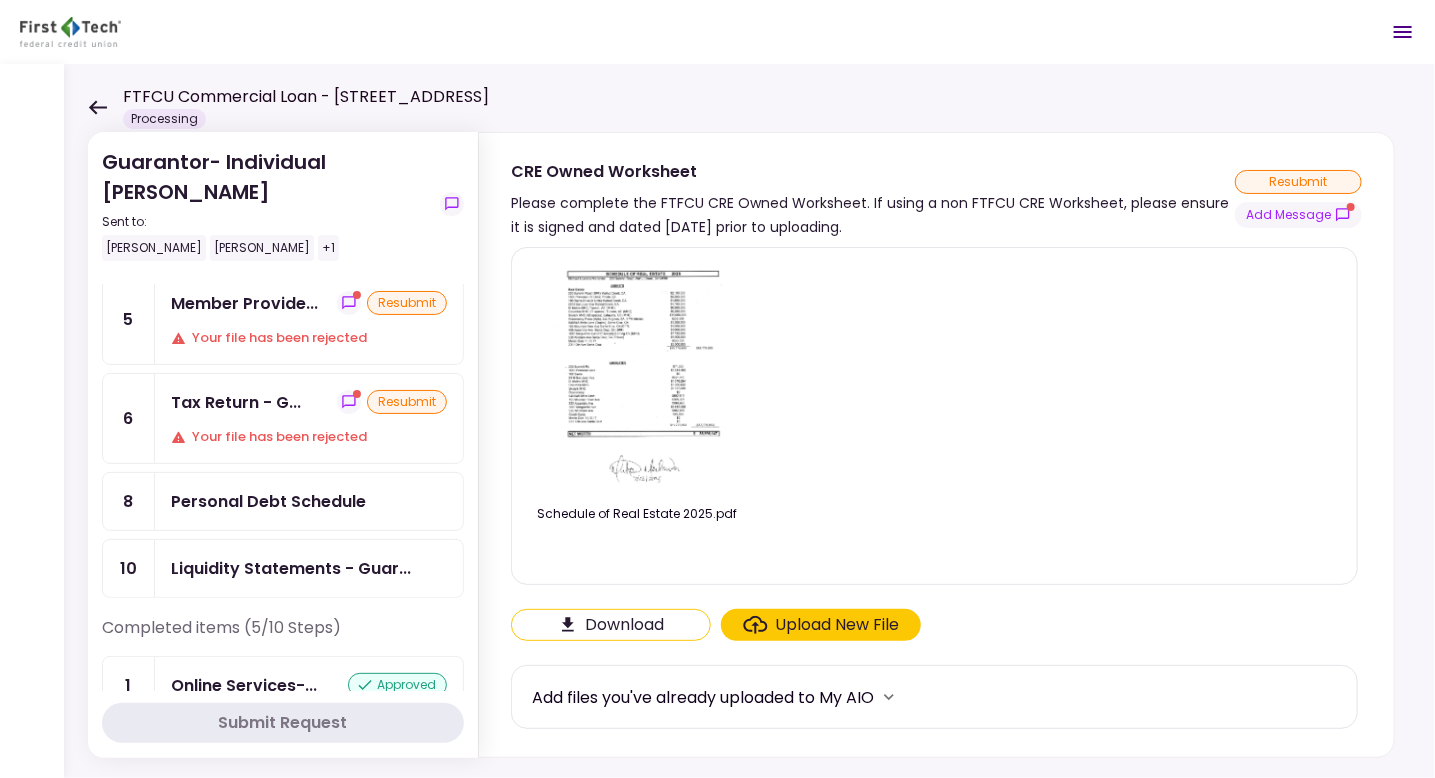 scroll, scrollTop: 223, scrollLeft: 0, axis: vertical 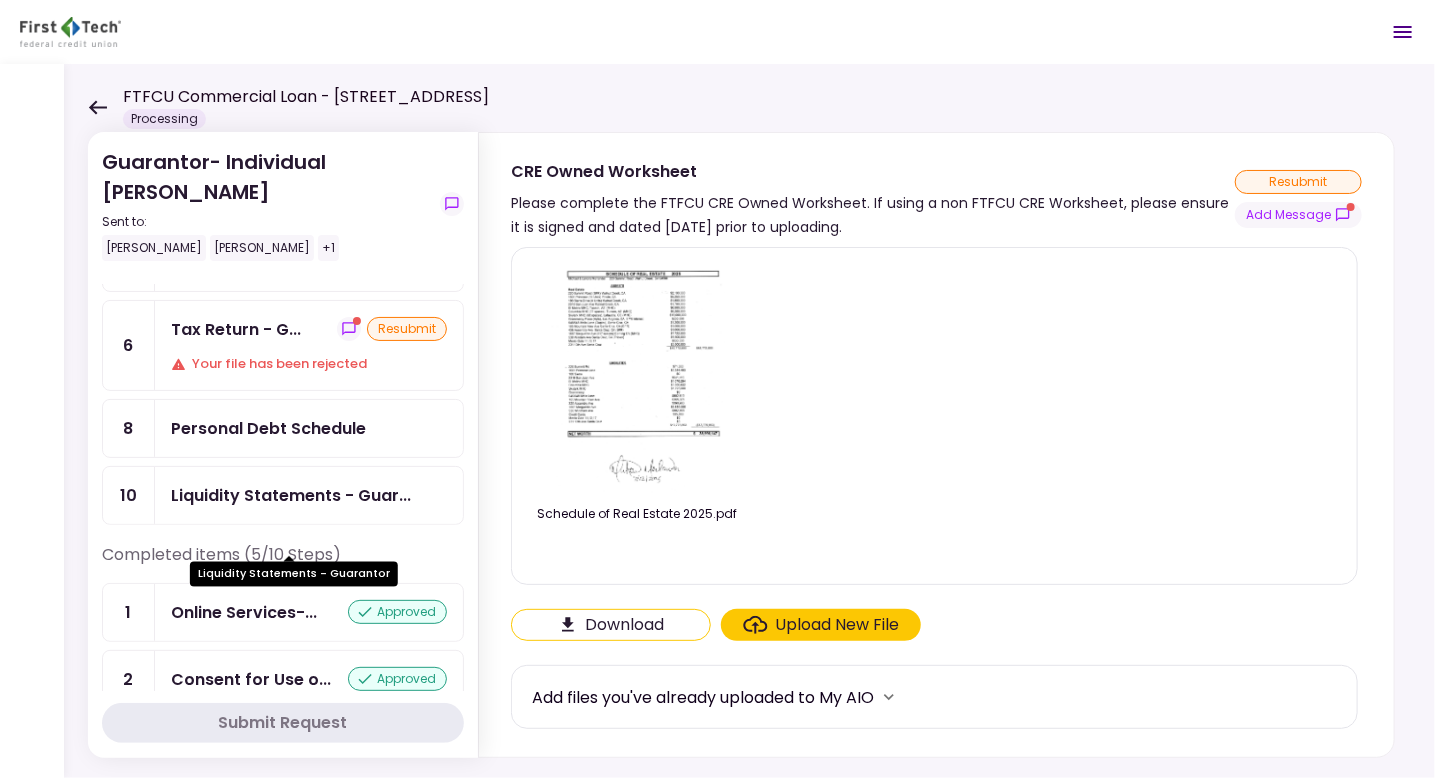 click on "Liquidity Statements - Guar..." at bounding box center (291, 495) 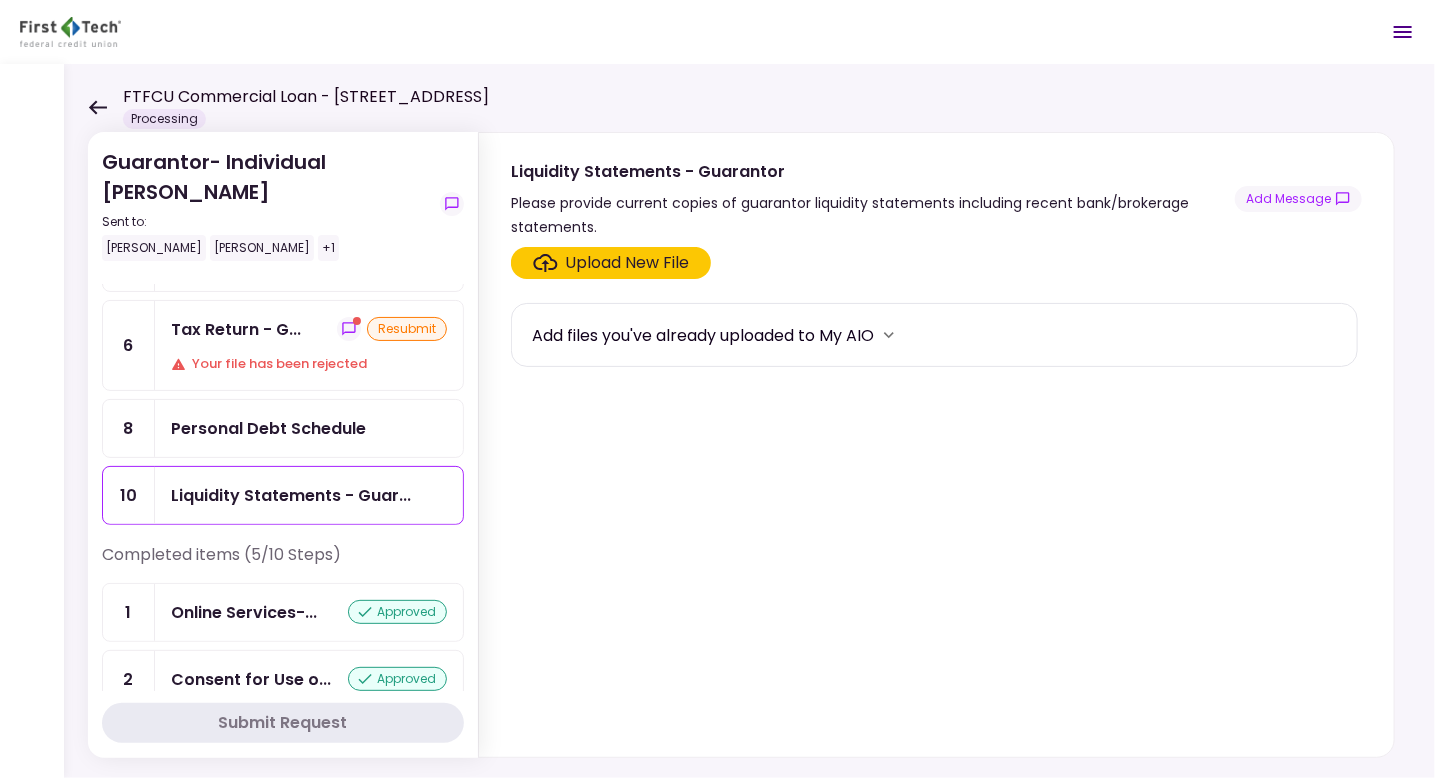 click on "Upload New File" at bounding box center [628, 263] 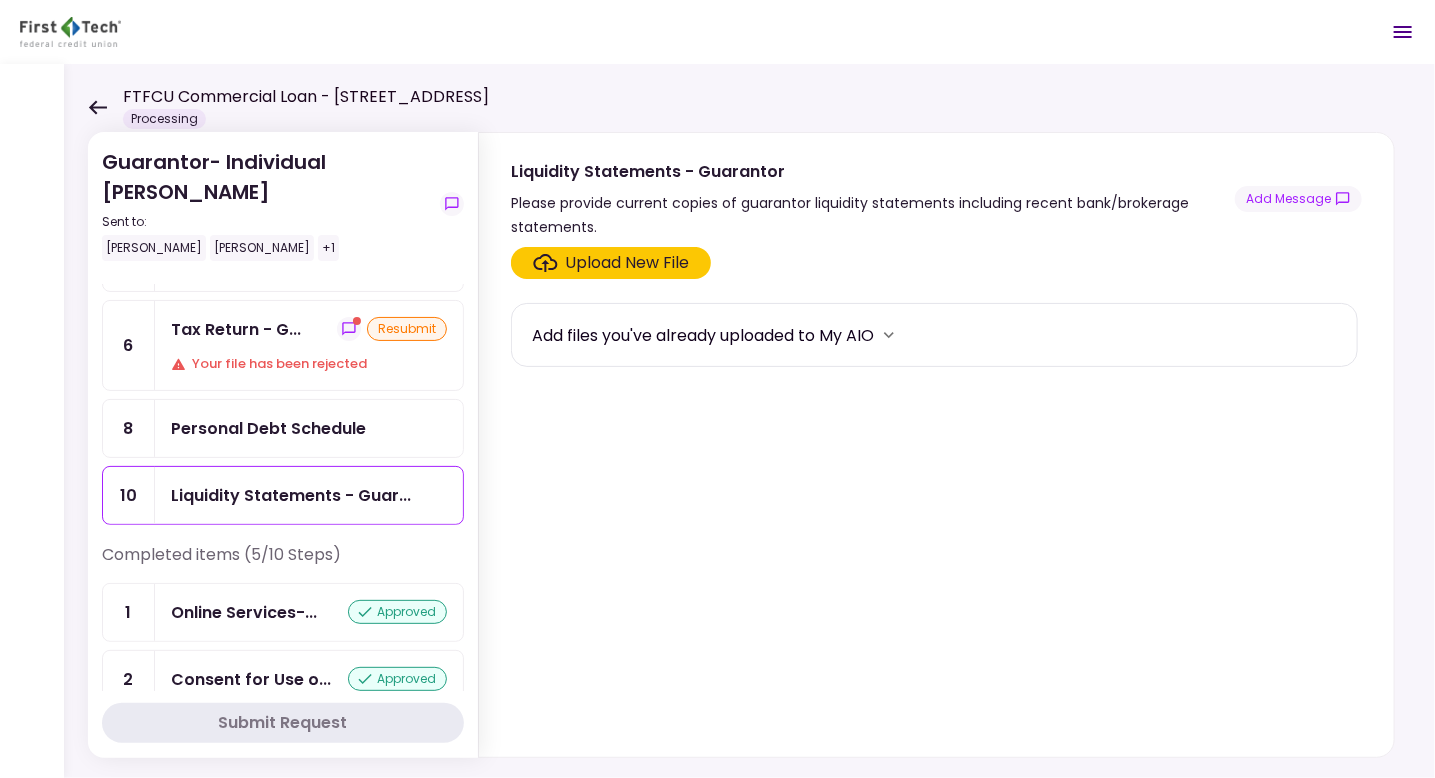 click on "resubmit" at bounding box center (407, 329) 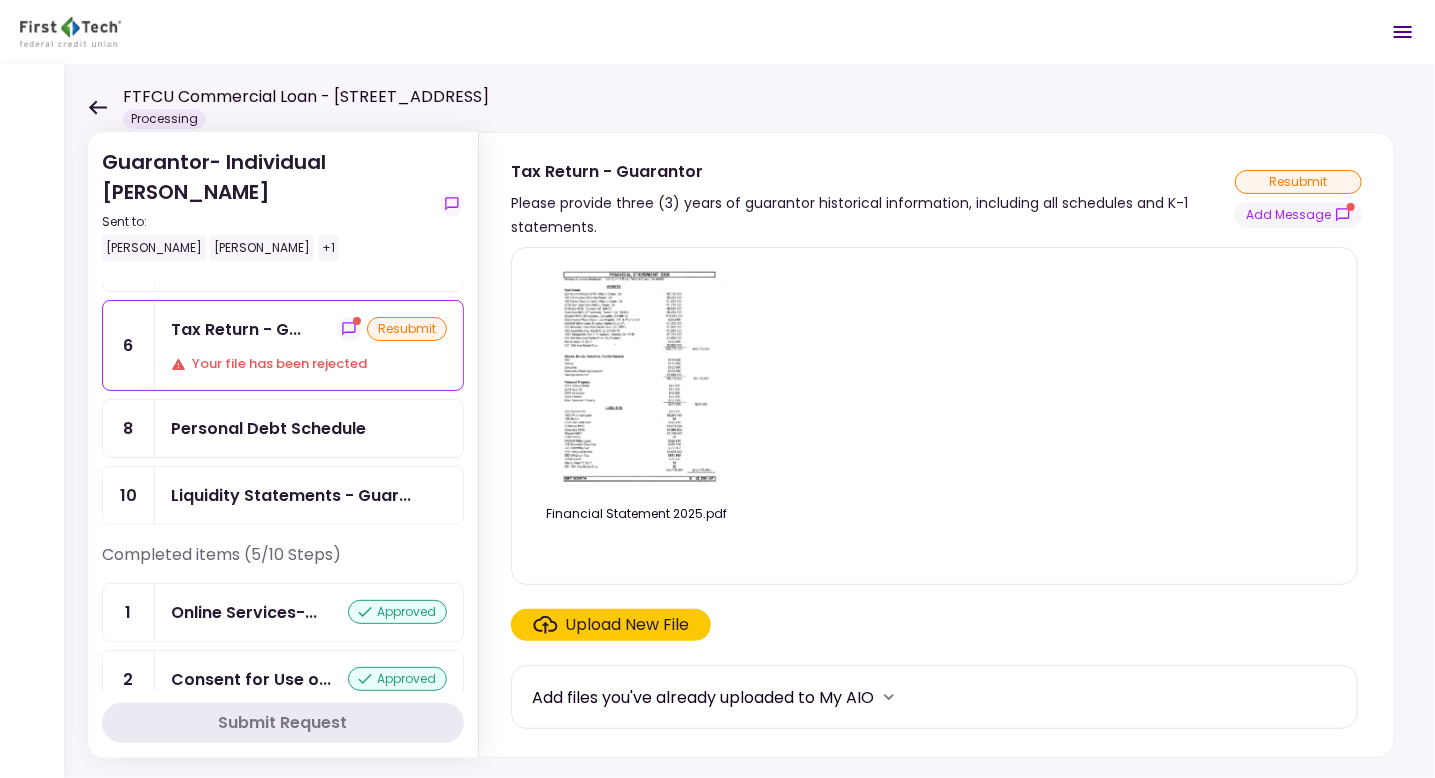 click on "Upload New File" at bounding box center (611, 625) 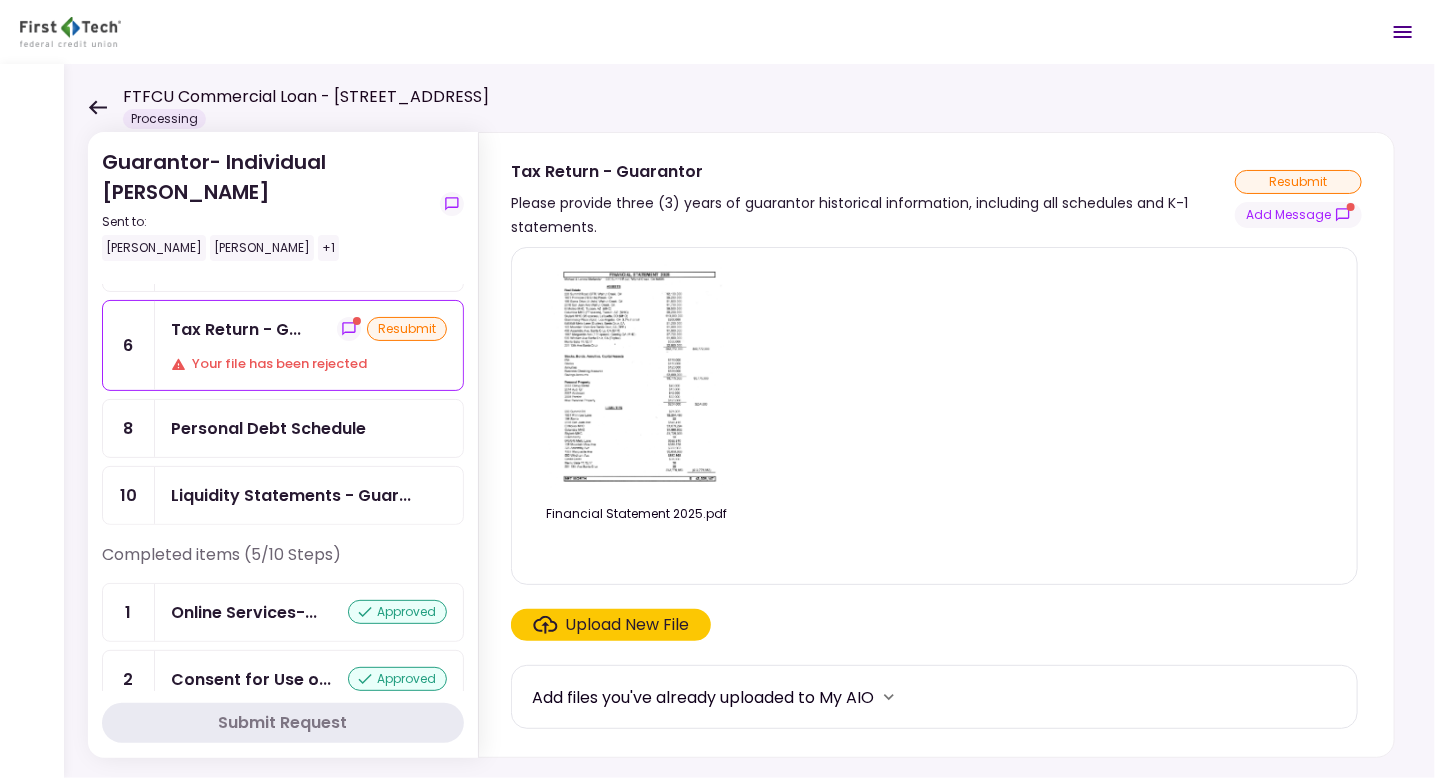 click on "Upload New File" at bounding box center [628, 625] 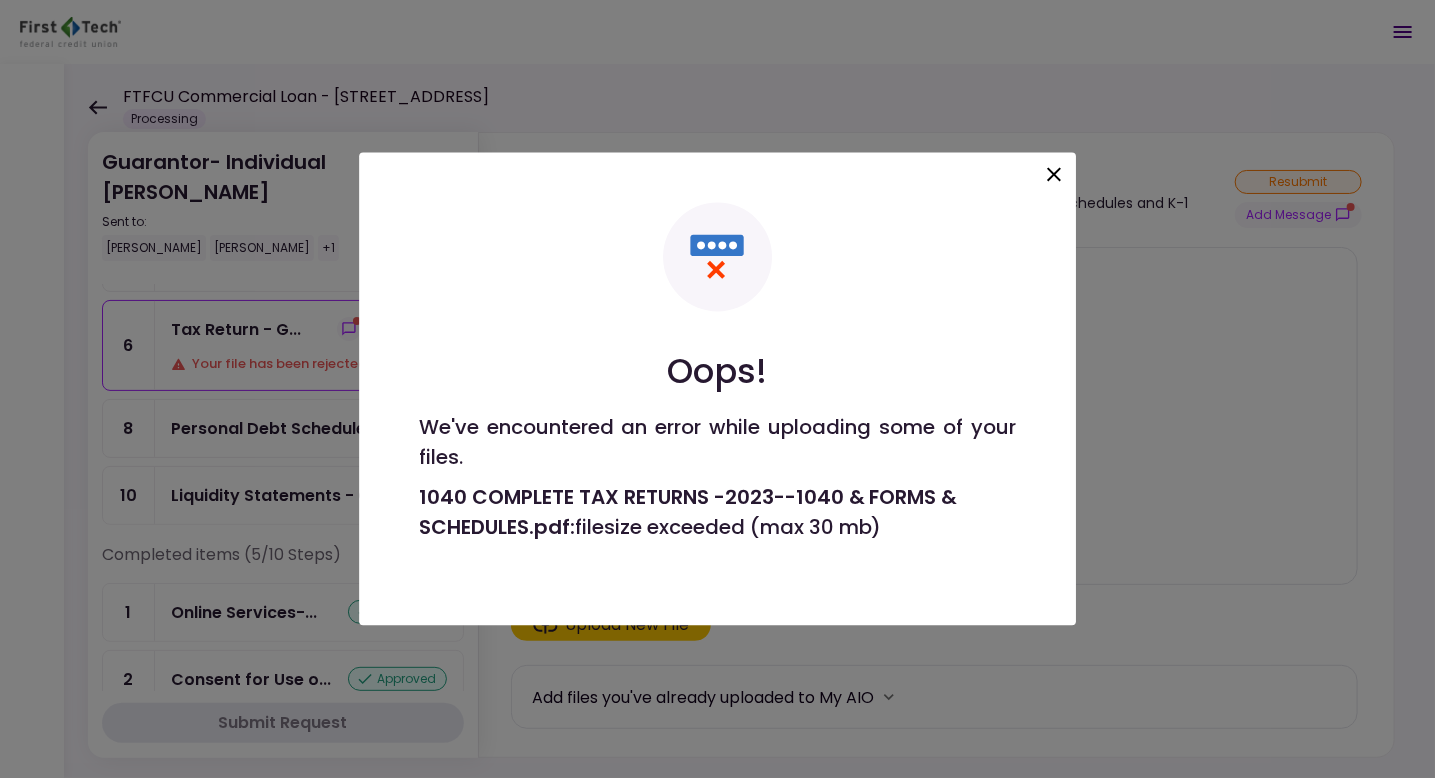 click 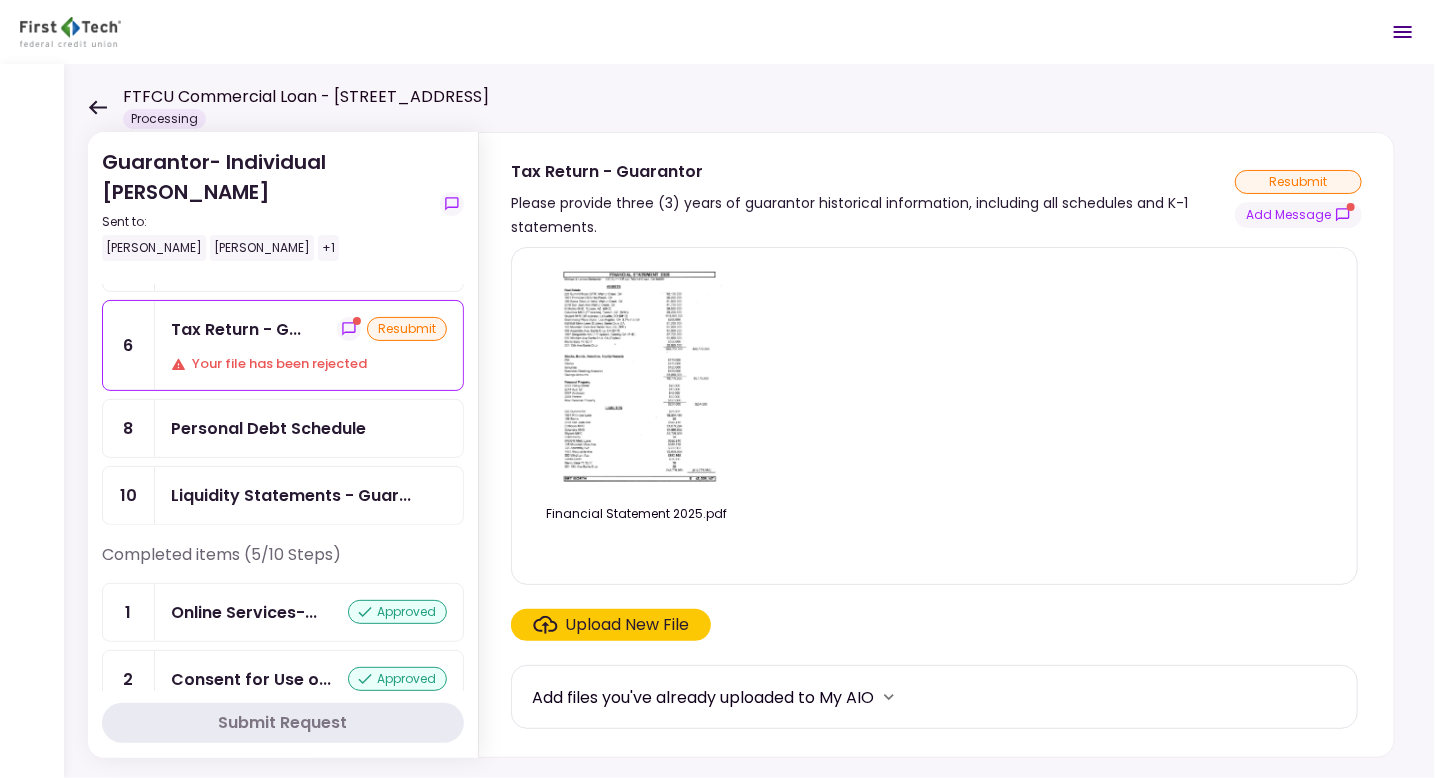 click on "Upload New File" at bounding box center (628, 625) 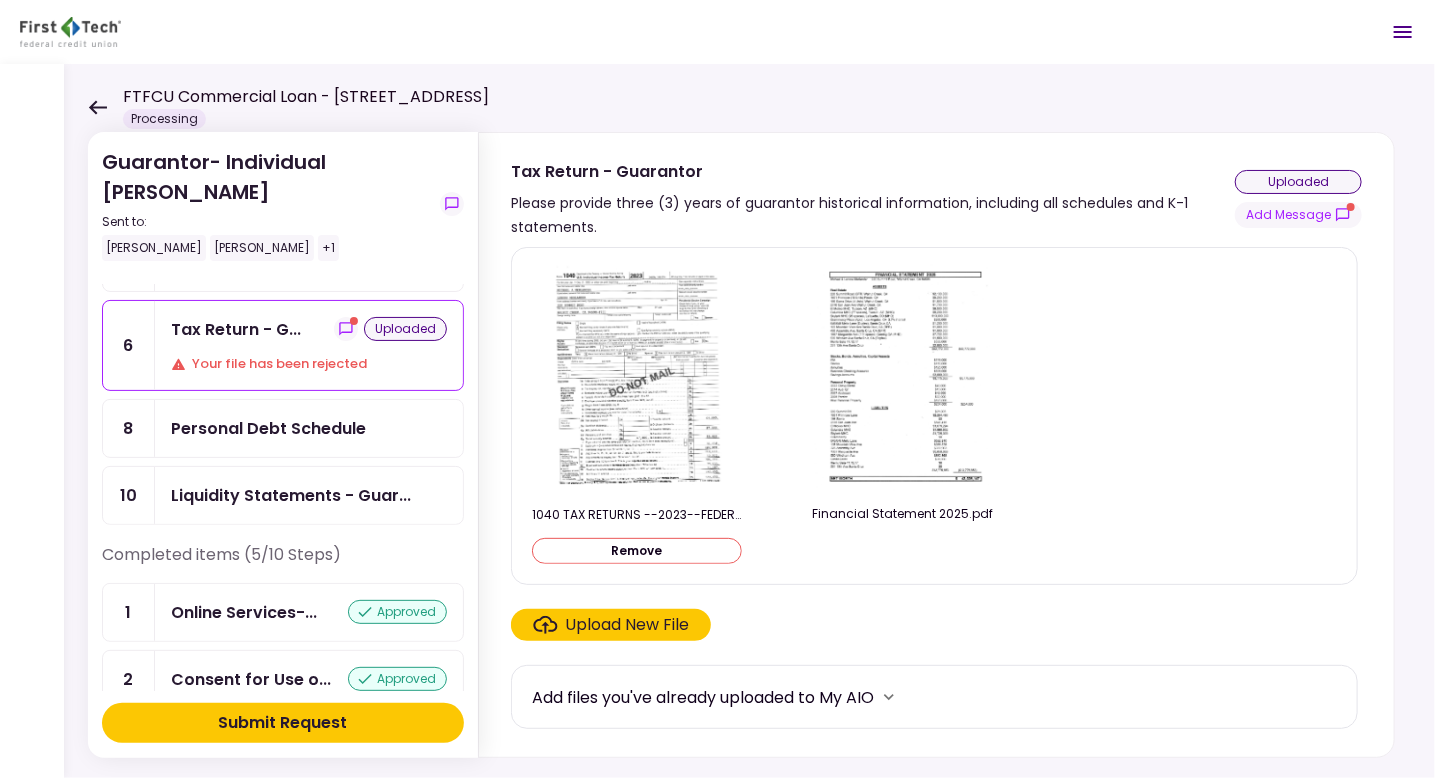 click on "Upload New File" at bounding box center (628, 625) 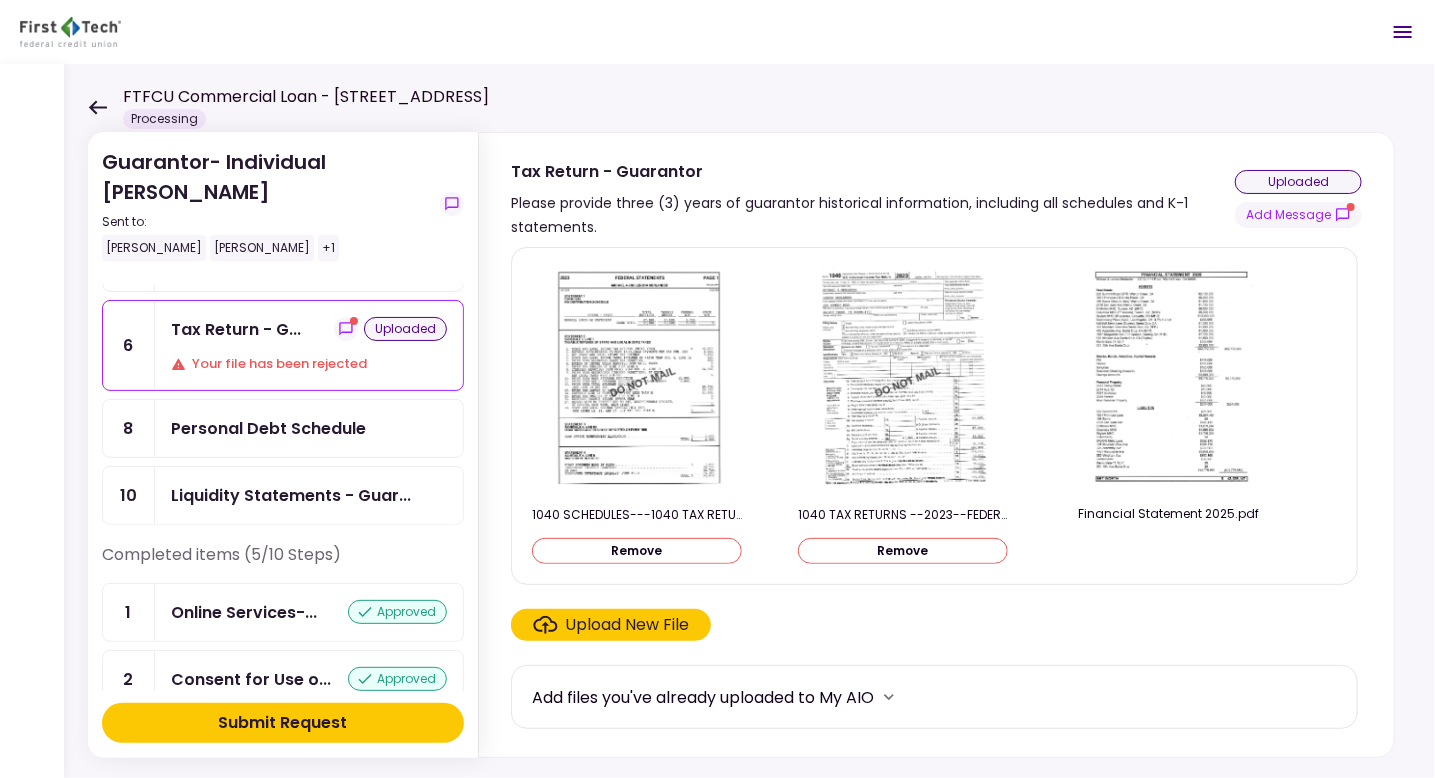 click on "Upload New File" at bounding box center (628, 625) 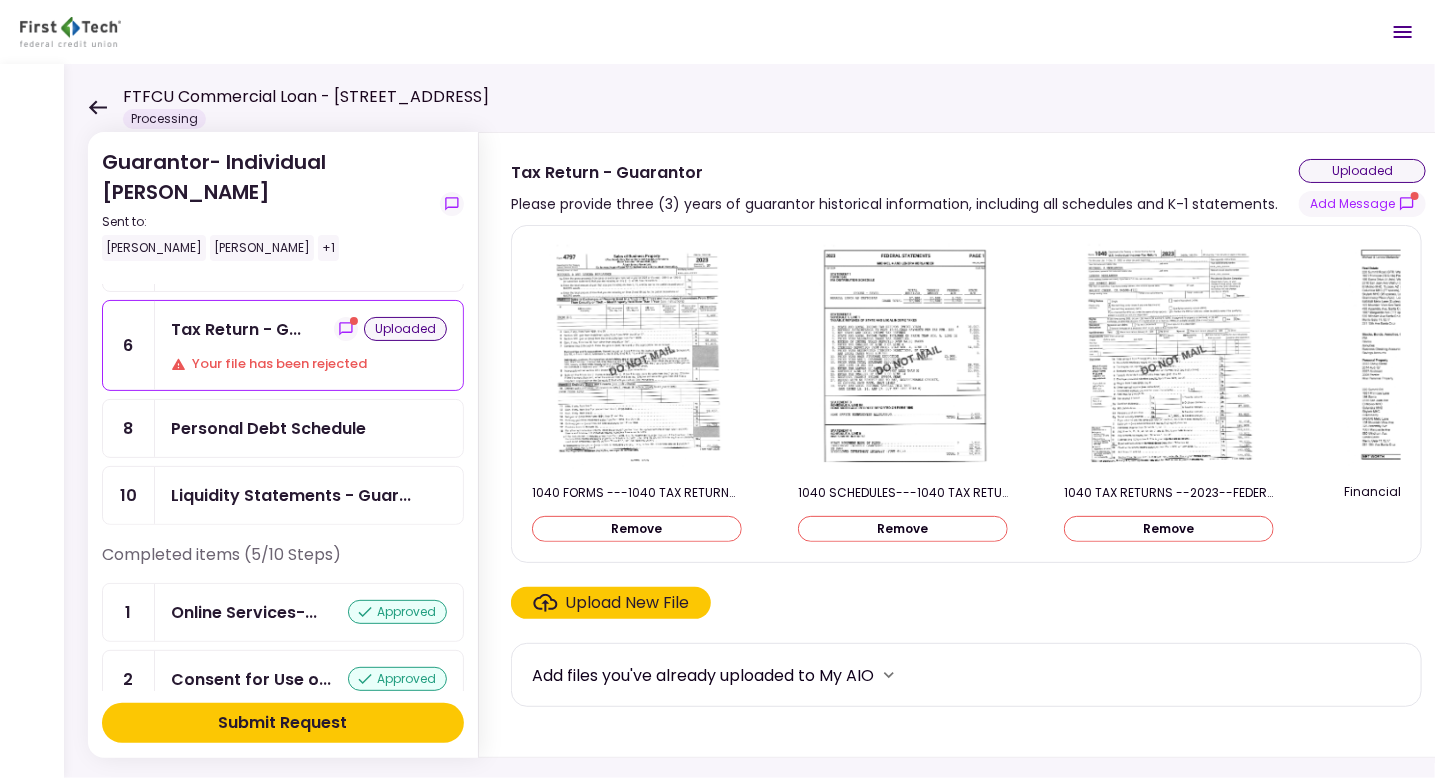 click on "Upload New File" at bounding box center (628, 603) 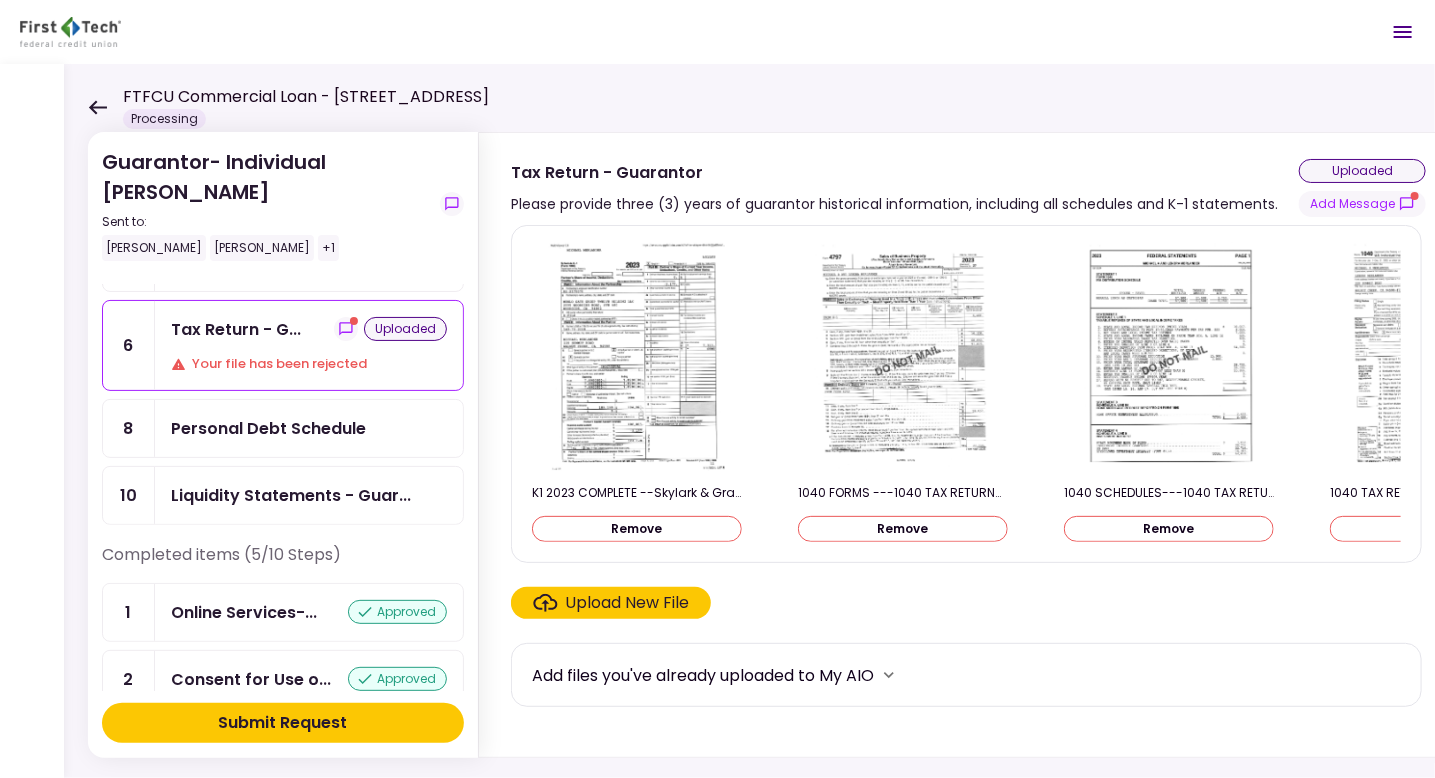 click on "Upload New File" at bounding box center [628, 603] 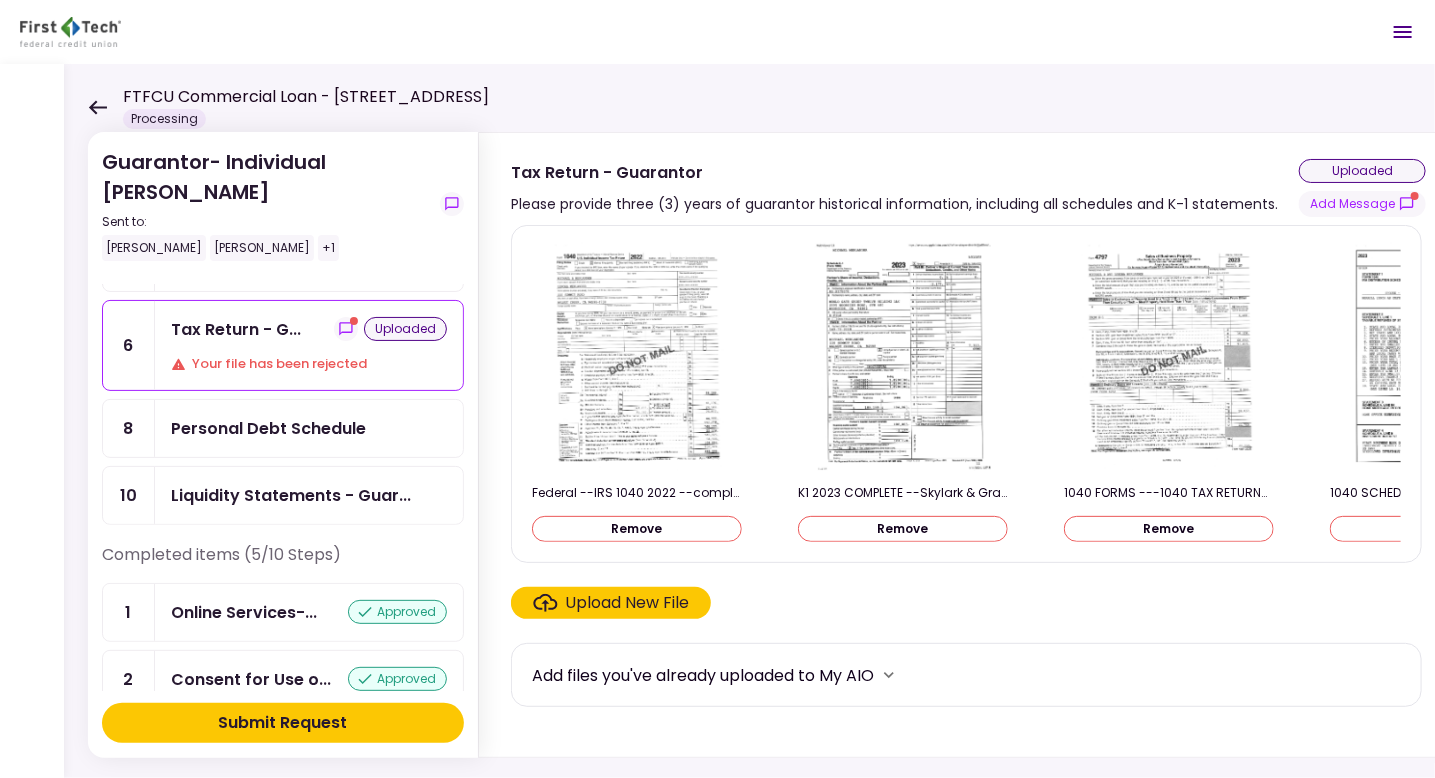 click on "Upload New File" at bounding box center [628, 603] 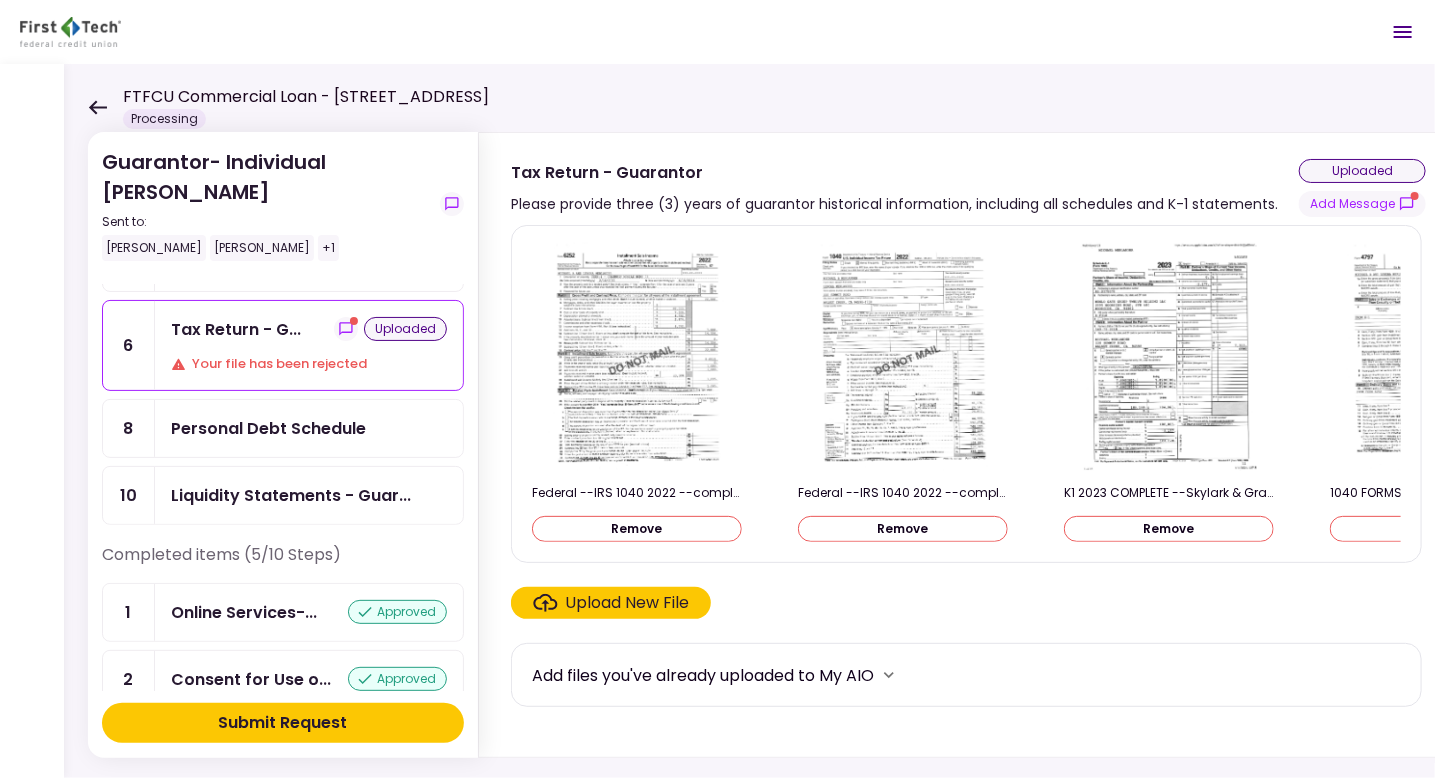 click on "Upload New File" at bounding box center (628, 603) 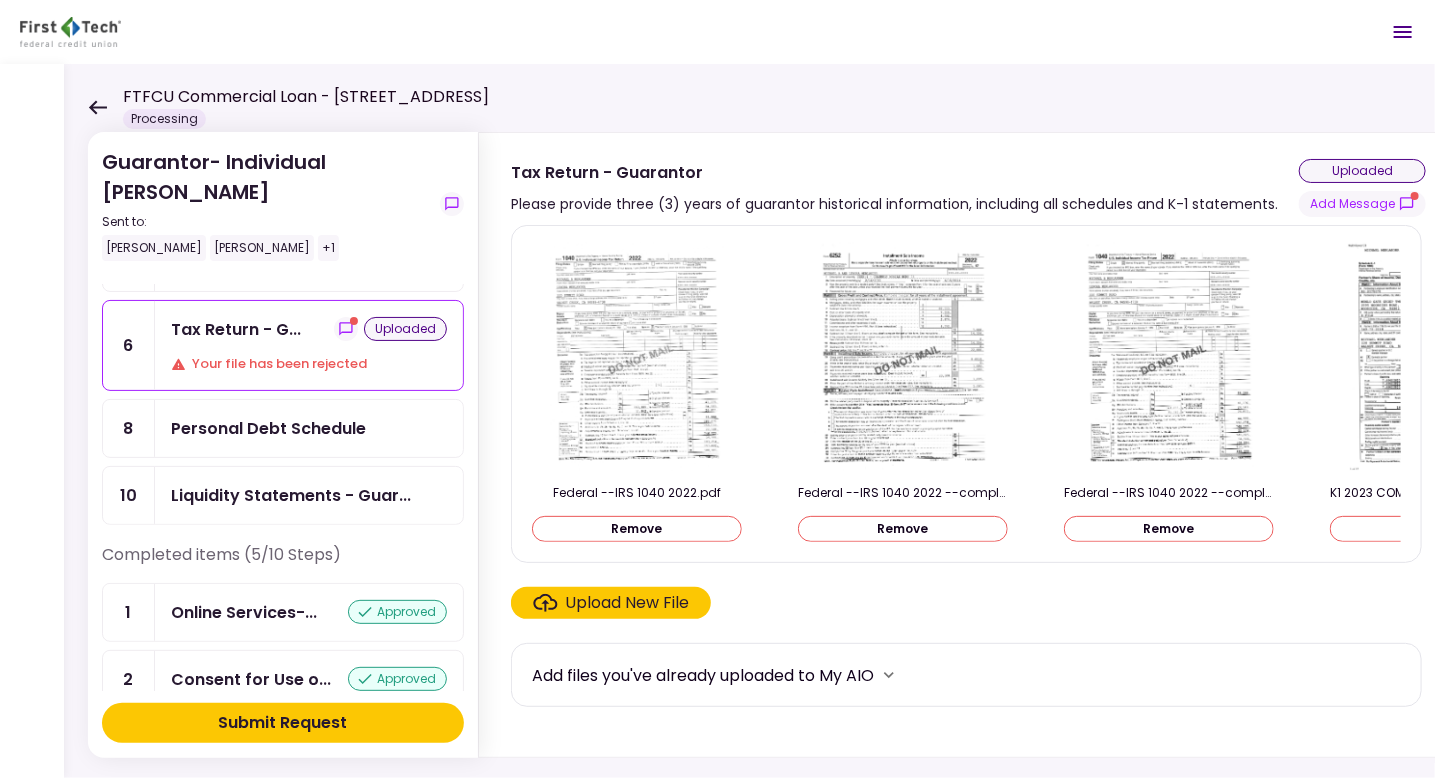 click on "Upload New File" at bounding box center [628, 603] 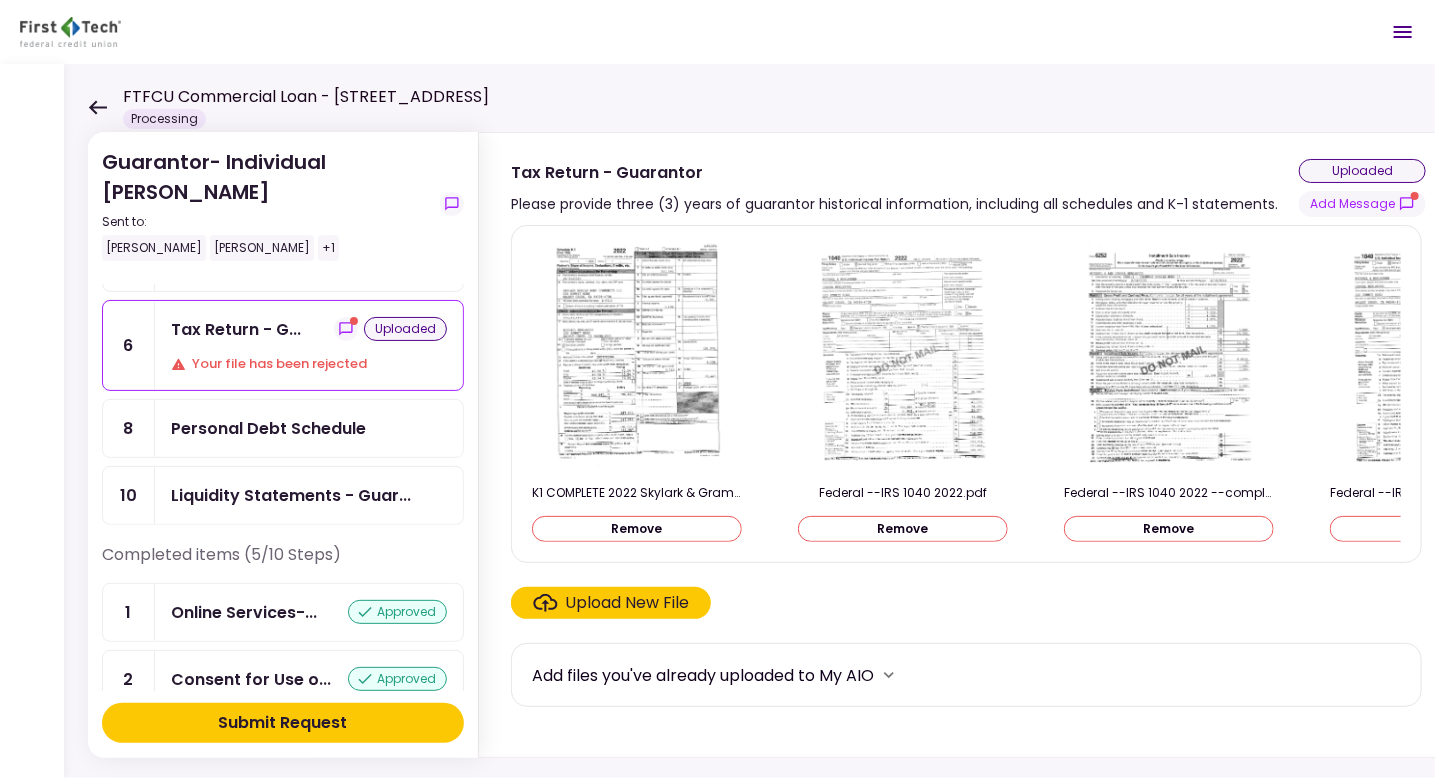 click on "Upload New File" at bounding box center [628, 603] 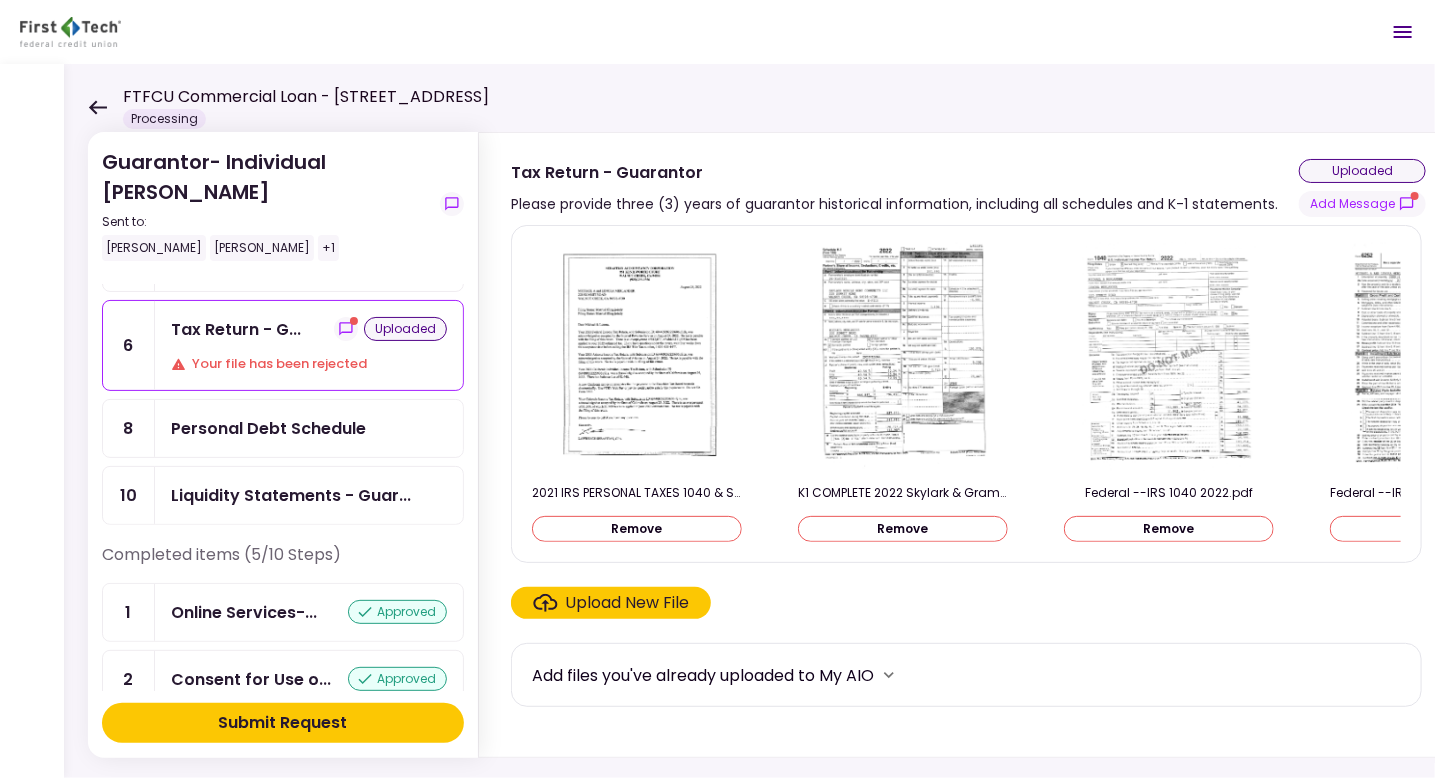 click on "Upload New File" at bounding box center (628, 603) 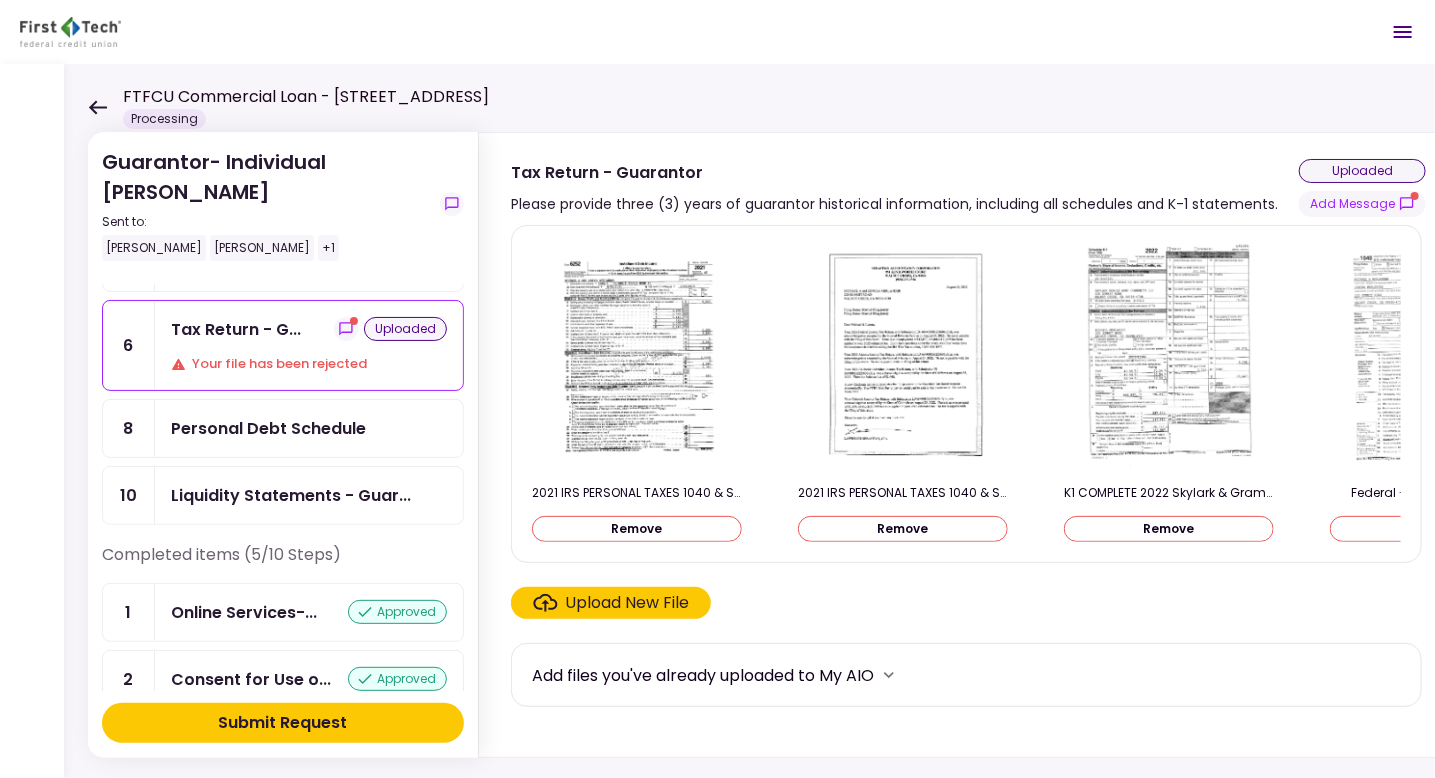 click on "Upload New File" at bounding box center (628, 603) 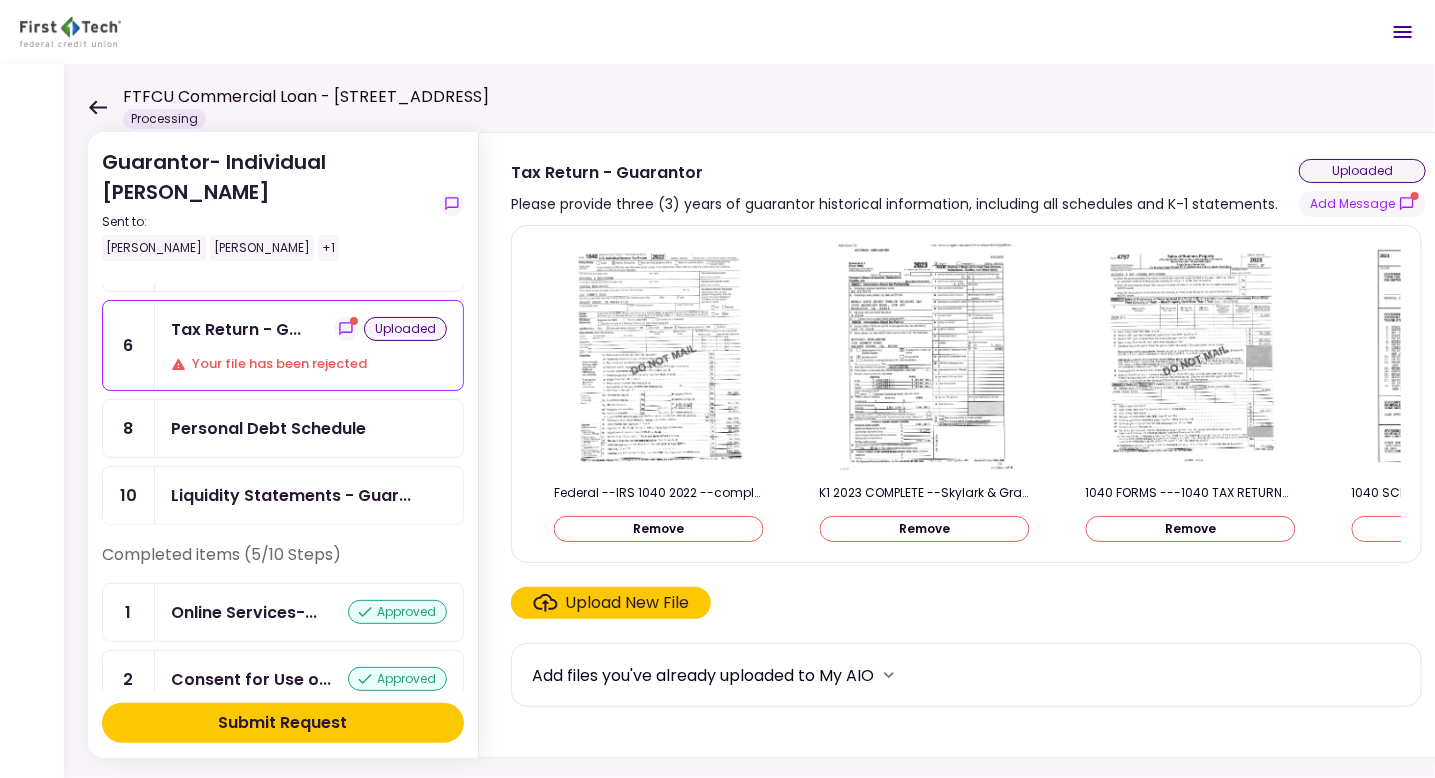 scroll, scrollTop: 0, scrollLeft: 1594, axis: horizontal 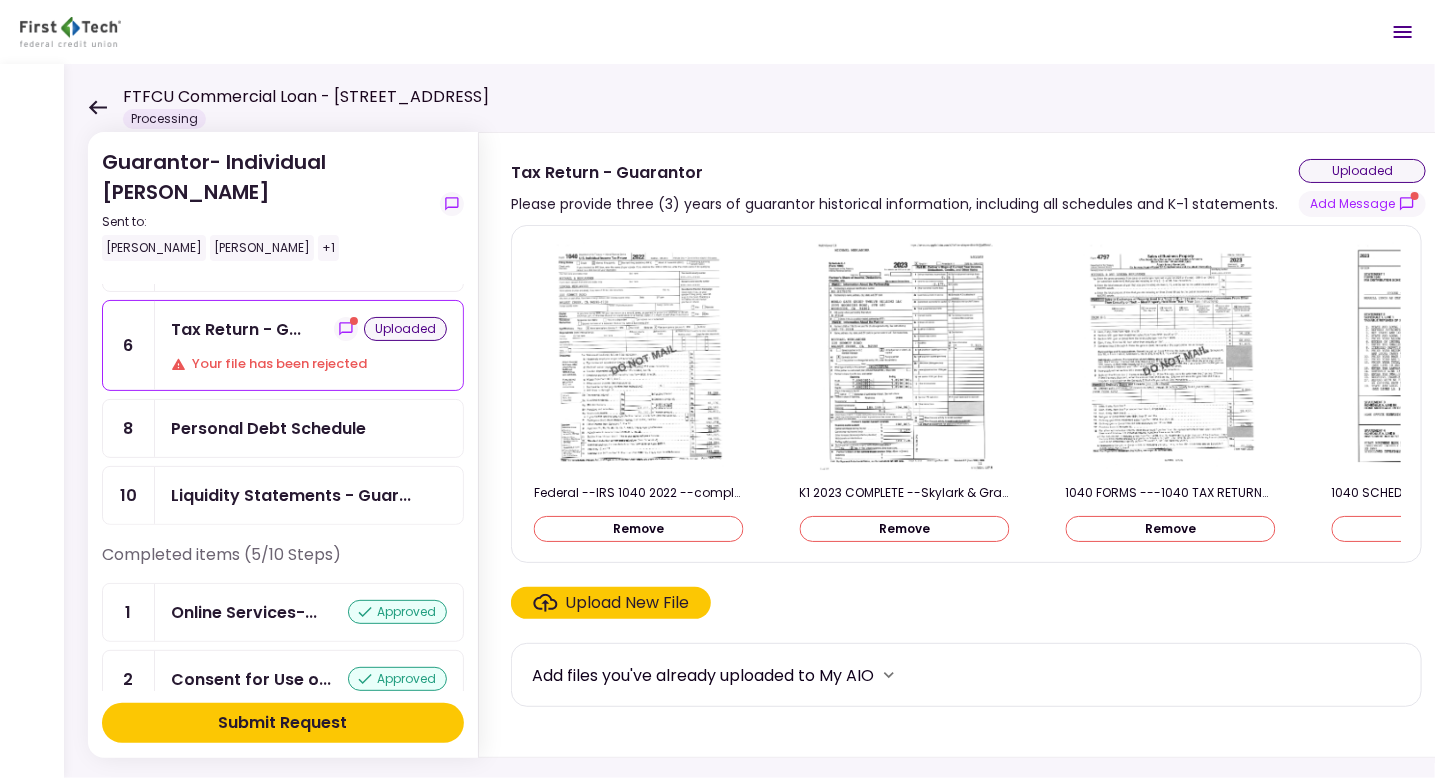 click on "Upload New File" at bounding box center [628, 603] 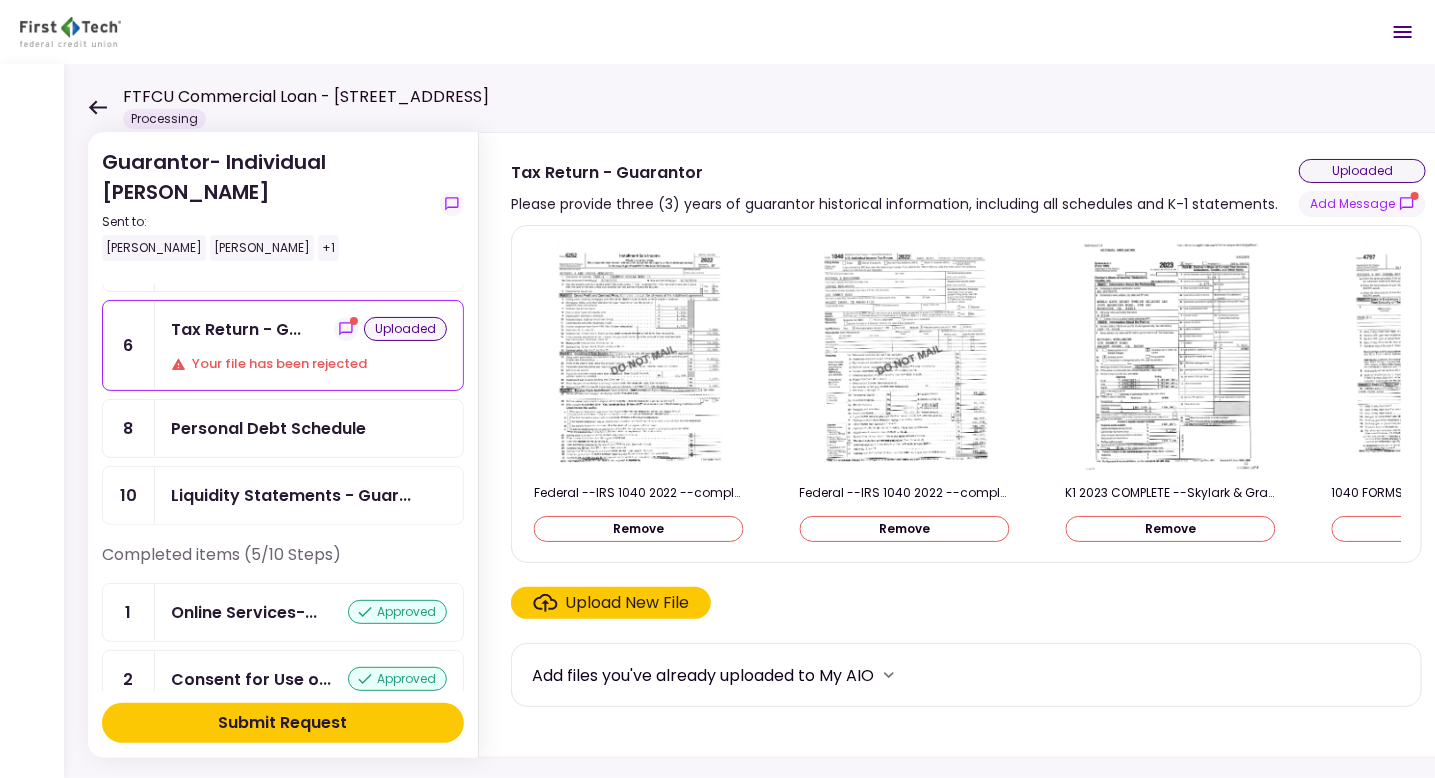 click on "Upload New File" at bounding box center [628, 603] 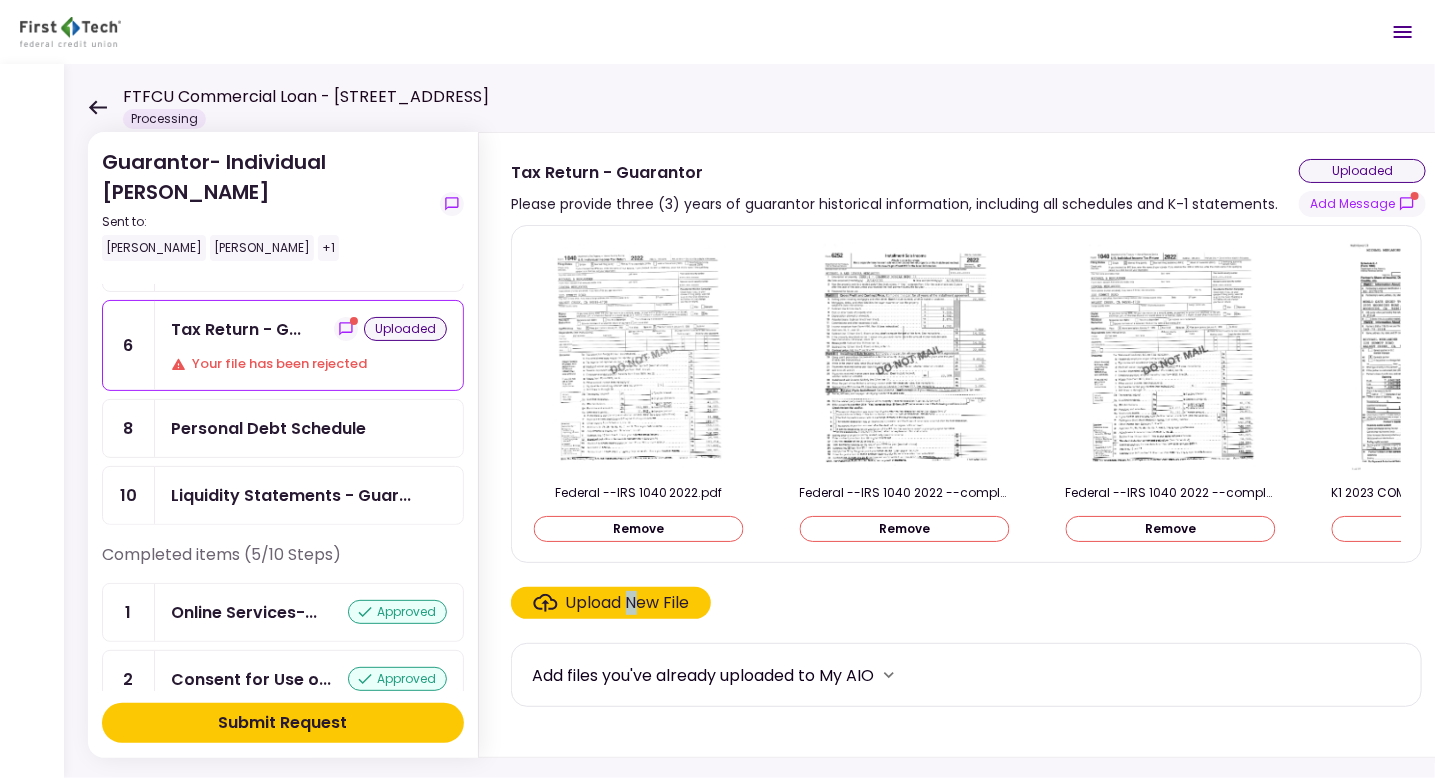 click on "Submit Request" at bounding box center (283, 723) 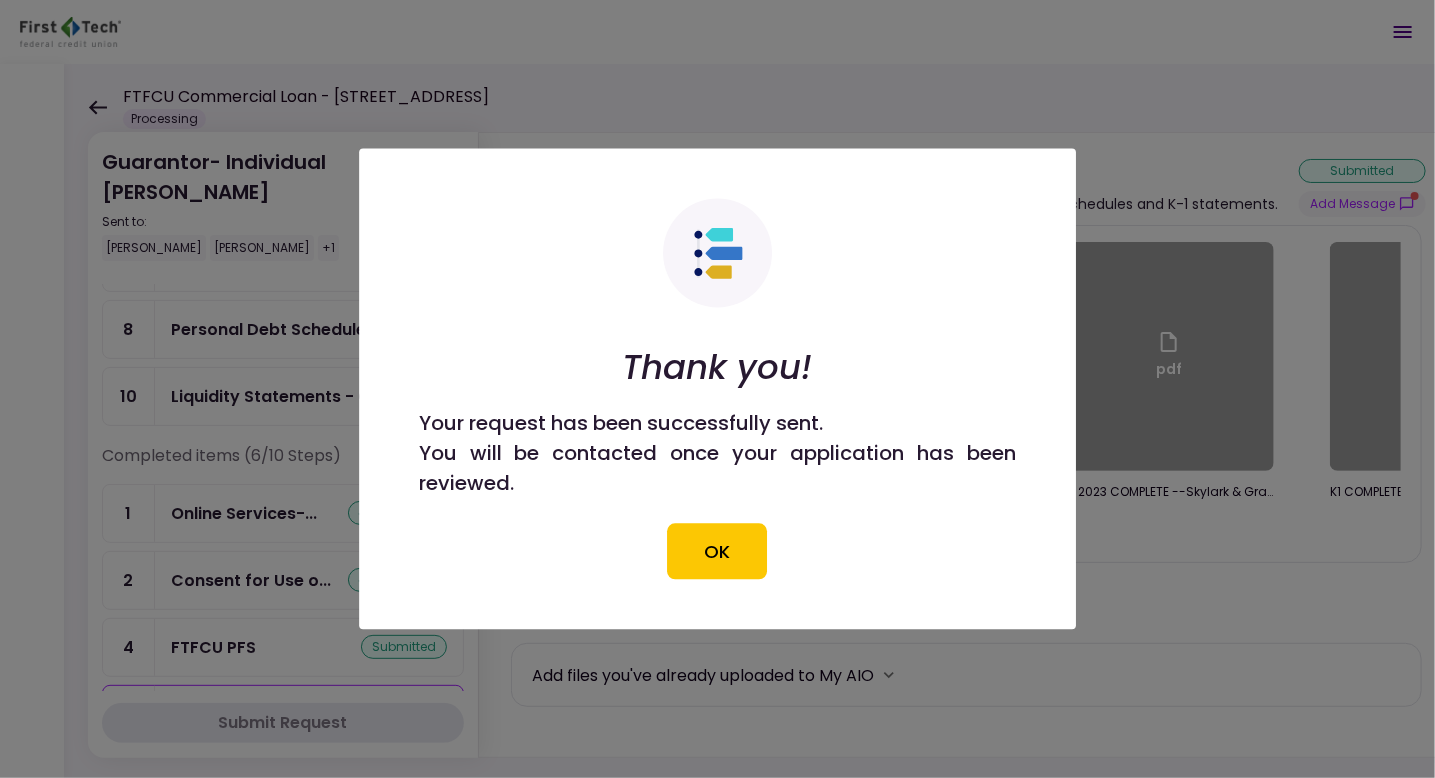 click on "OK" at bounding box center (718, 552) 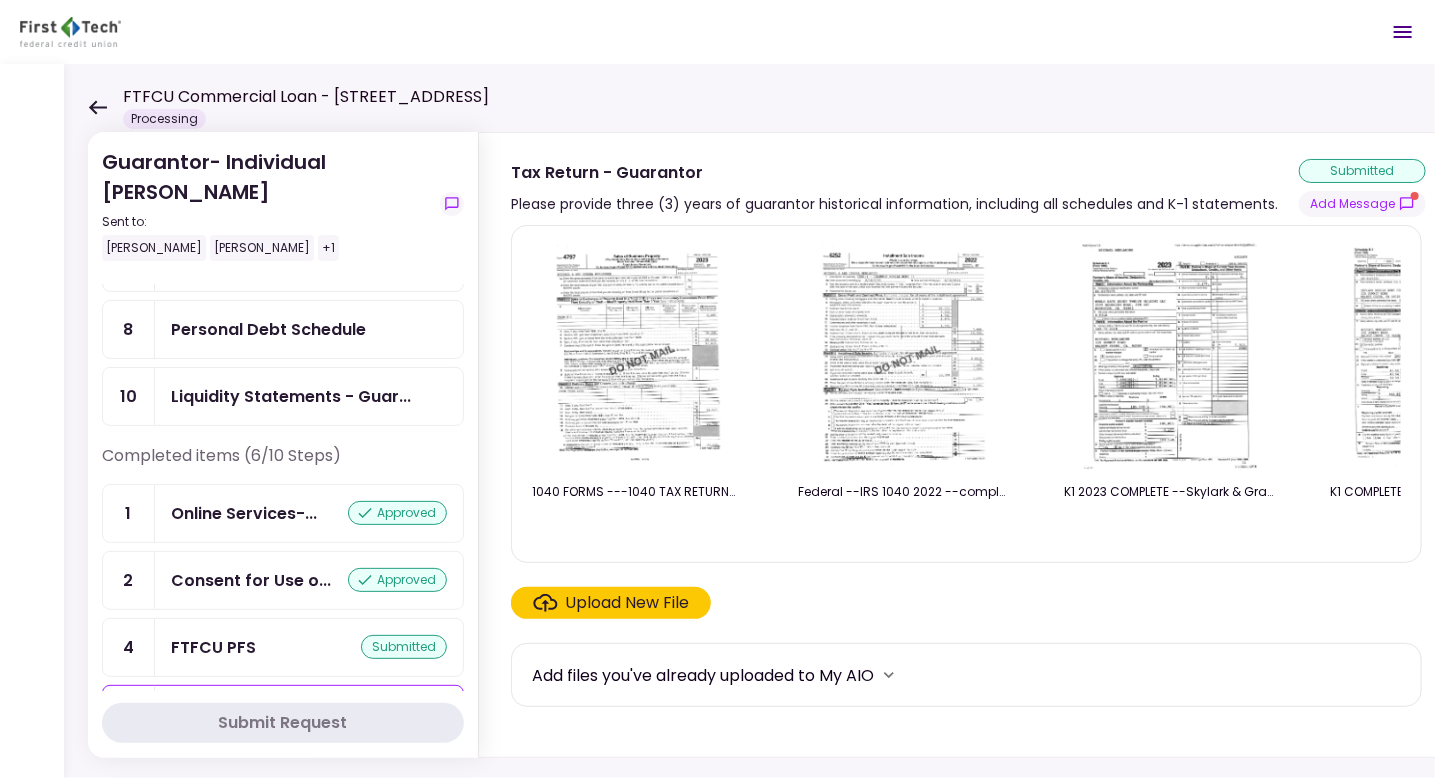scroll, scrollTop: 0, scrollLeft: 0, axis: both 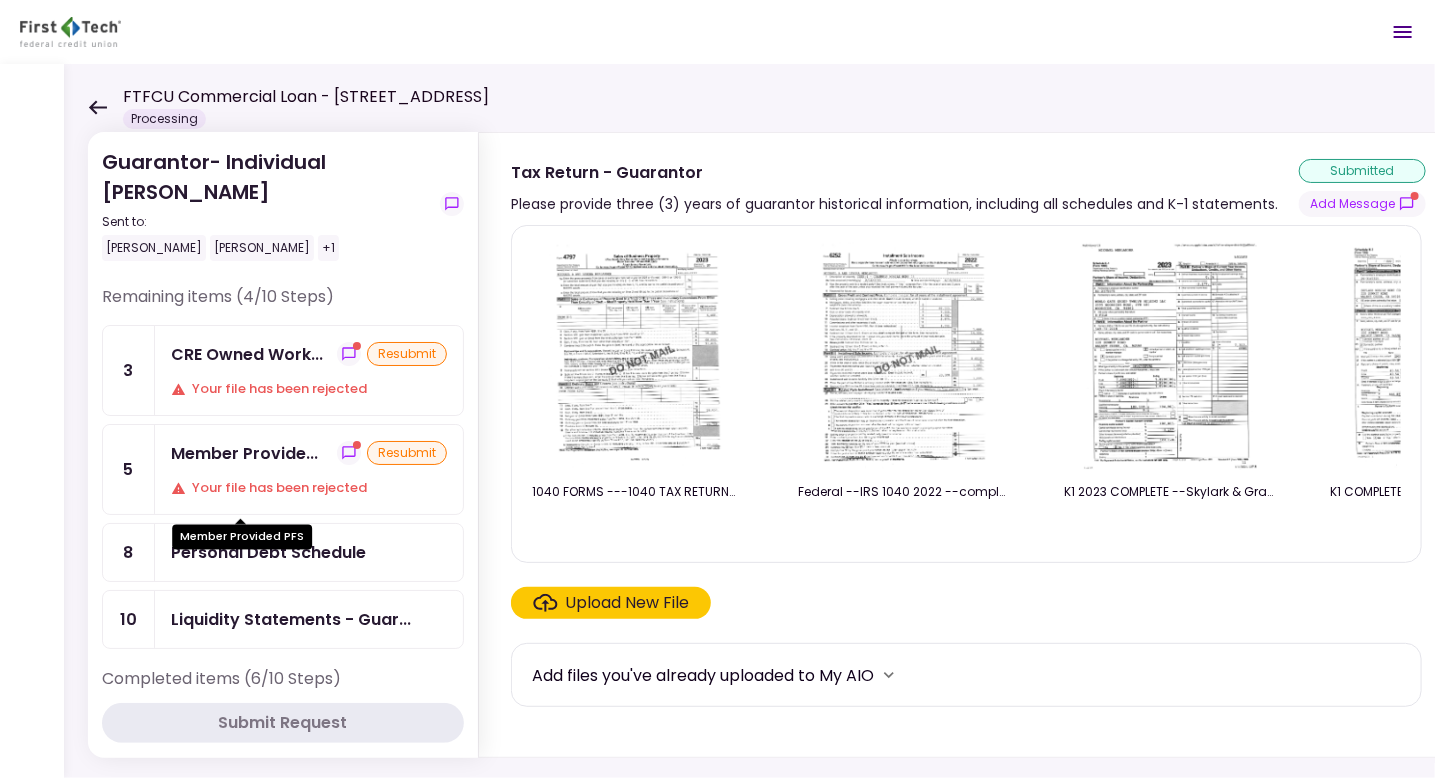 click on "Member Provide..." at bounding box center [244, 453] 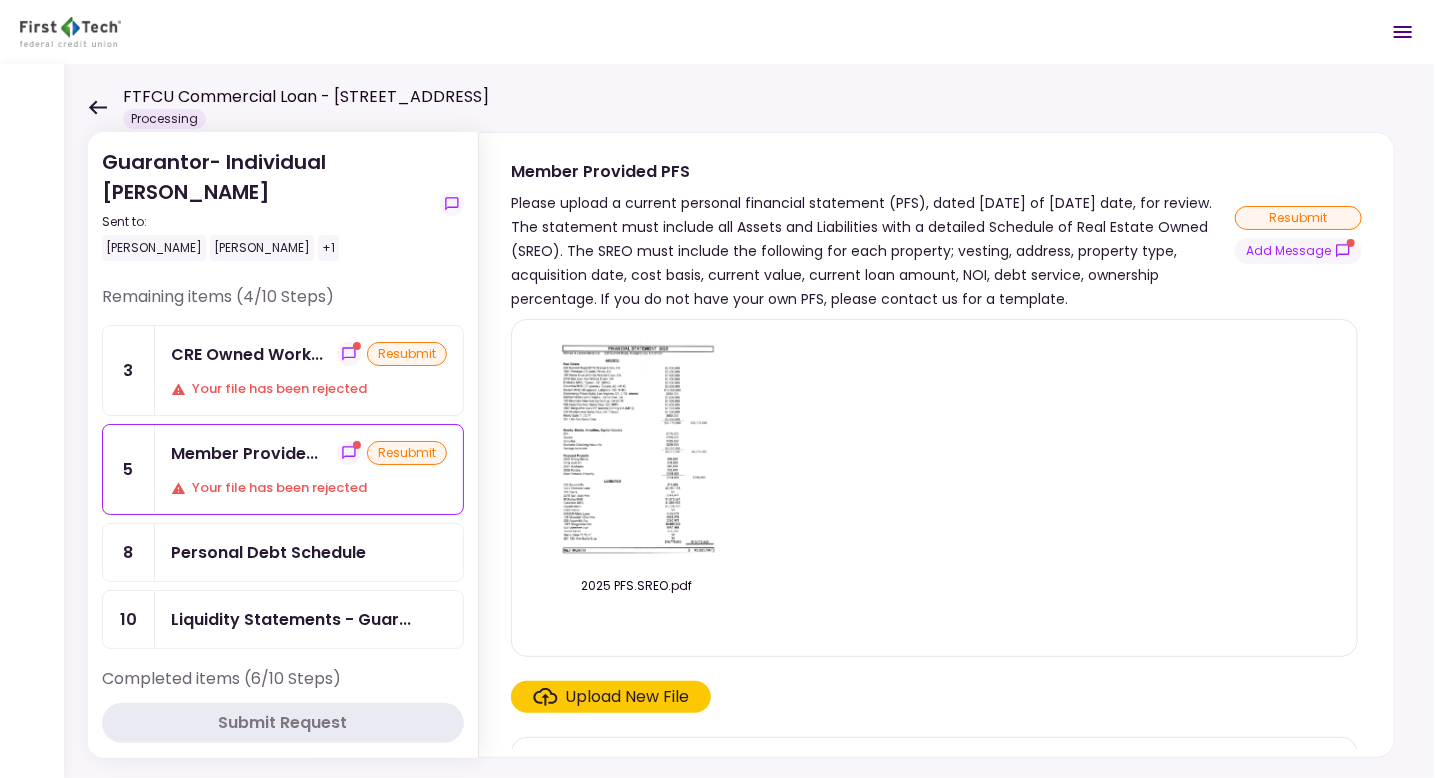 click on "CRE Owned Work... resubmit Your file has been rejected" at bounding box center [309, 370] 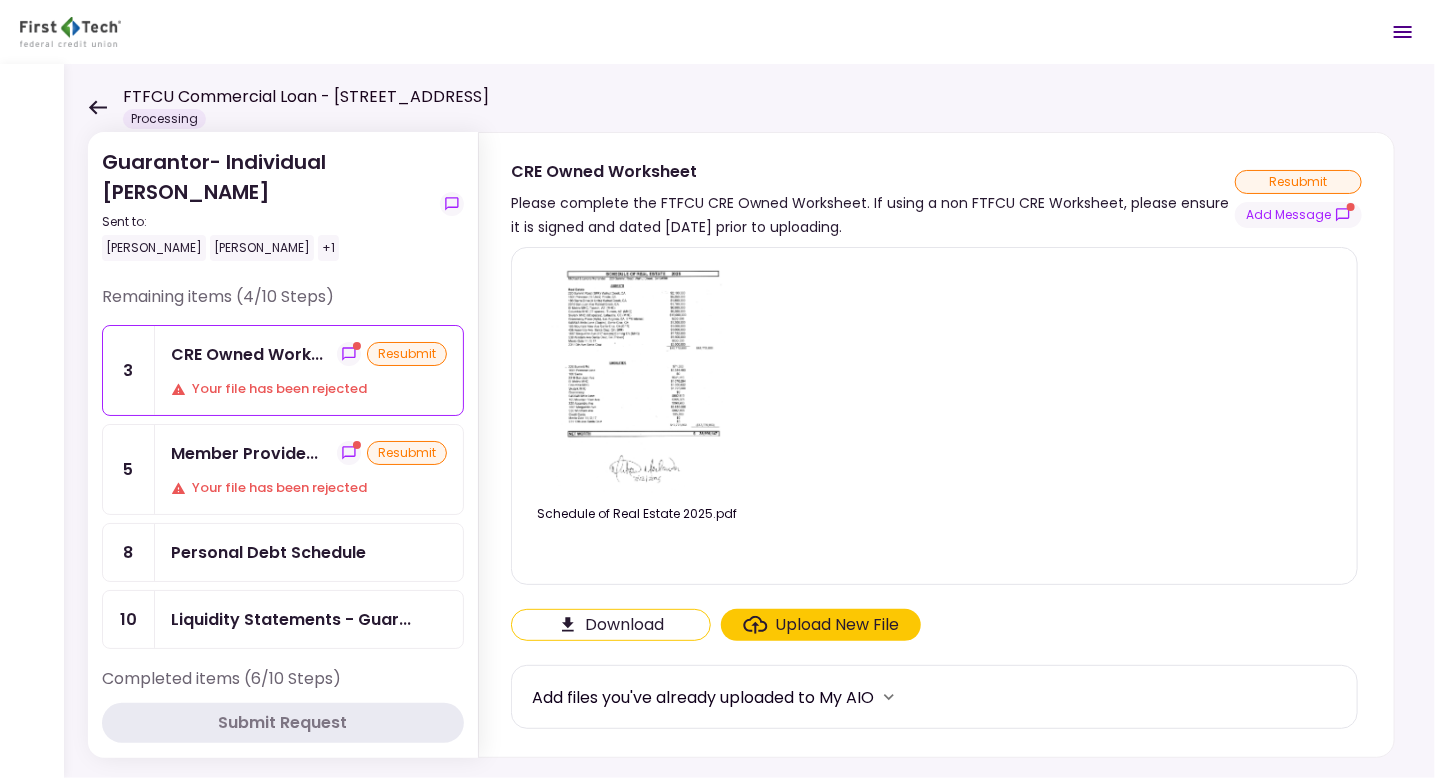 click on "Download" at bounding box center (611, 625) 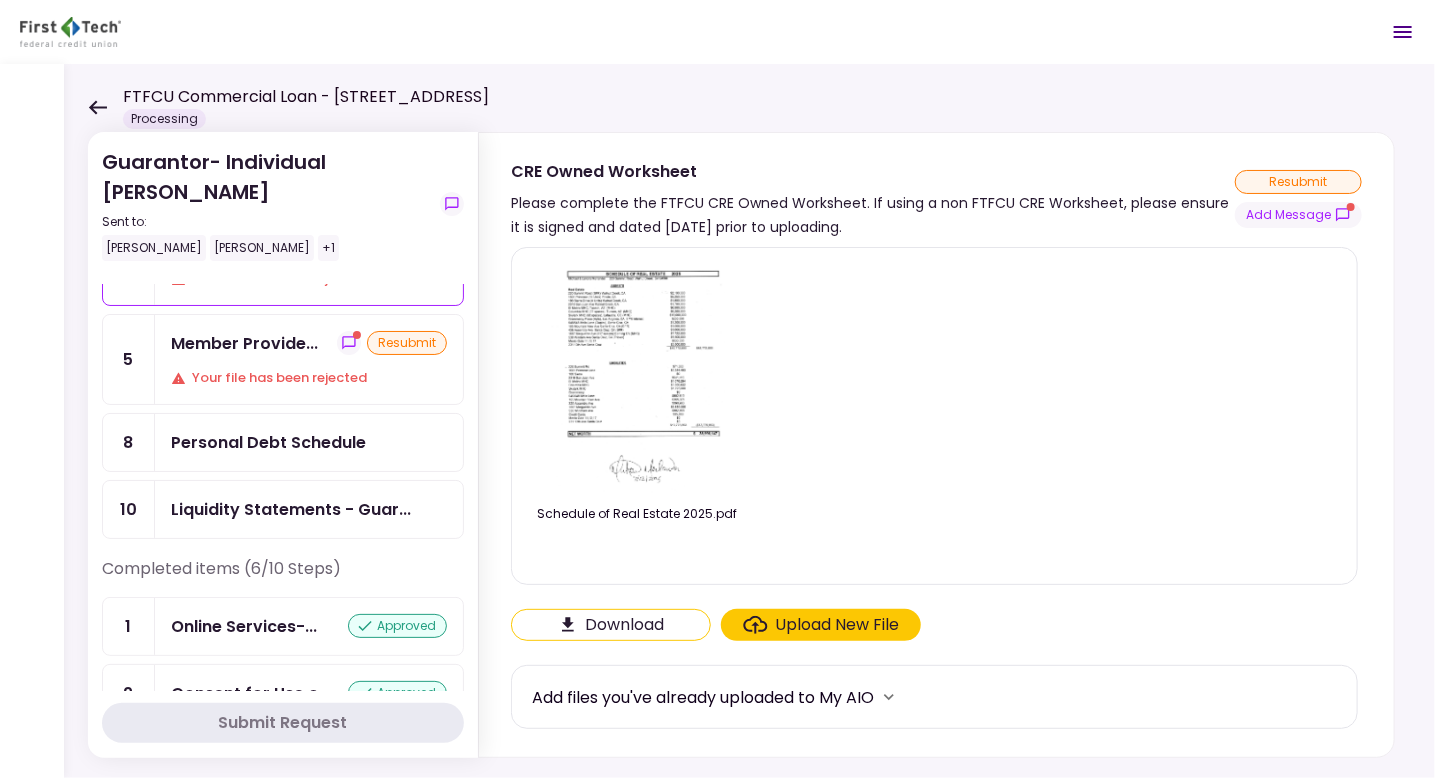 scroll, scrollTop: 137, scrollLeft: 0, axis: vertical 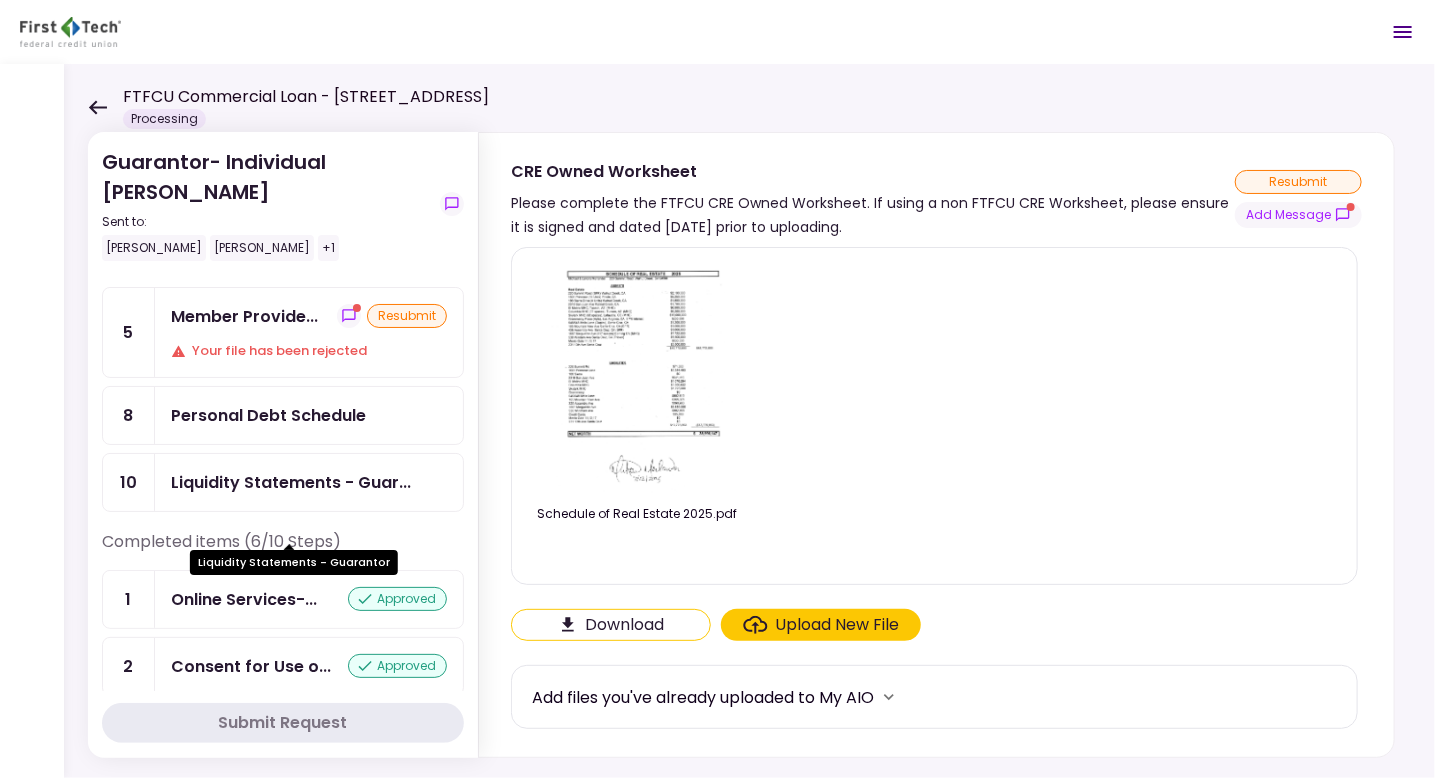 click on "Liquidity Statements - Guar..." at bounding box center (291, 482) 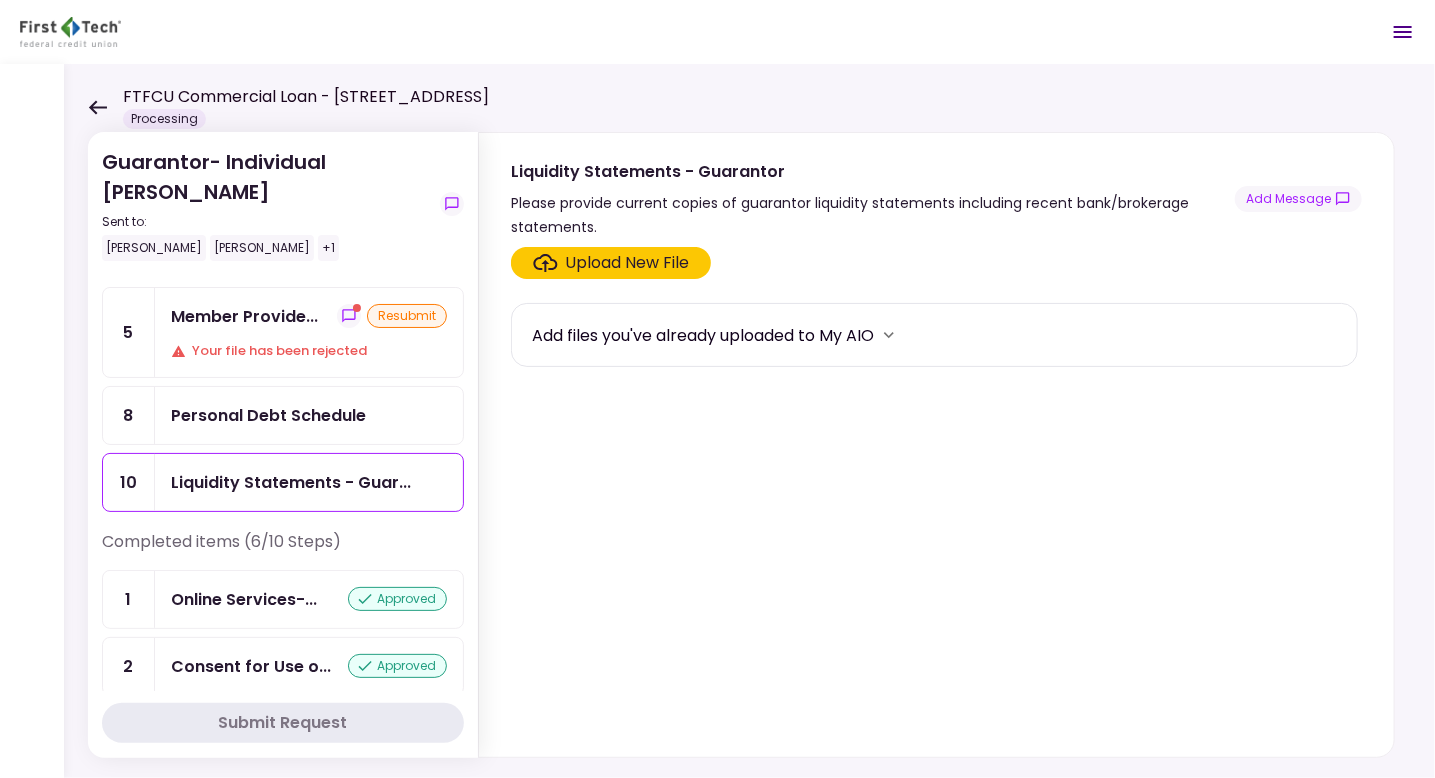 click on "Upload New File" at bounding box center [628, 263] 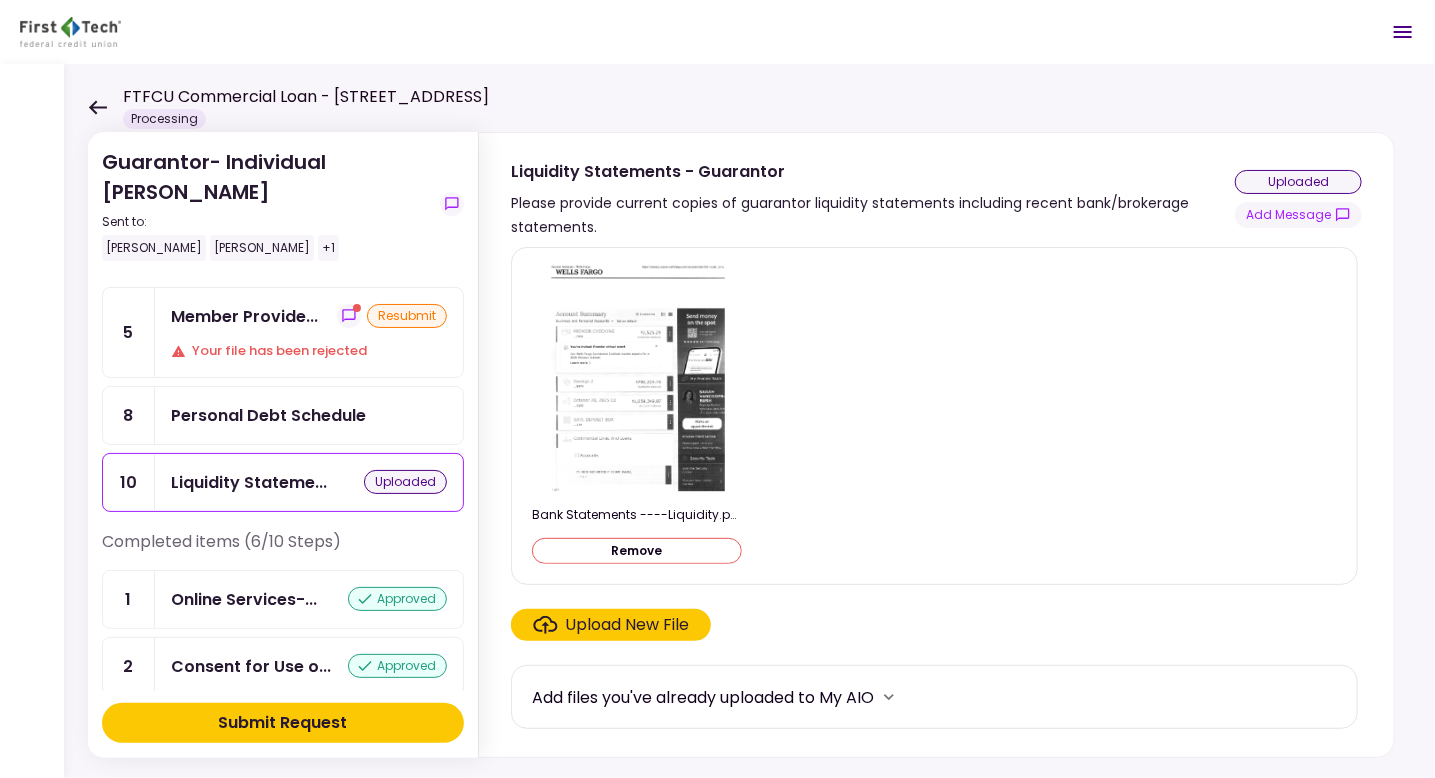 click on "Submit Request" at bounding box center [283, 723] 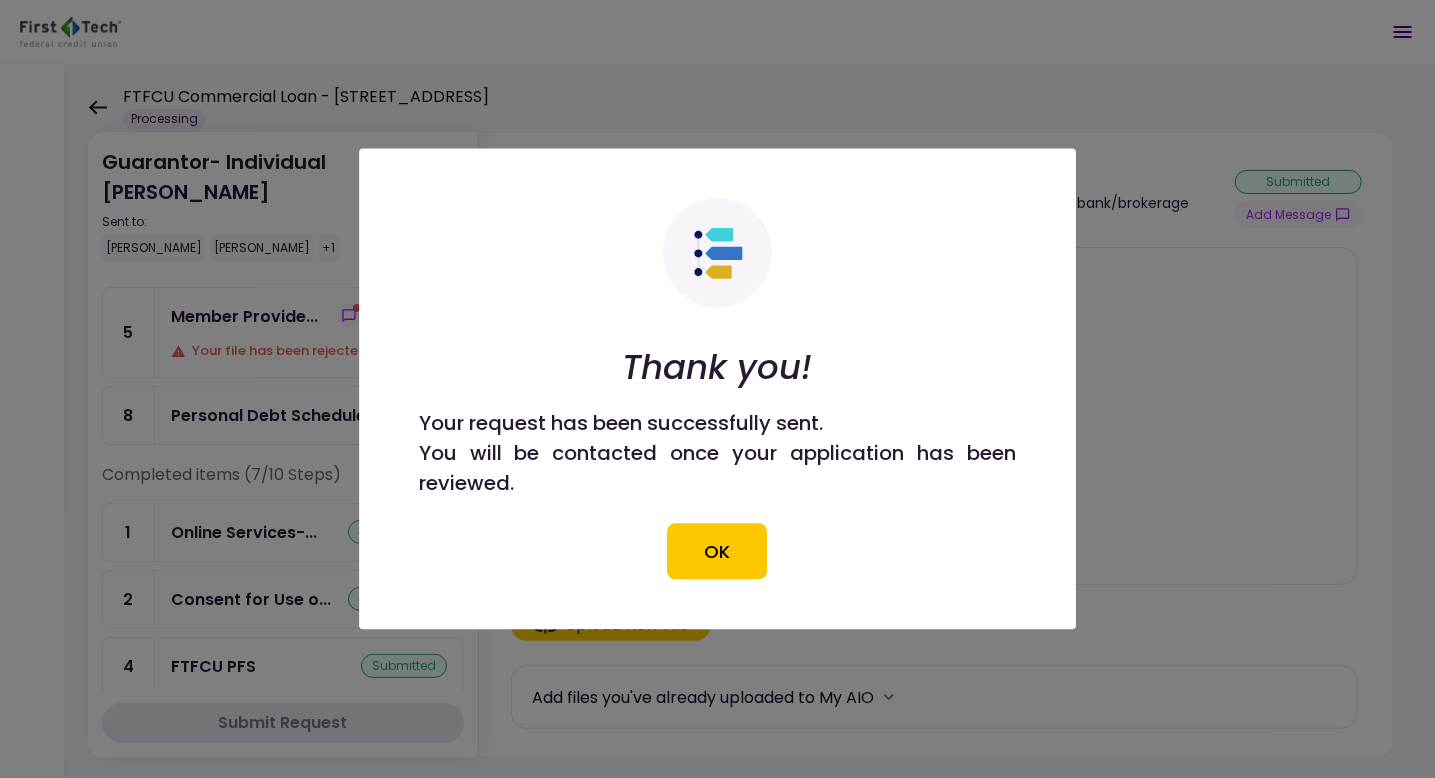 click on "OK" at bounding box center (718, 552) 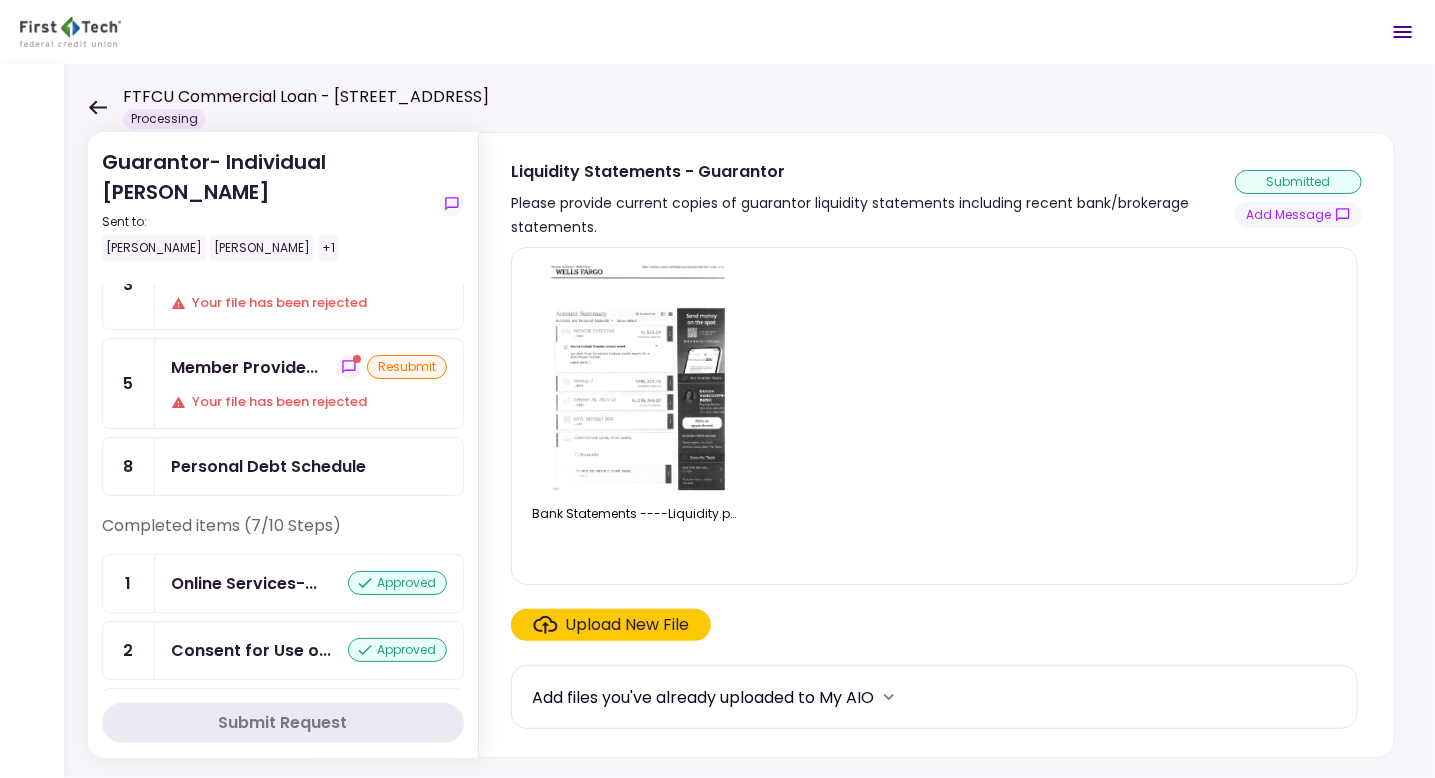 scroll, scrollTop: 90, scrollLeft: 0, axis: vertical 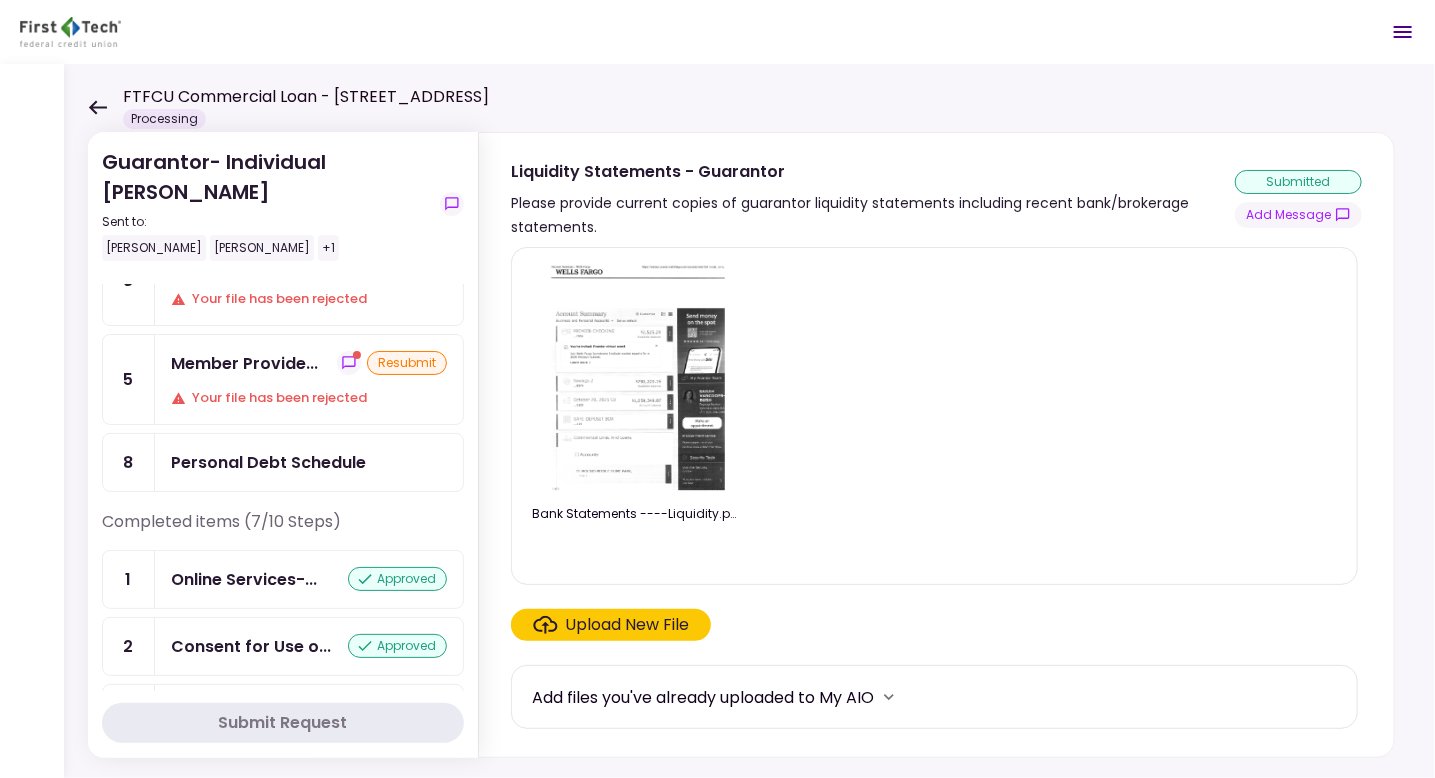 click on "Personal Debt Schedule" at bounding box center (268, 462) 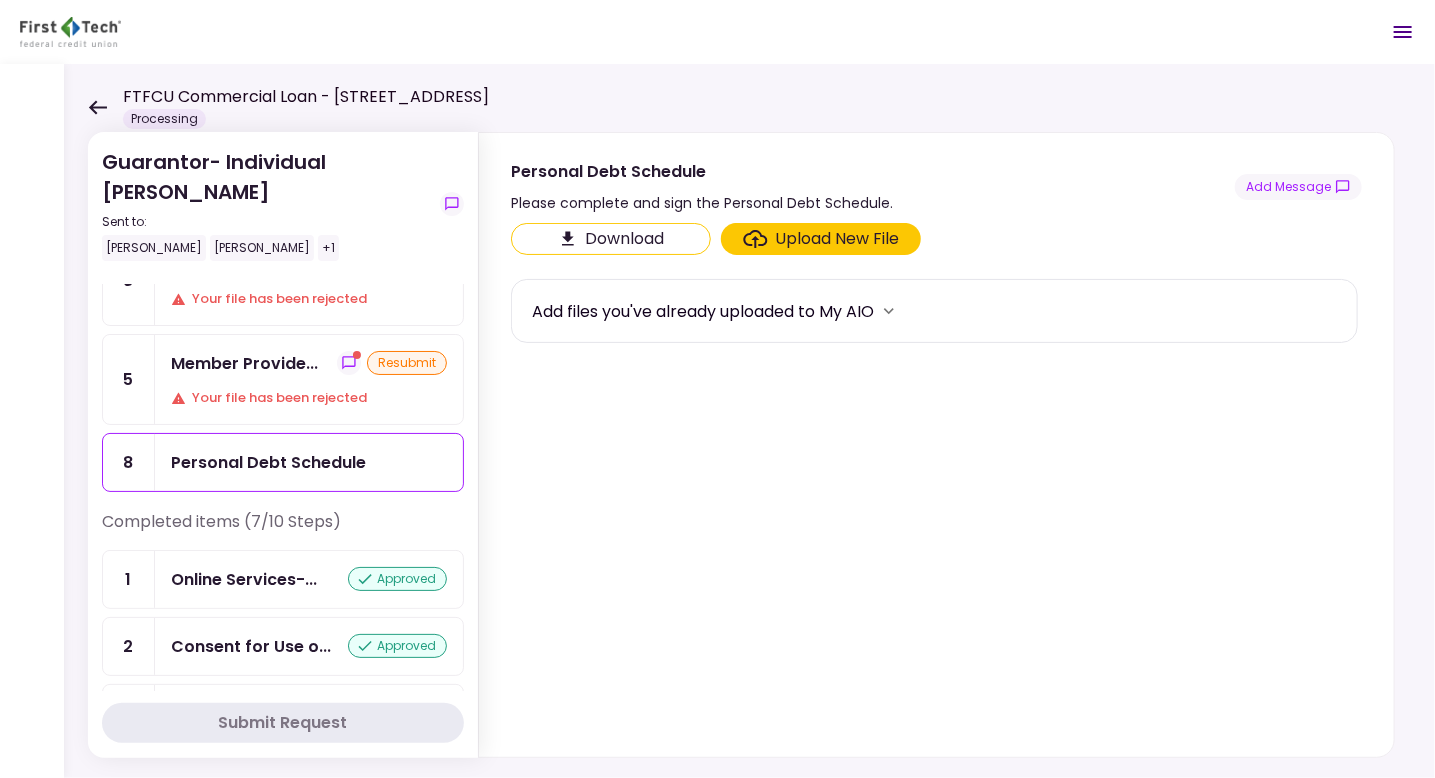 click on "Download" at bounding box center (611, 239) 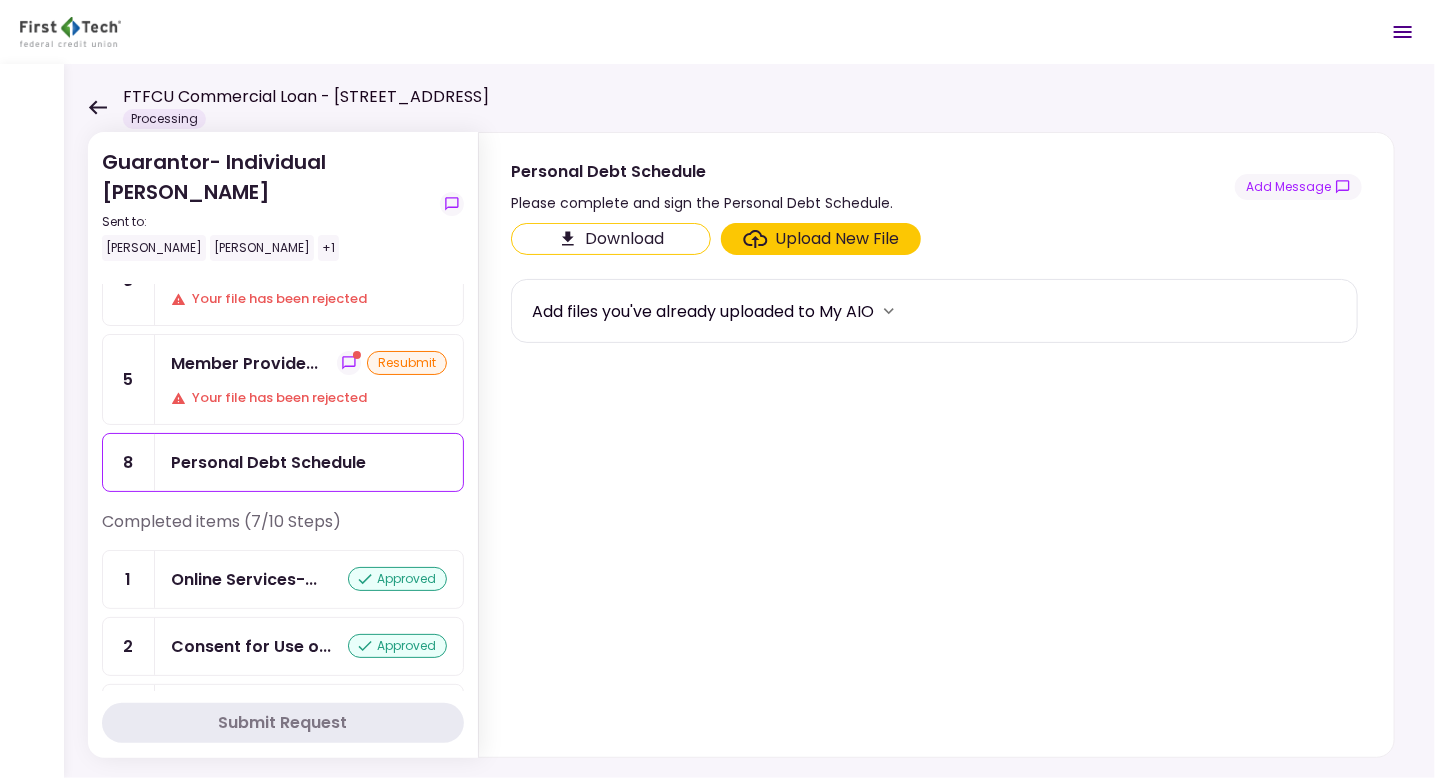 click on "Upload New File" at bounding box center [838, 239] 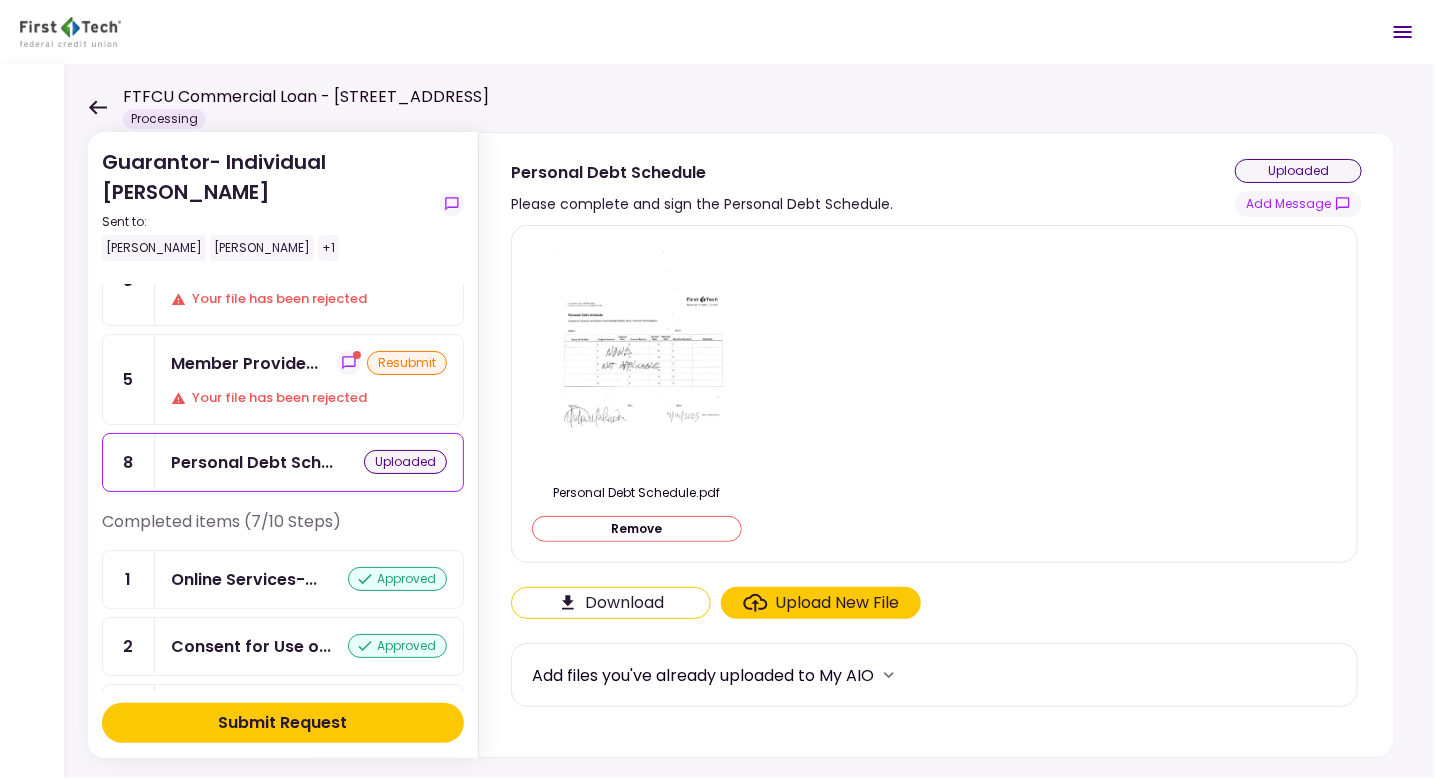 click on "Submit Request" at bounding box center (283, 723) 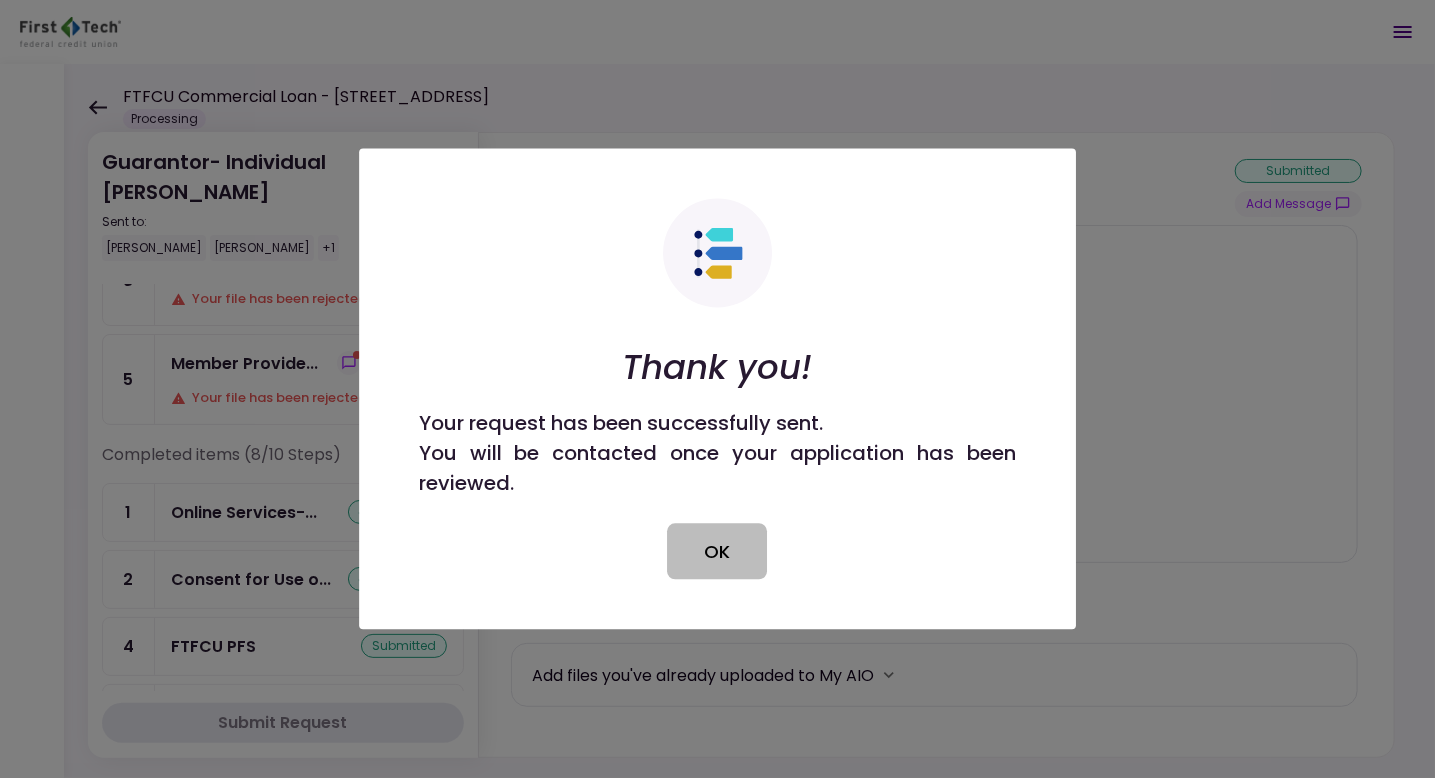click on "OK" at bounding box center [718, 552] 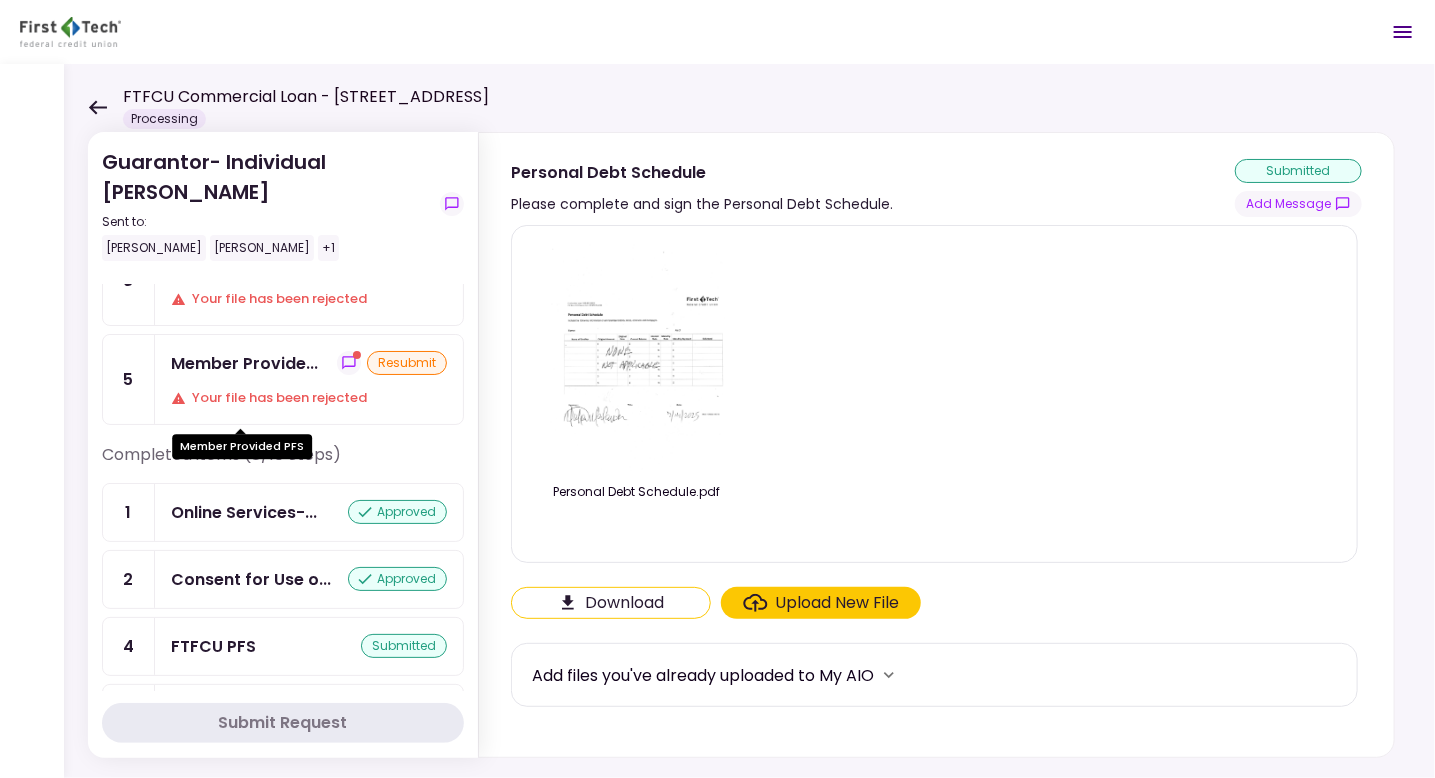 click on "Member Provide..." at bounding box center (244, 363) 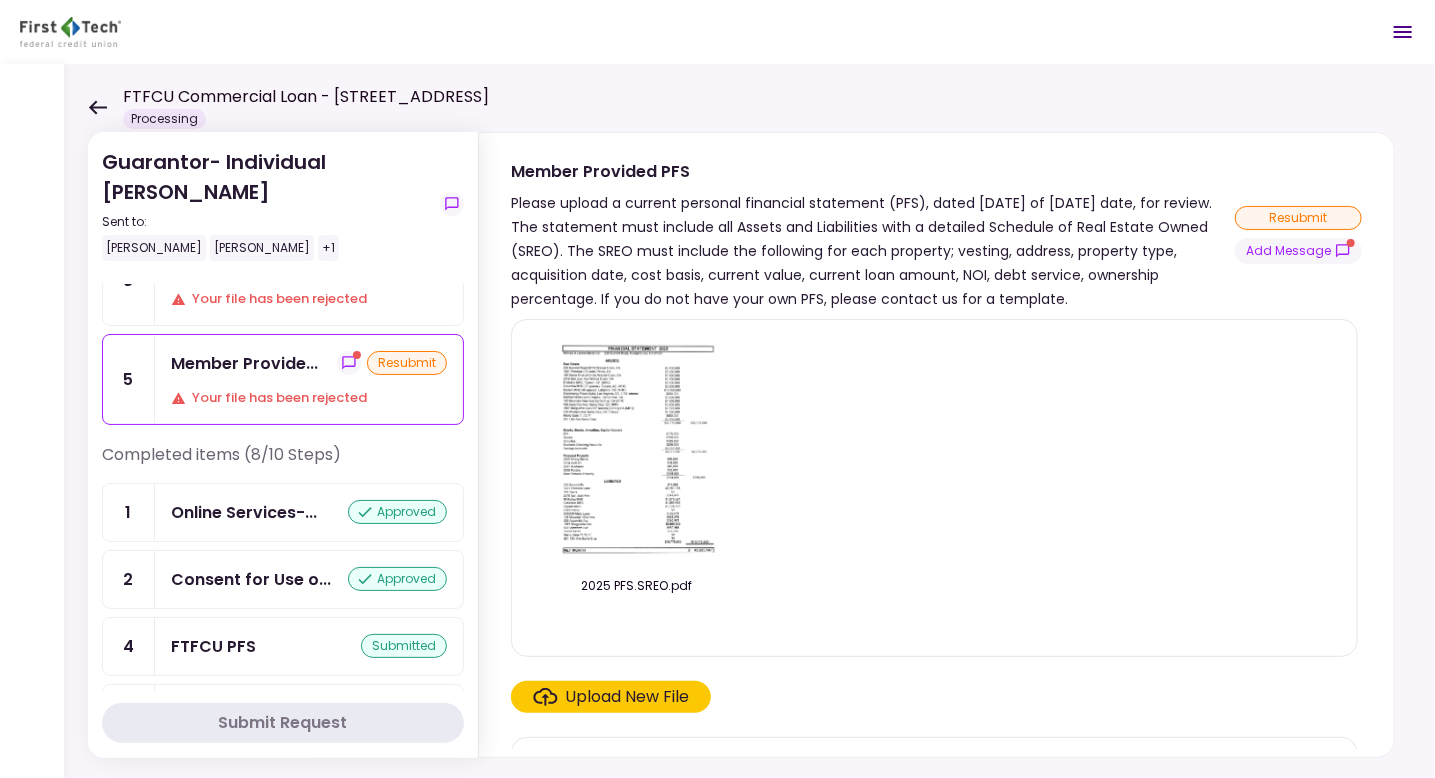 click 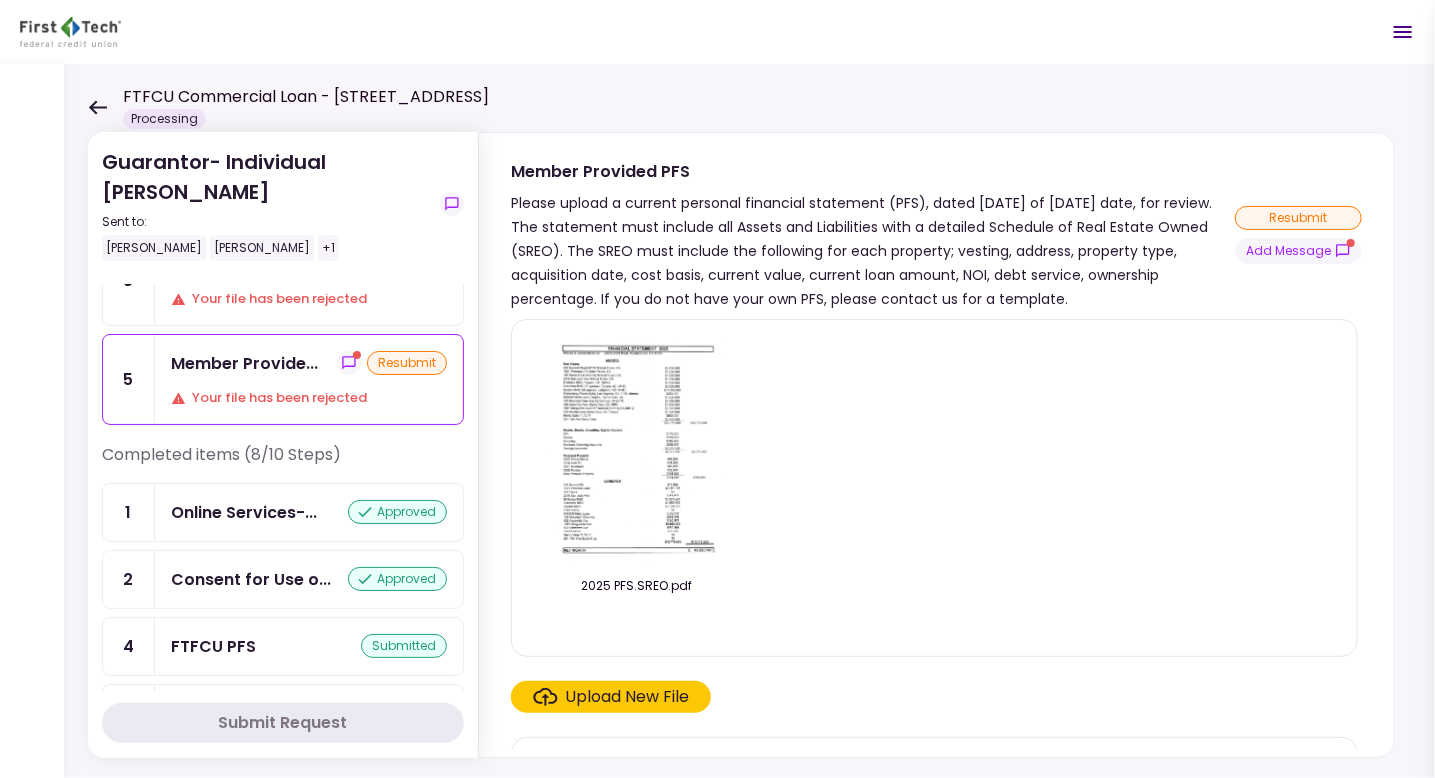 click on "2025 PFS.SREO.pdf" at bounding box center [934, 488] 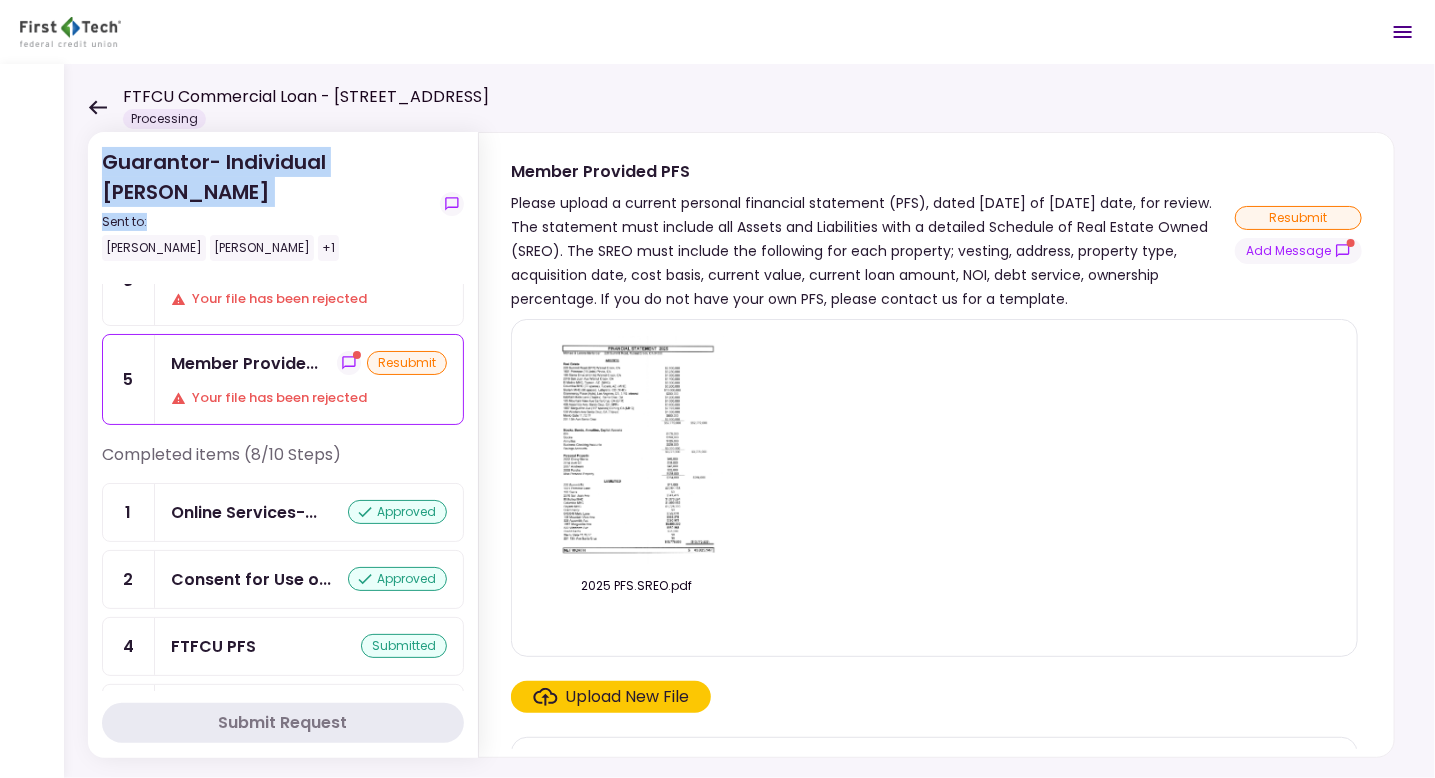 drag, startPoint x: 1070, startPoint y: 296, endPoint x: 444, endPoint y: 217, distance: 630.96515 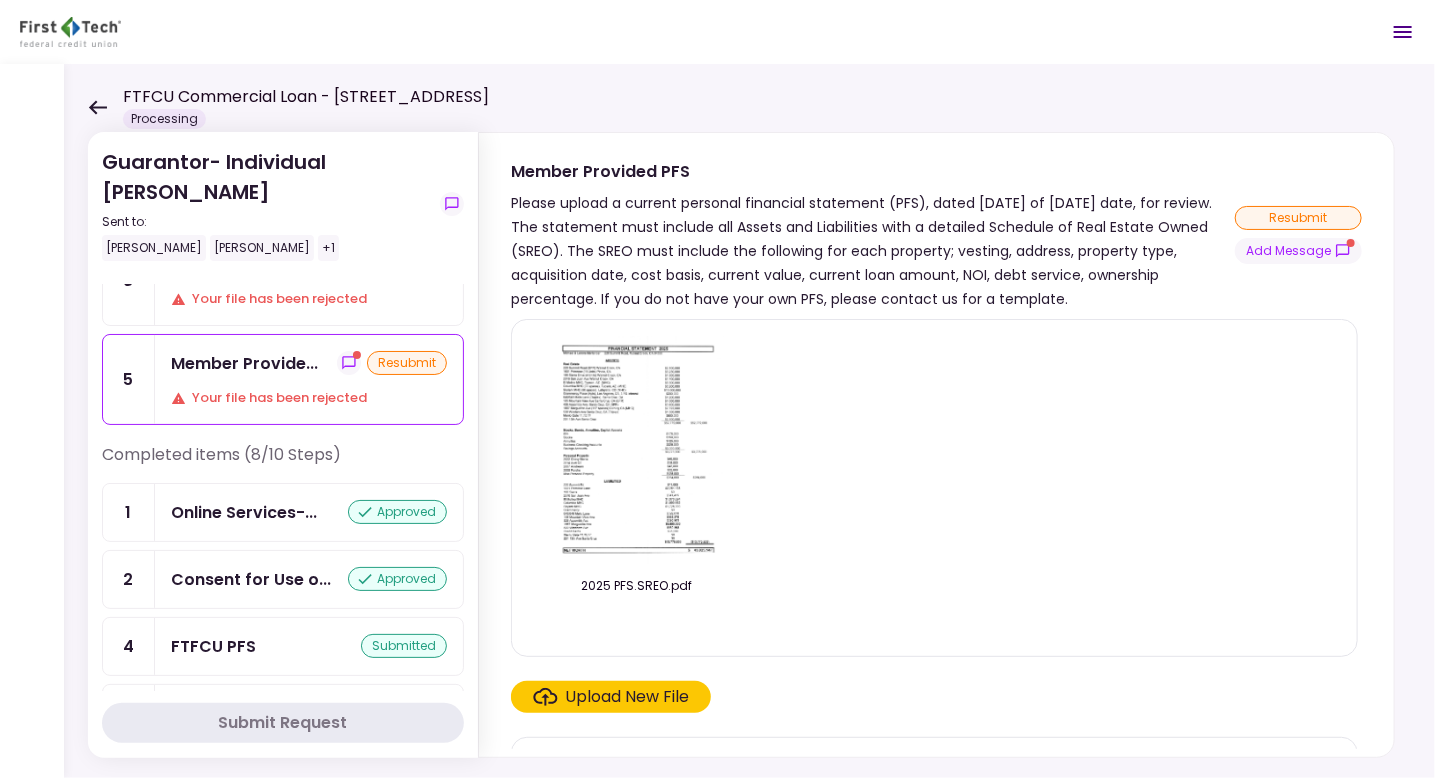 click on "2025 PFS.SREO.pdf" at bounding box center [934, 488] 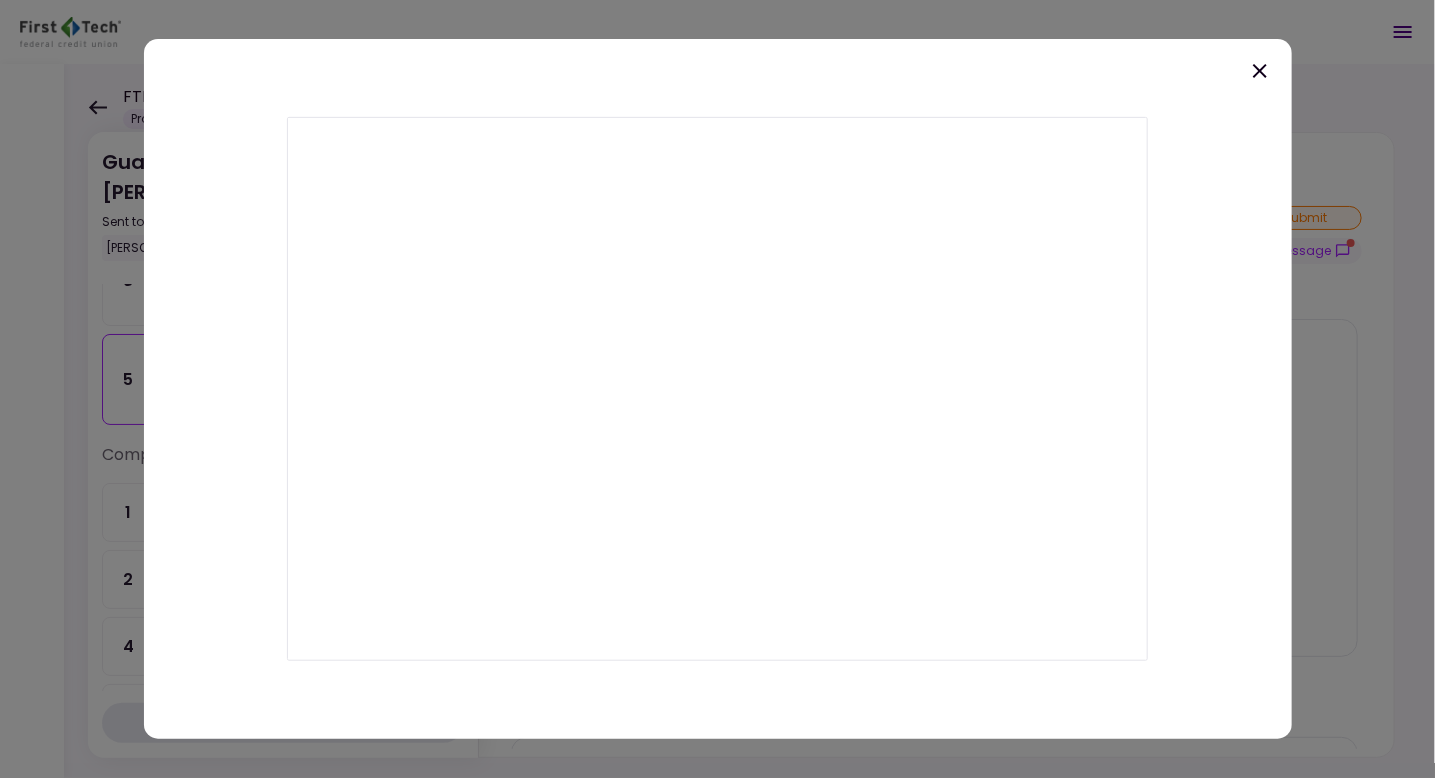 click 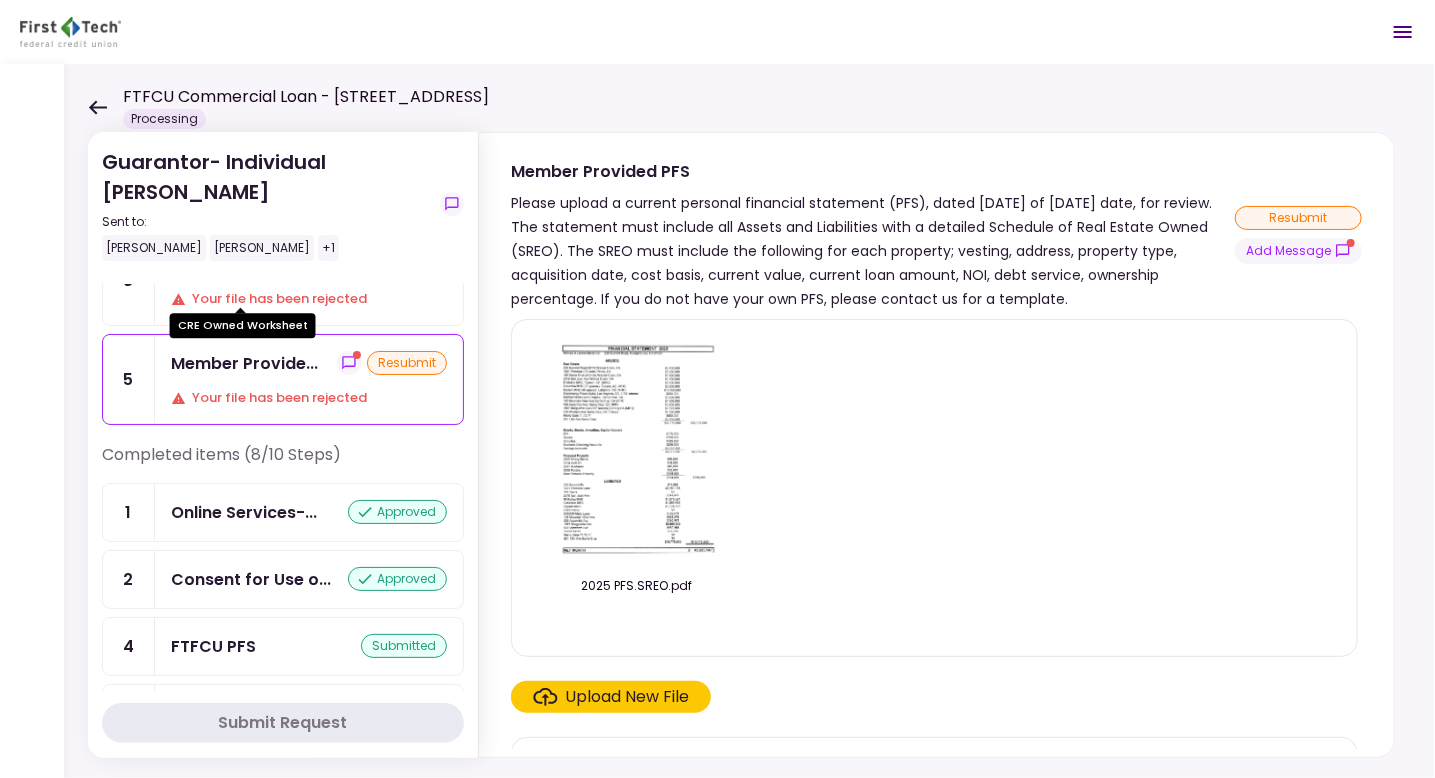 click on "CRE Owned Work..." at bounding box center [247, 264] 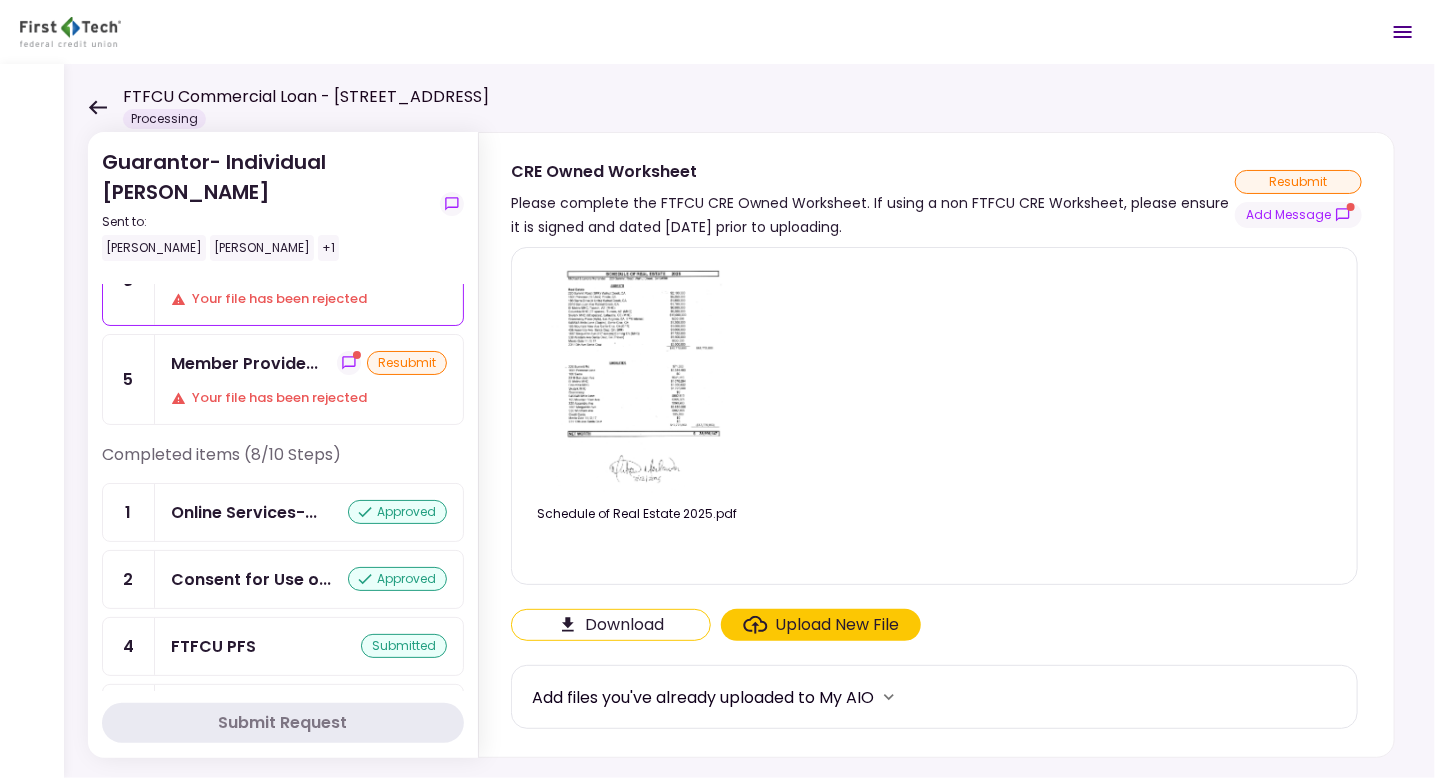 drag, startPoint x: 895, startPoint y: 227, endPoint x: 559, endPoint y: 197, distance: 337.33664 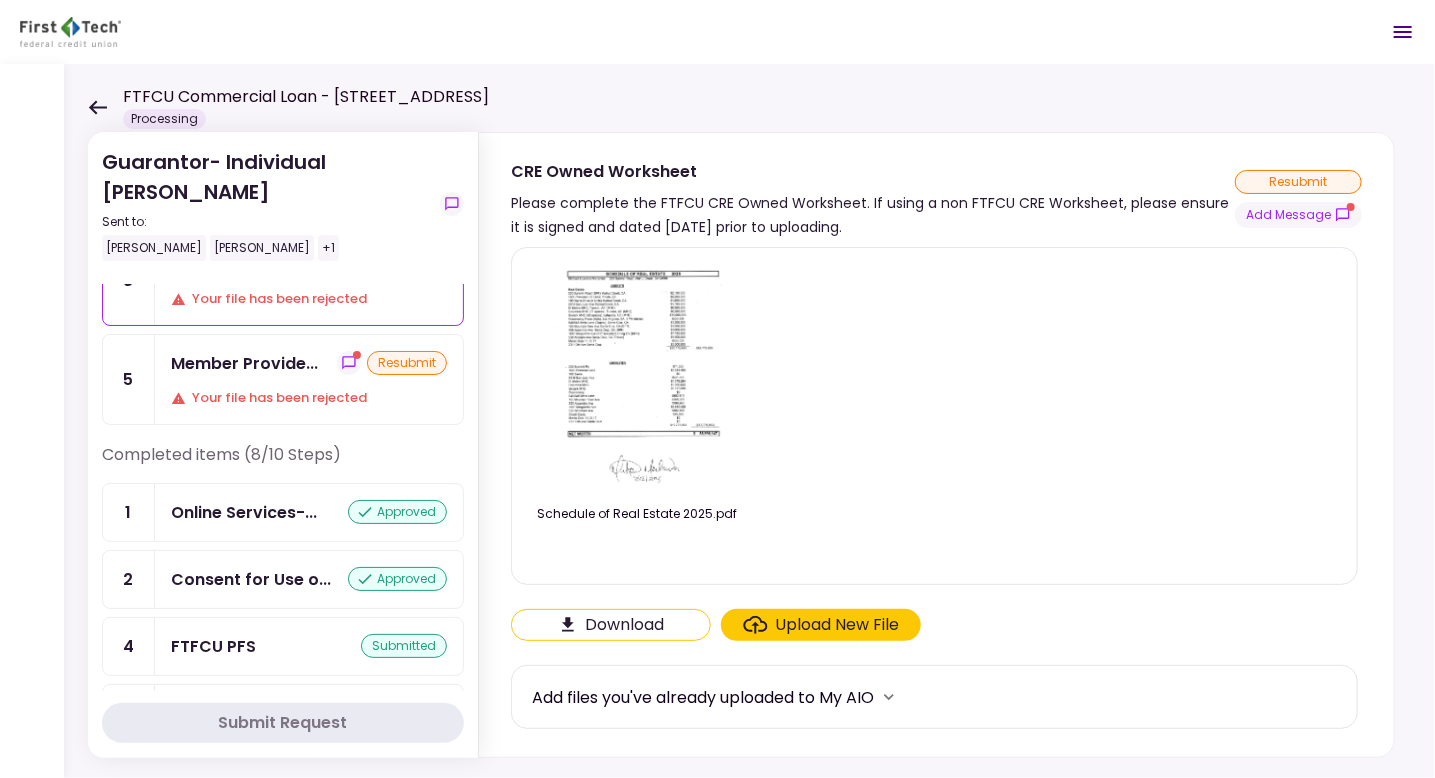 copy on "CRE Owned Worksheet Please complete the FTFCU CRE Owned Worksheet.  If using a non FTFCU CRE Worksheet, please ensure it is signed and dated [DATE] prior to uploading." 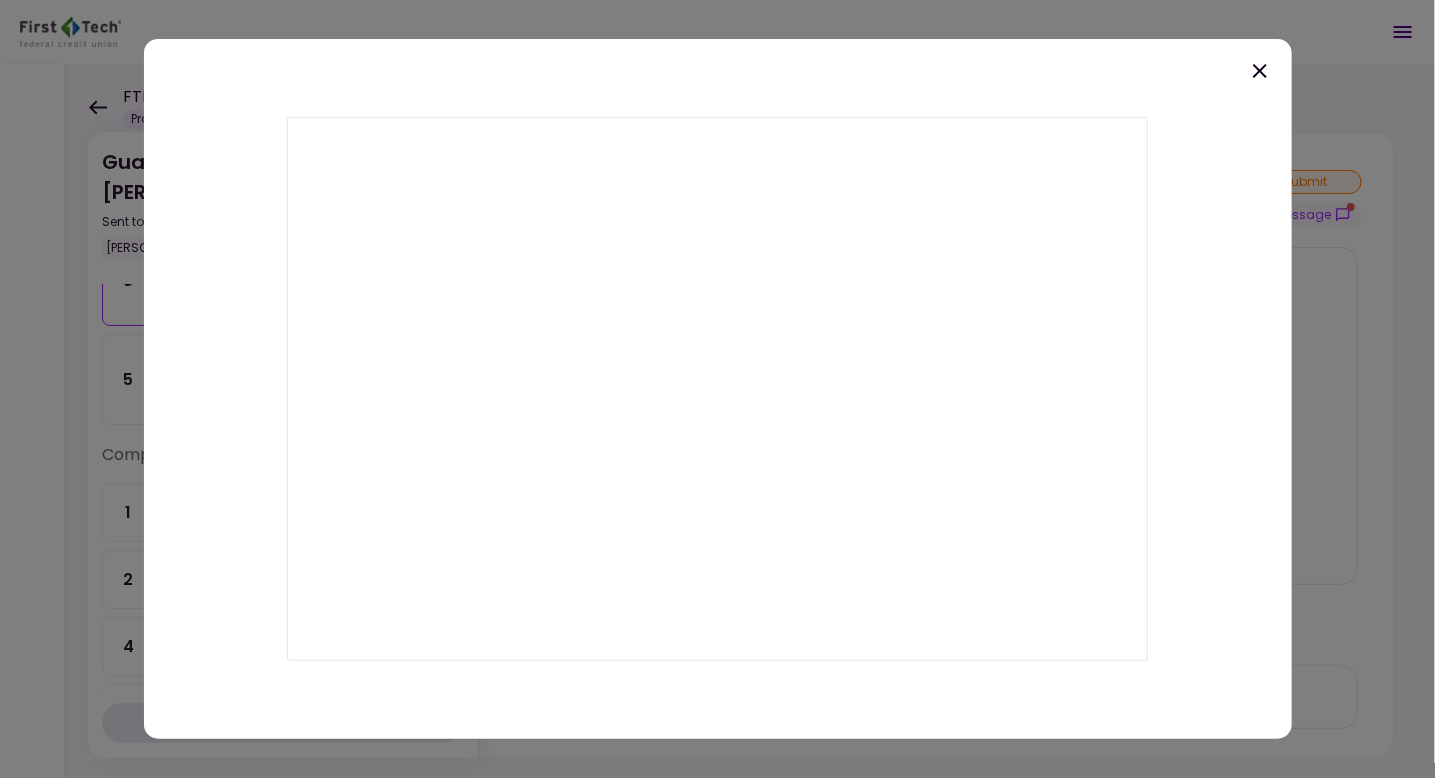 click at bounding box center [718, 389] 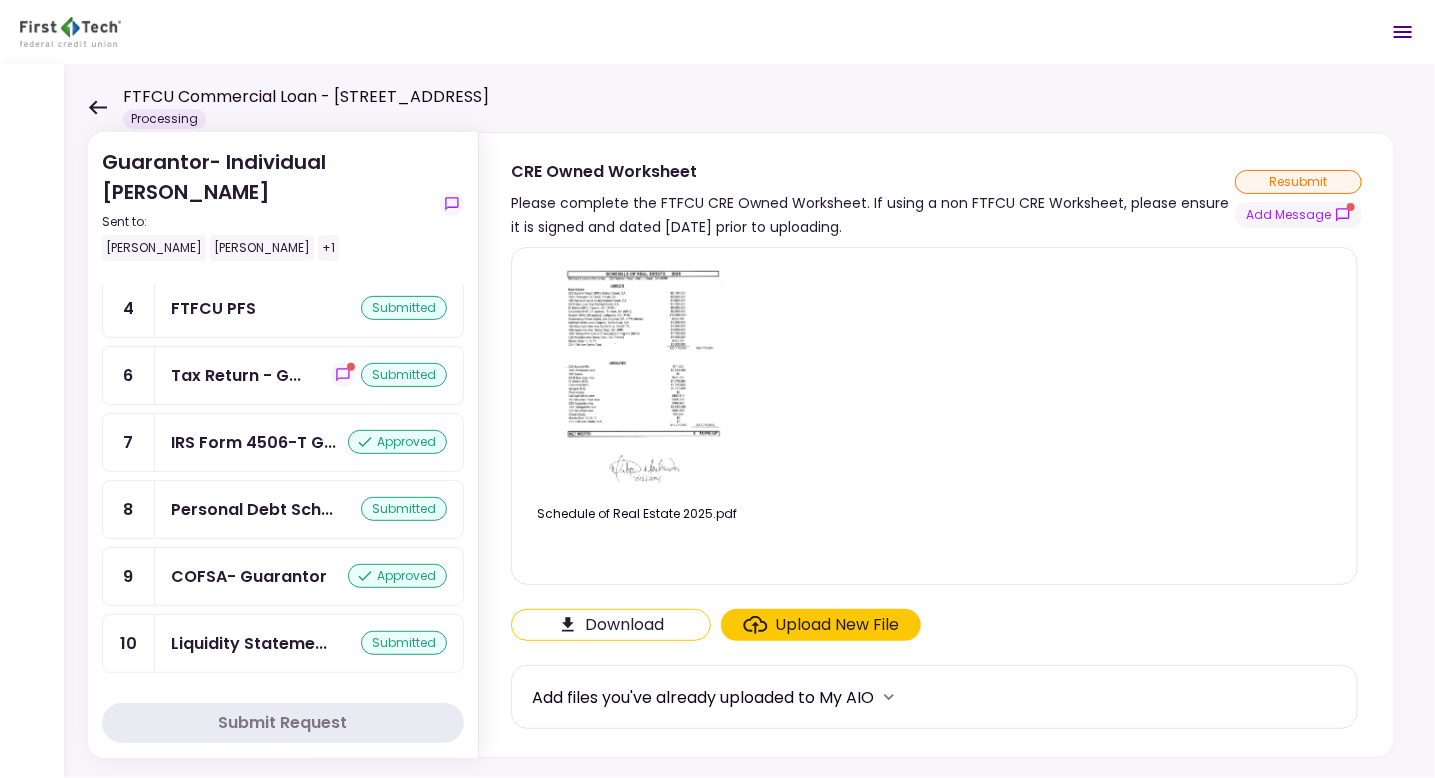 scroll, scrollTop: 533, scrollLeft: 0, axis: vertical 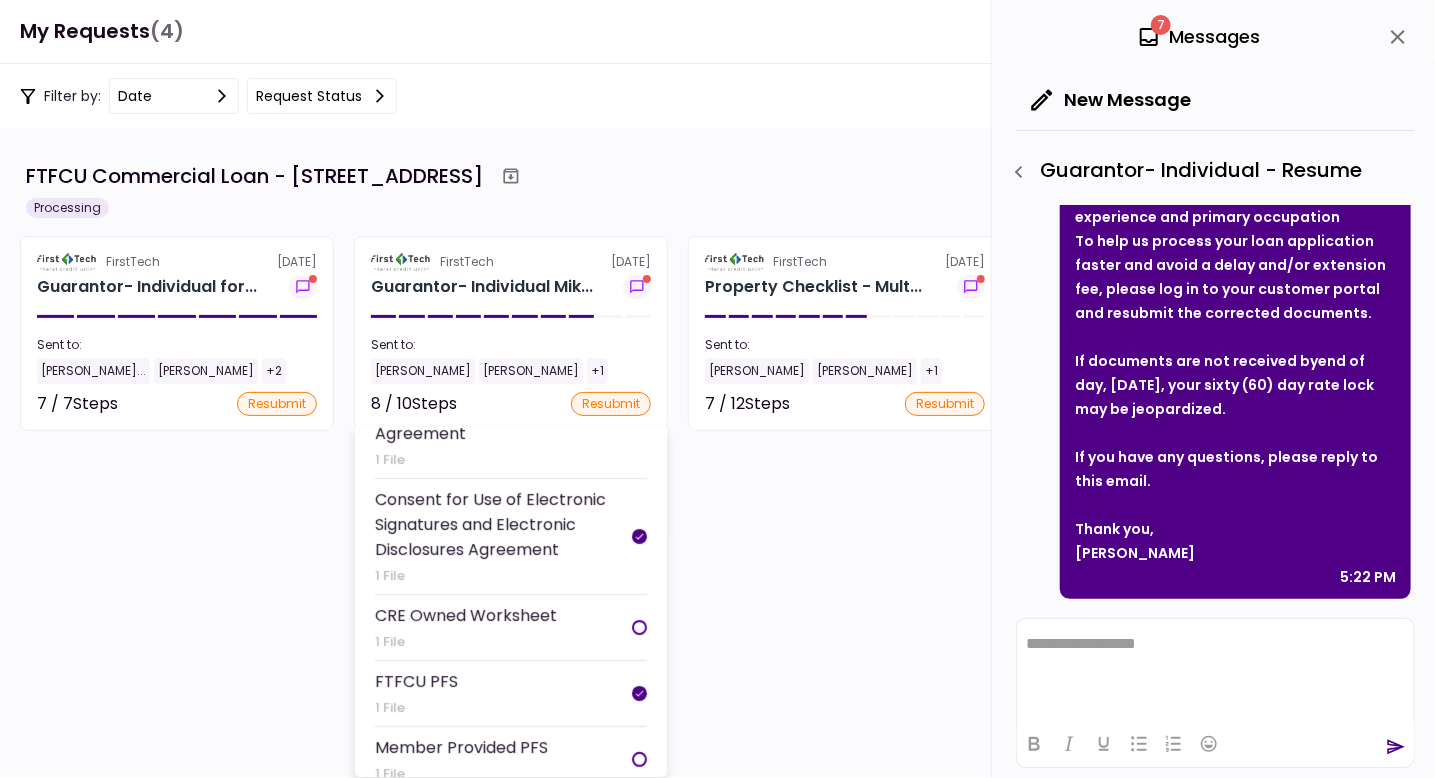 click at bounding box center [639, 627] 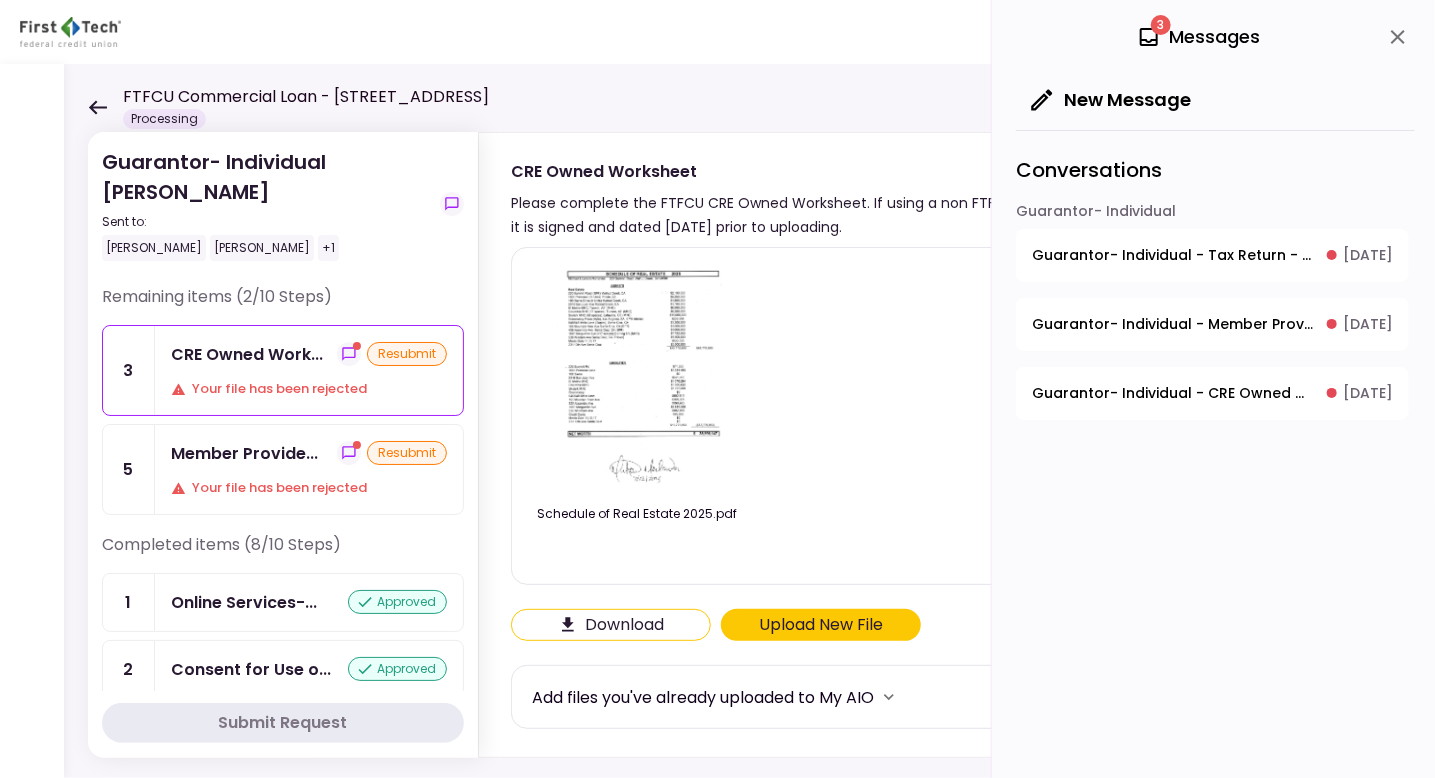 scroll, scrollTop: 533, scrollLeft: 0, axis: vertical 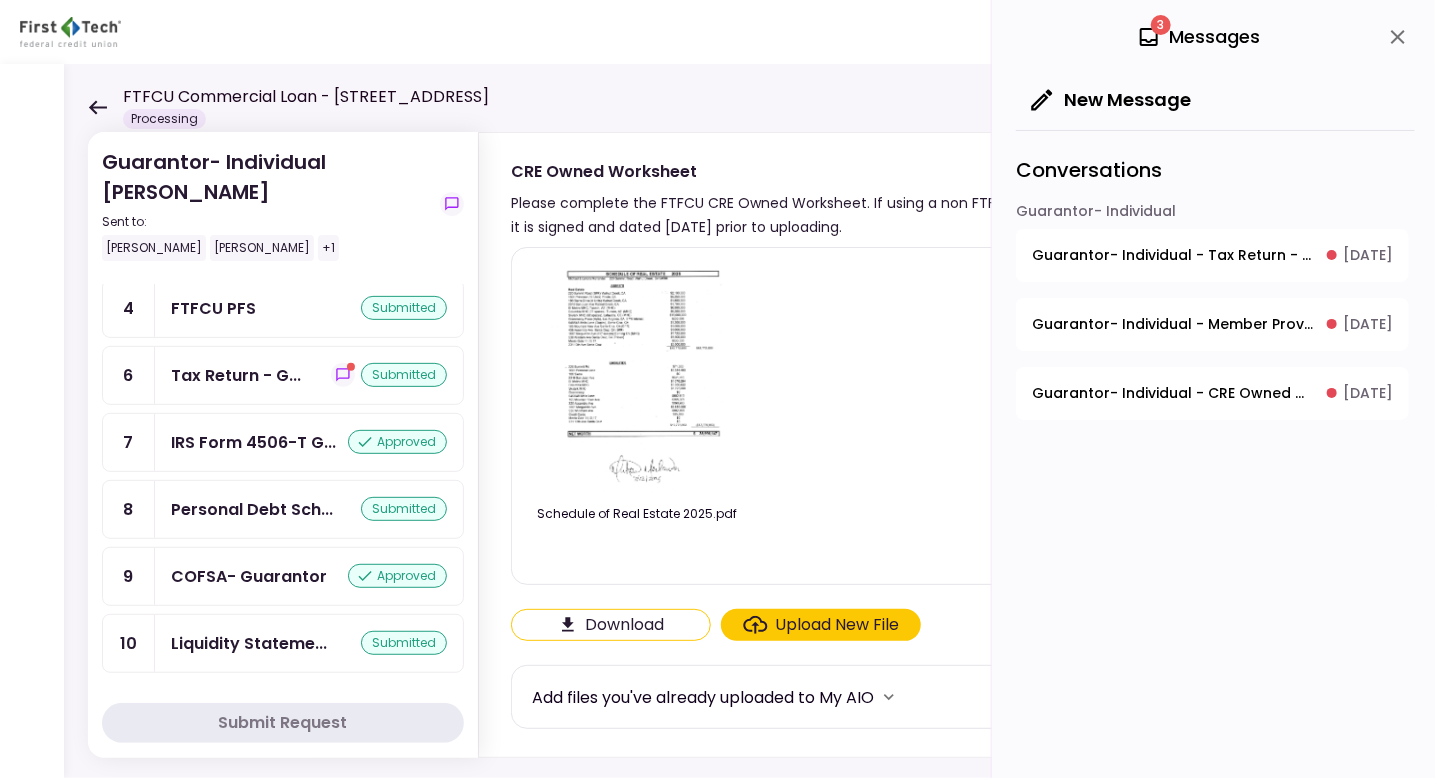 click on "3 Messages" at bounding box center (1215, 37) 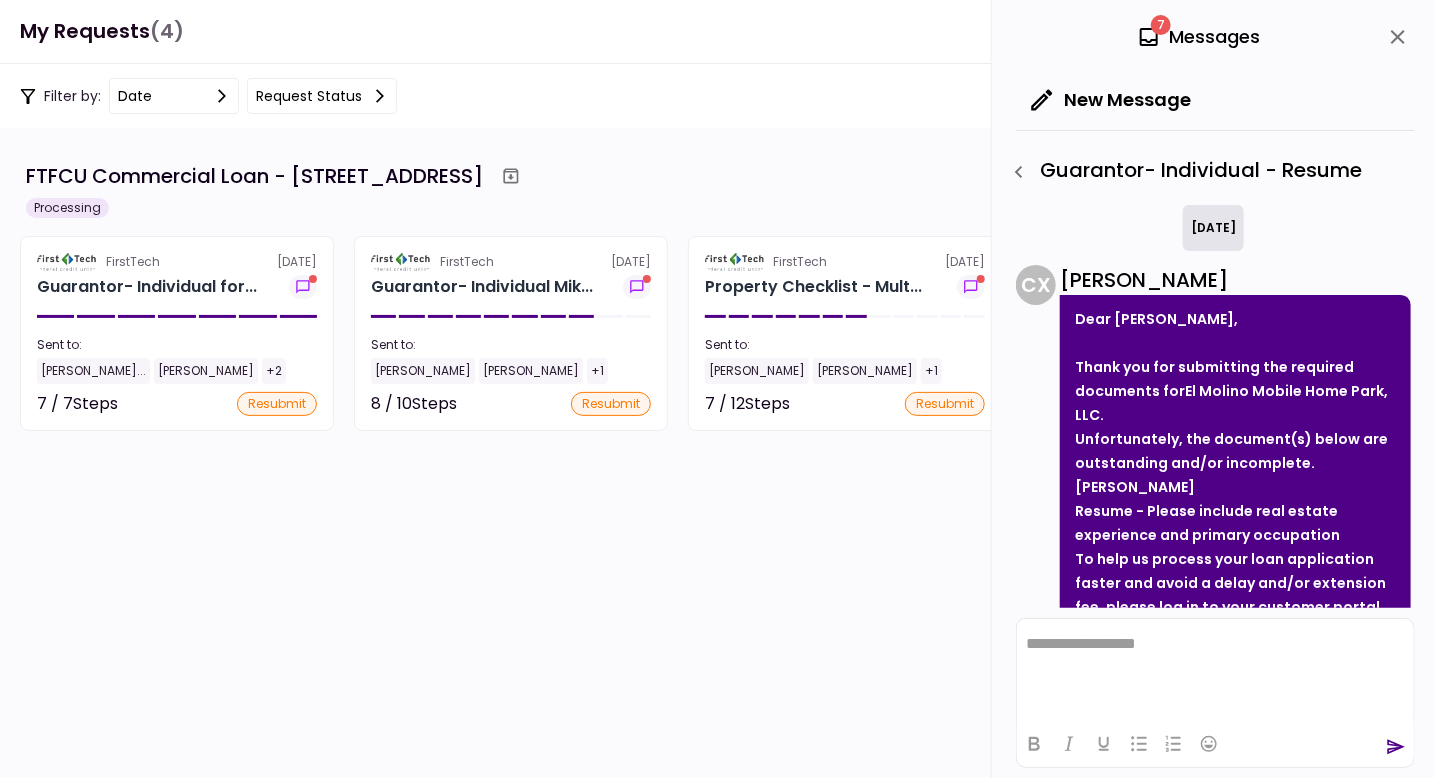 scroll, scrollTop: 0, scrollLeft: 0, axis: both 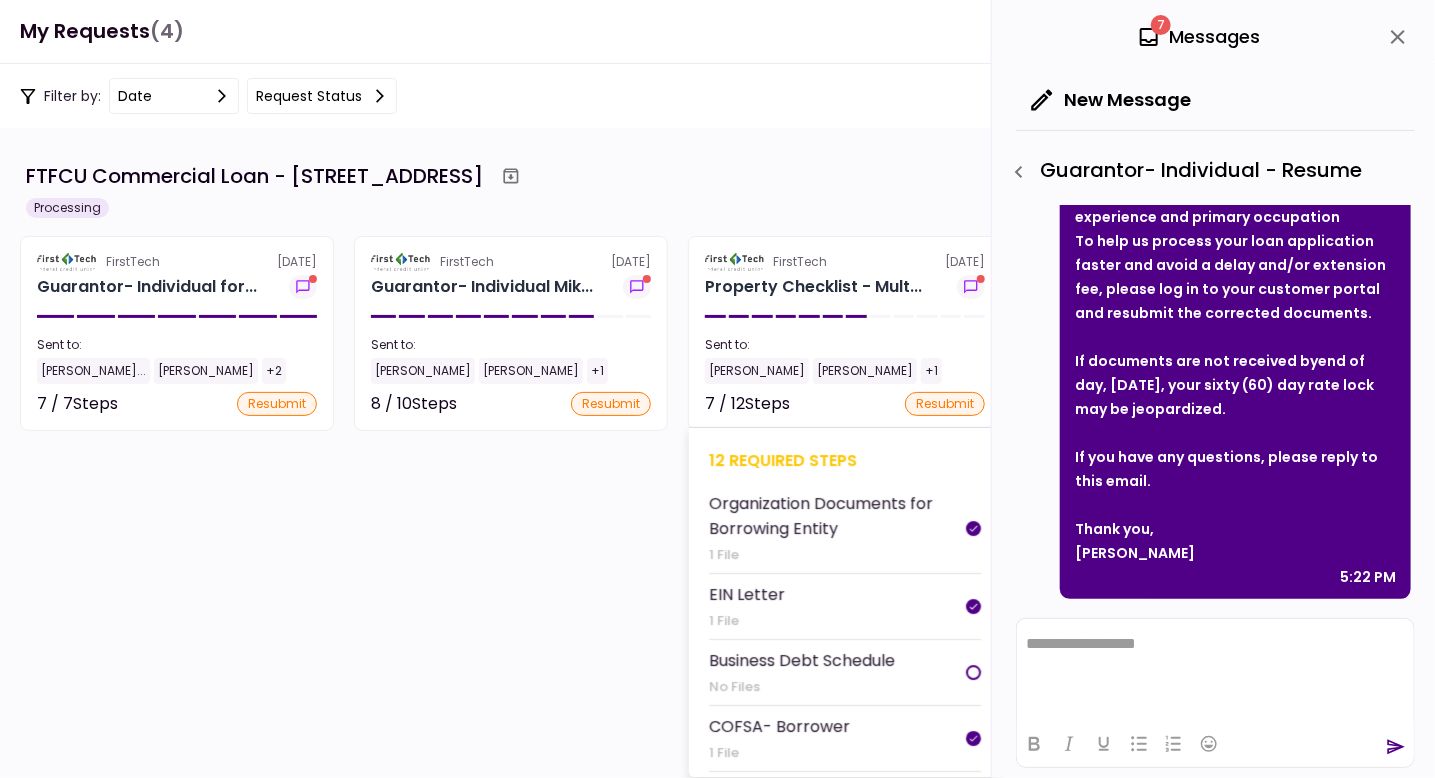 click at bounding box center [973, 672] 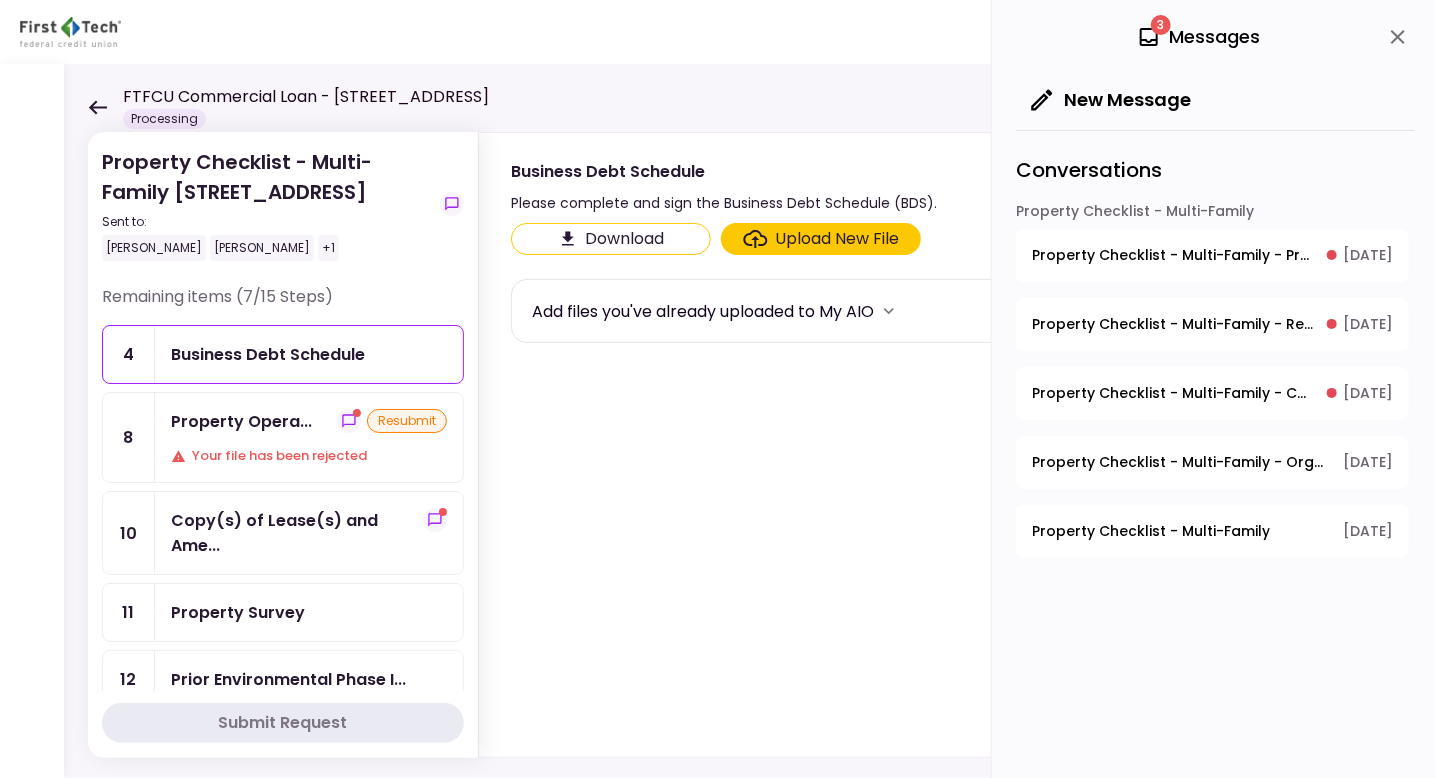 click on "Download" at bounding box center [611, 239] 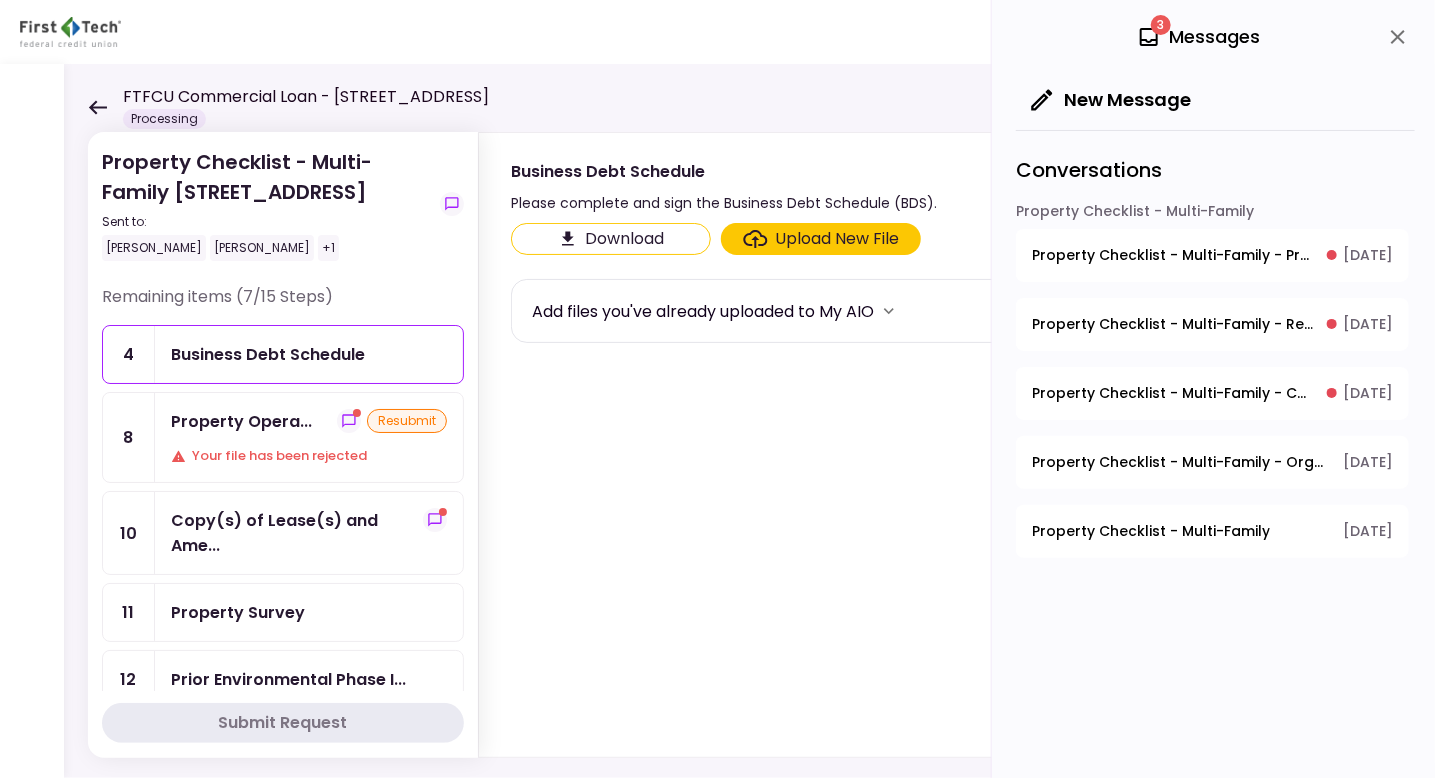 click on "Upload New File" at bounding box center (838, 239) 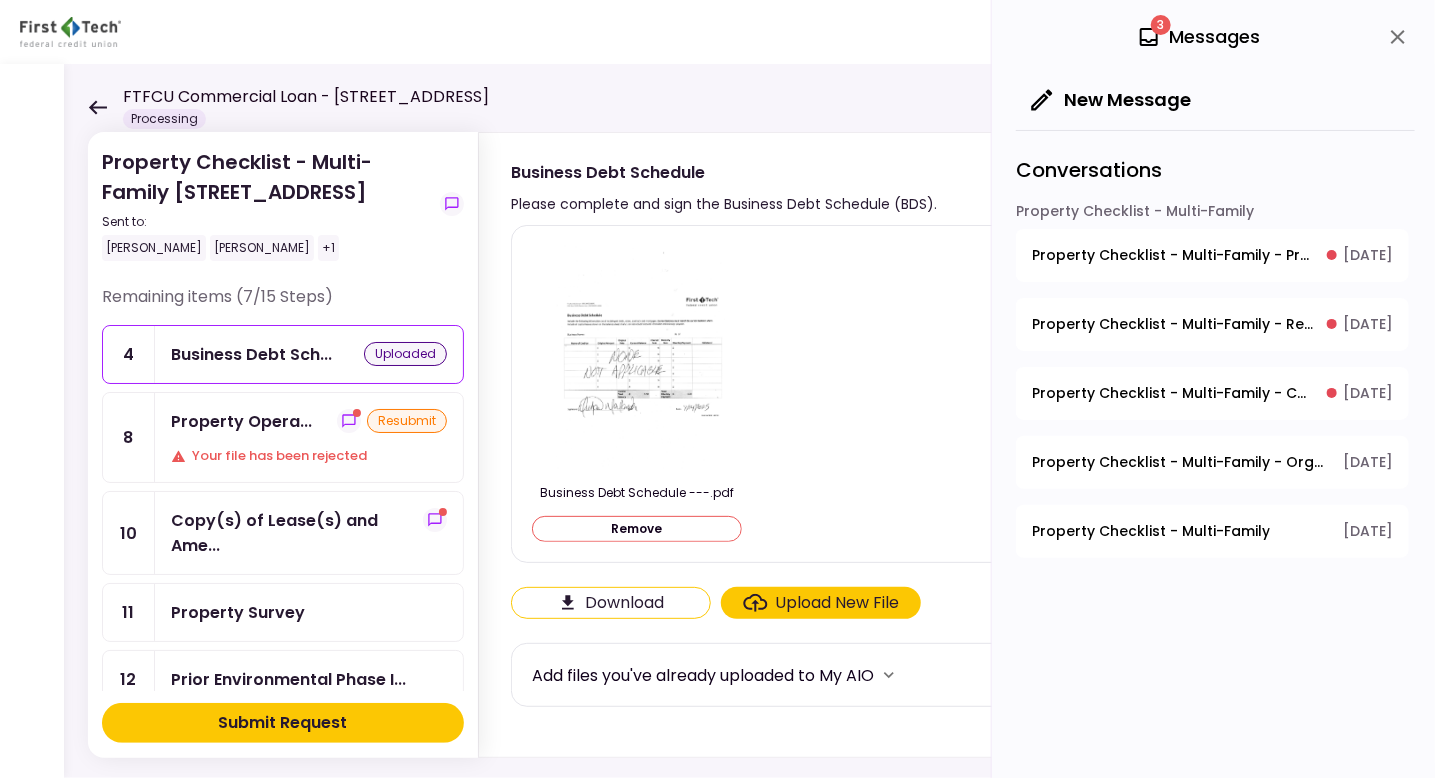 click on "Submit Request" at bounding box center (283, 723) 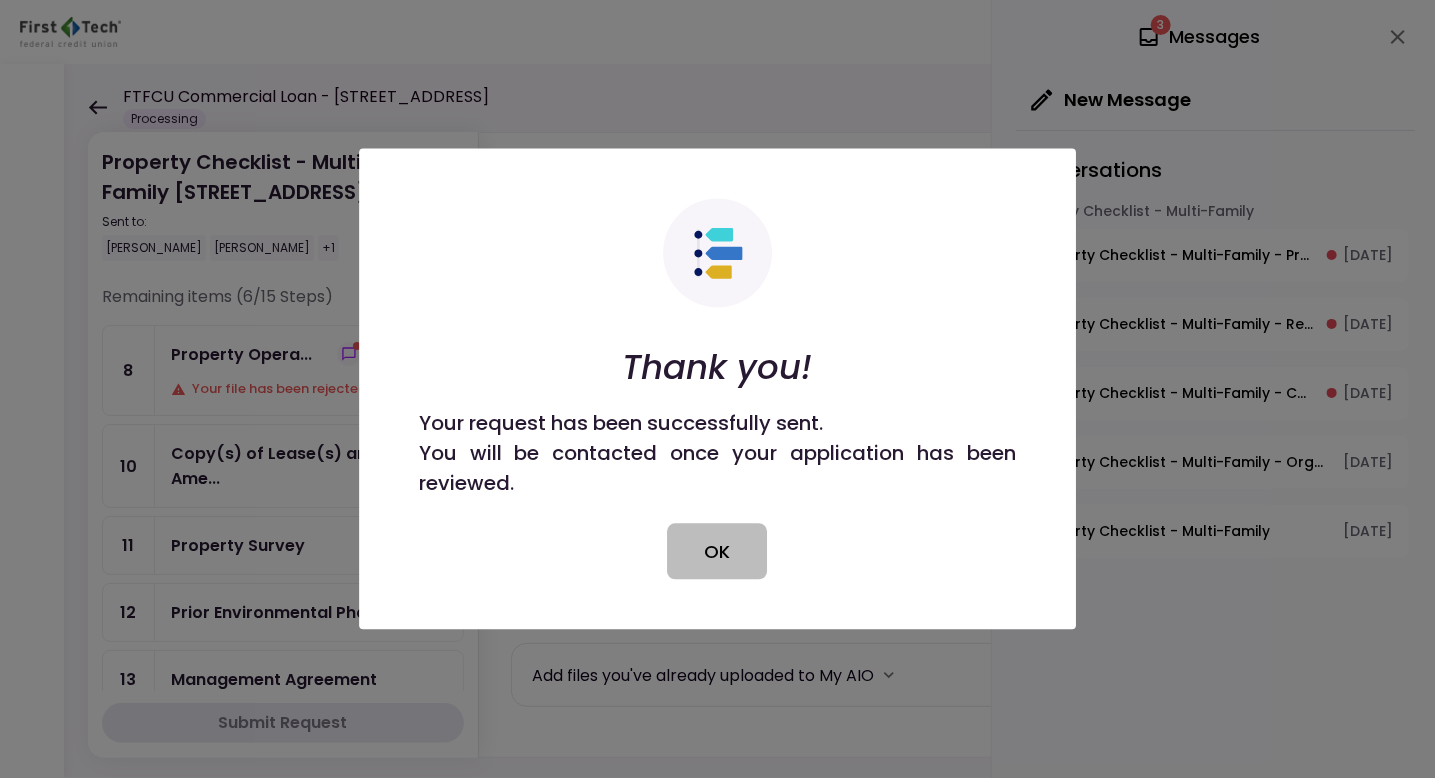 click on "OK" at bounding box center [718, 552] 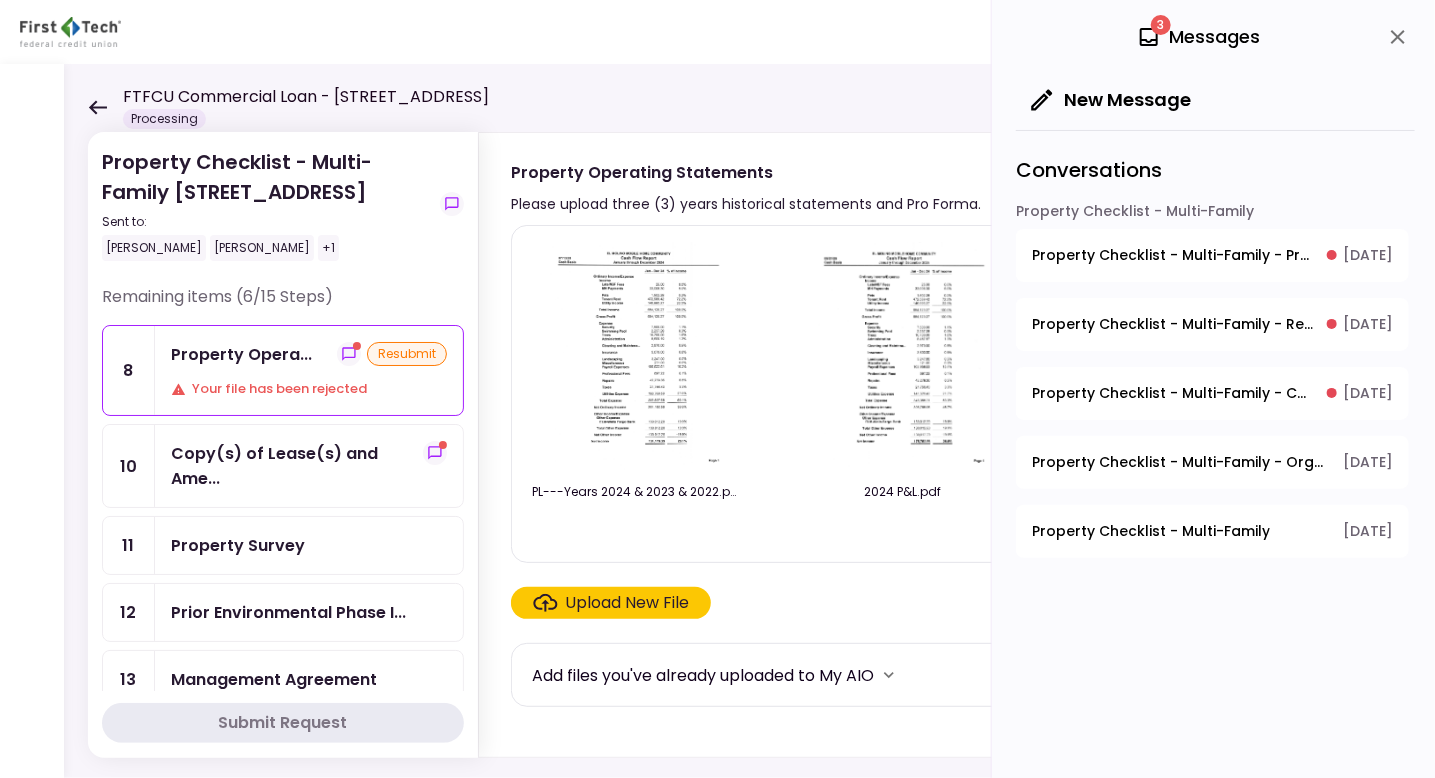 click 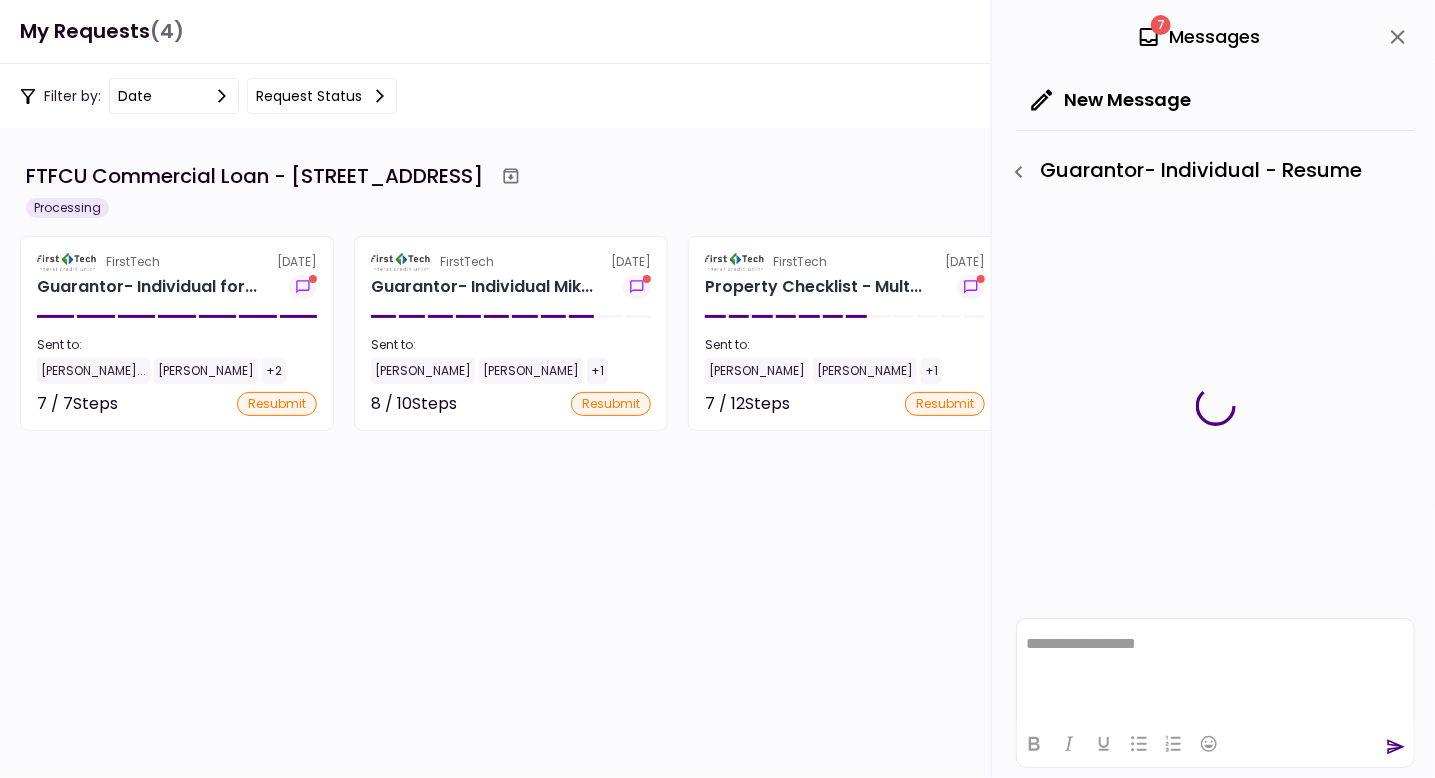 scroll, scrollTop: 0, scrollLeft: 0, axis: both 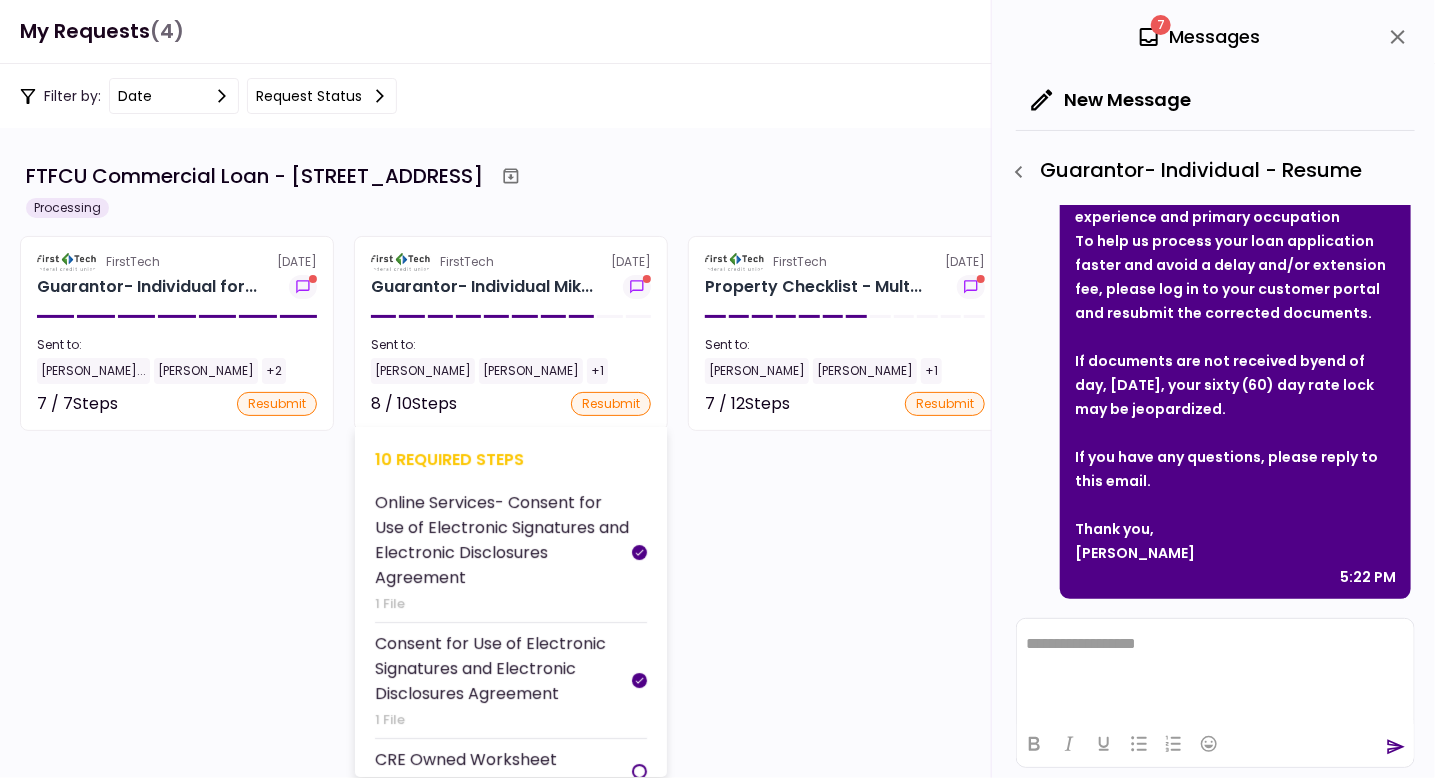 click on "CRE Owned Worksheet" at bounding box center (466, 759) 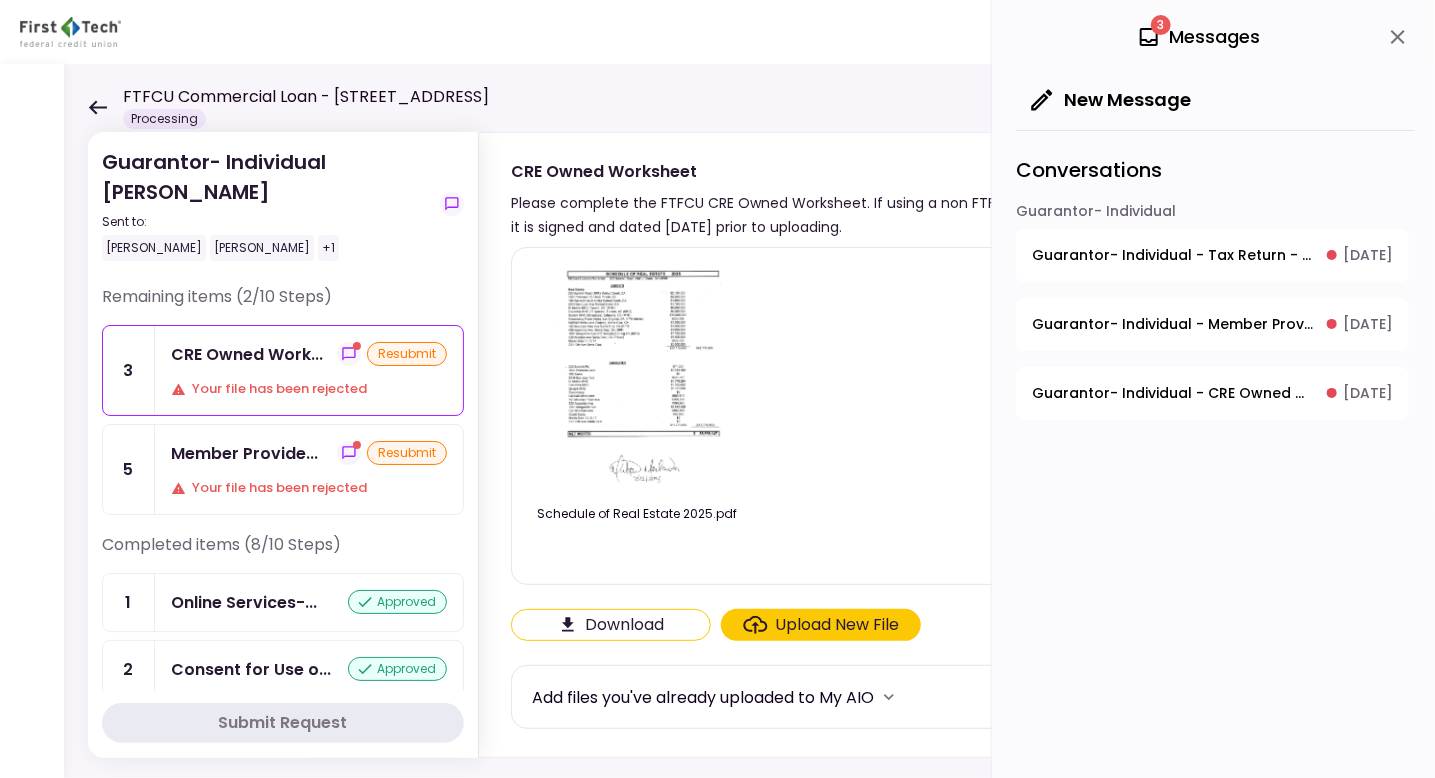 click 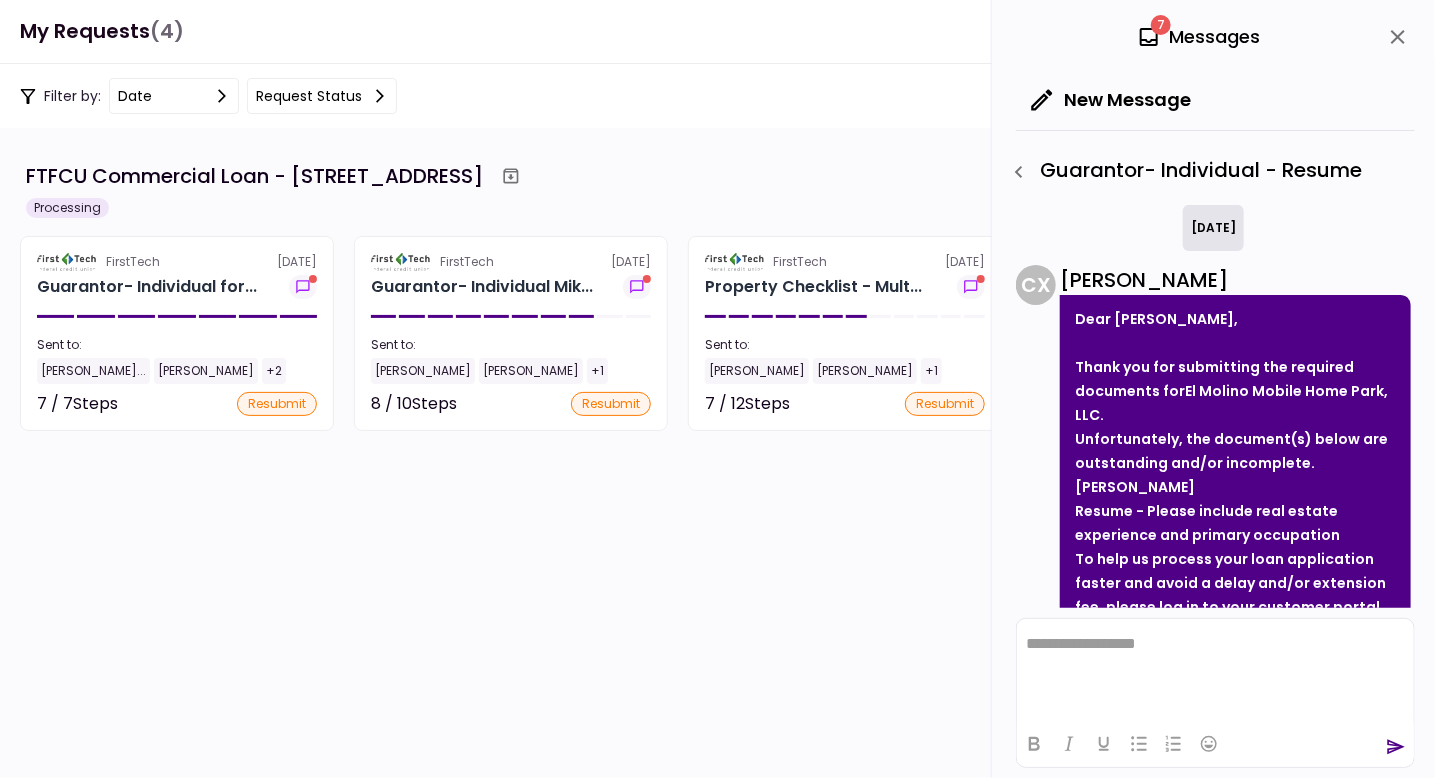 scroll, scrollTop: 0, scrollLeft: 0, axis: both 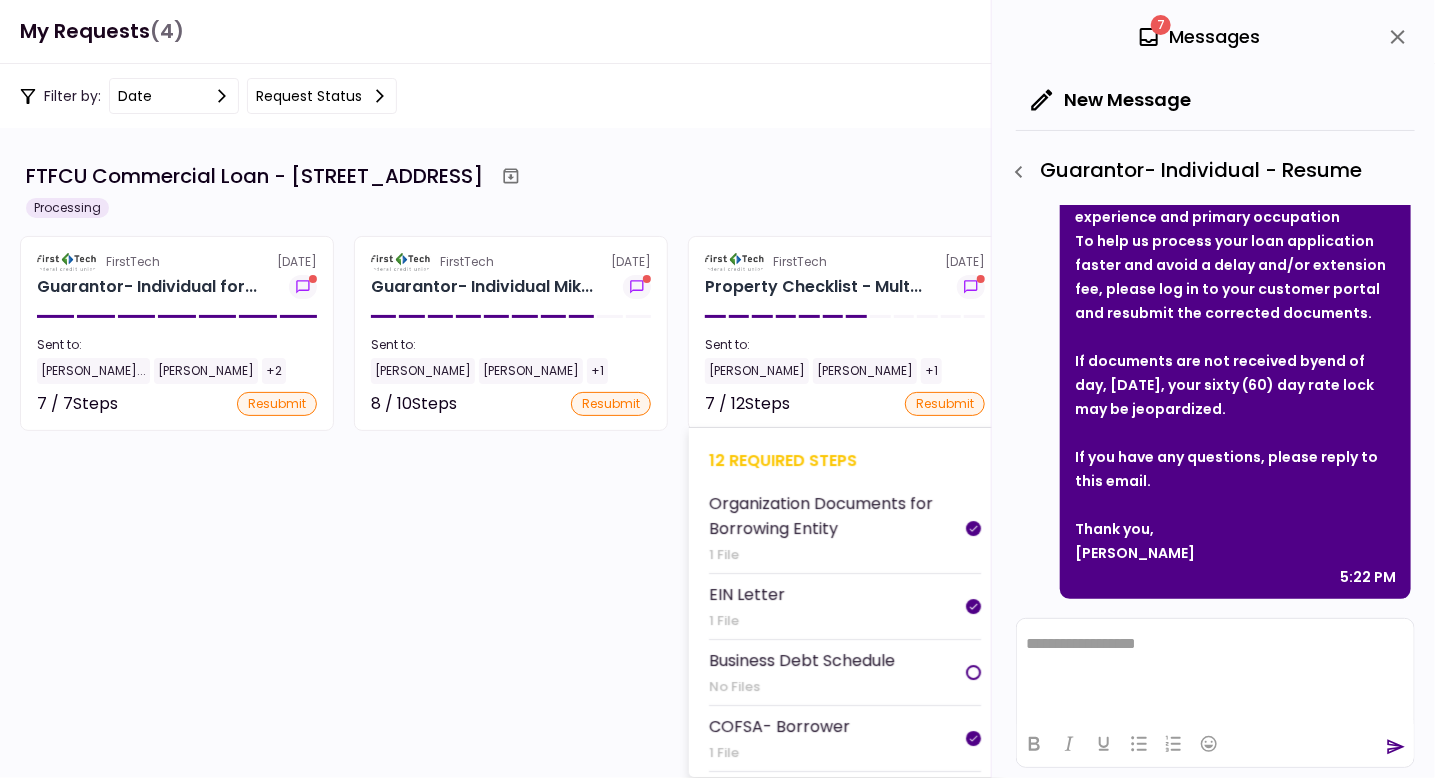 click at bounding box center (973, 672) 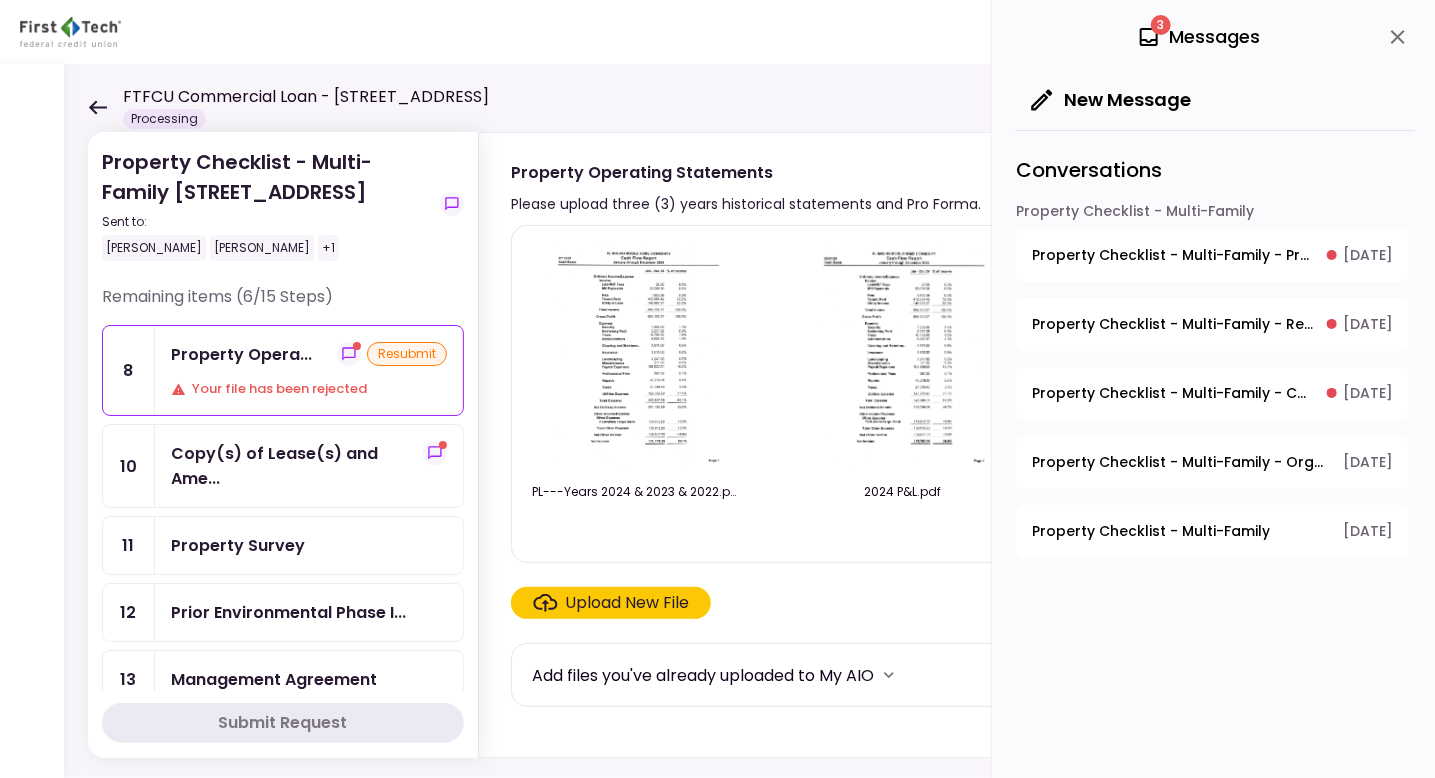 click on "Upload New File" at bounding box center (628, 603) 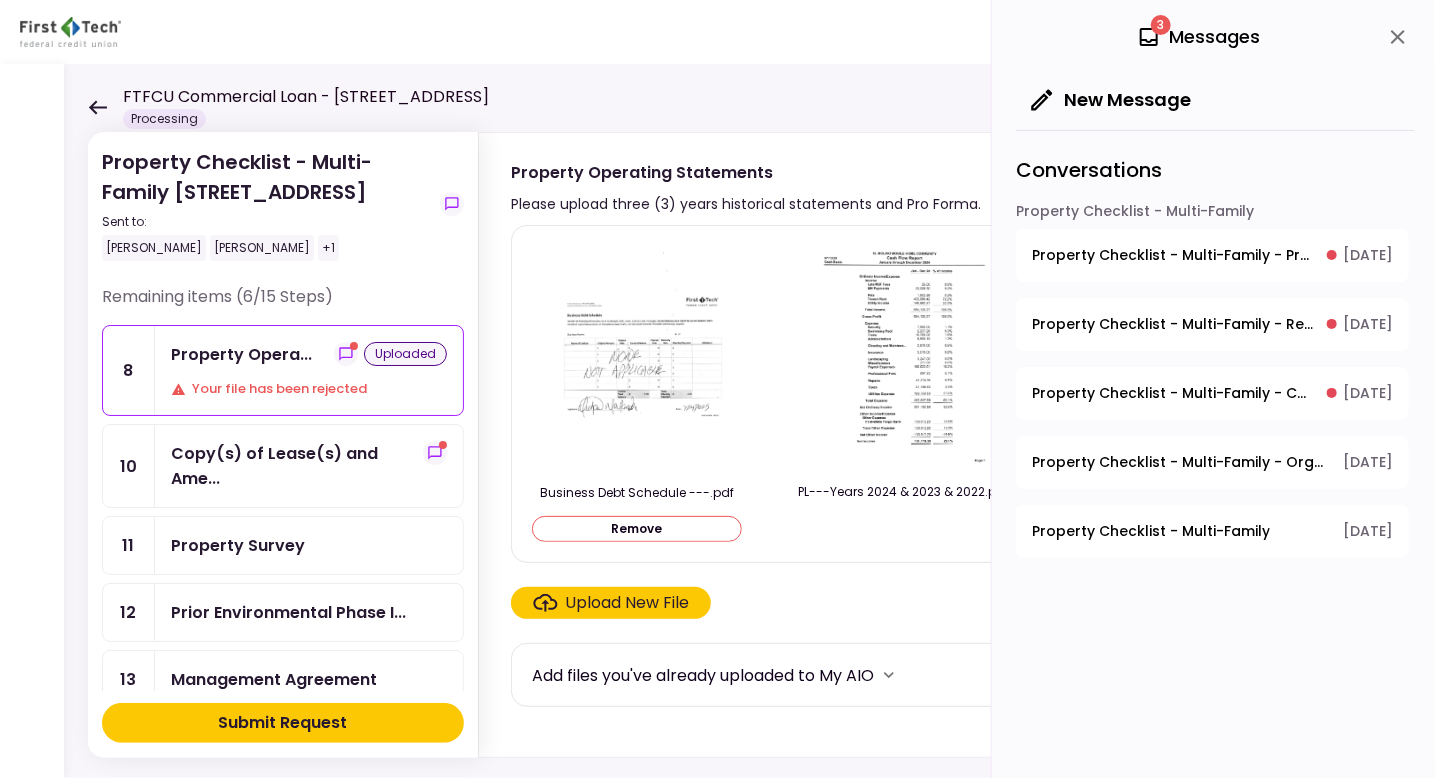 click on "Submit Request" at bounding box center (283, 723) 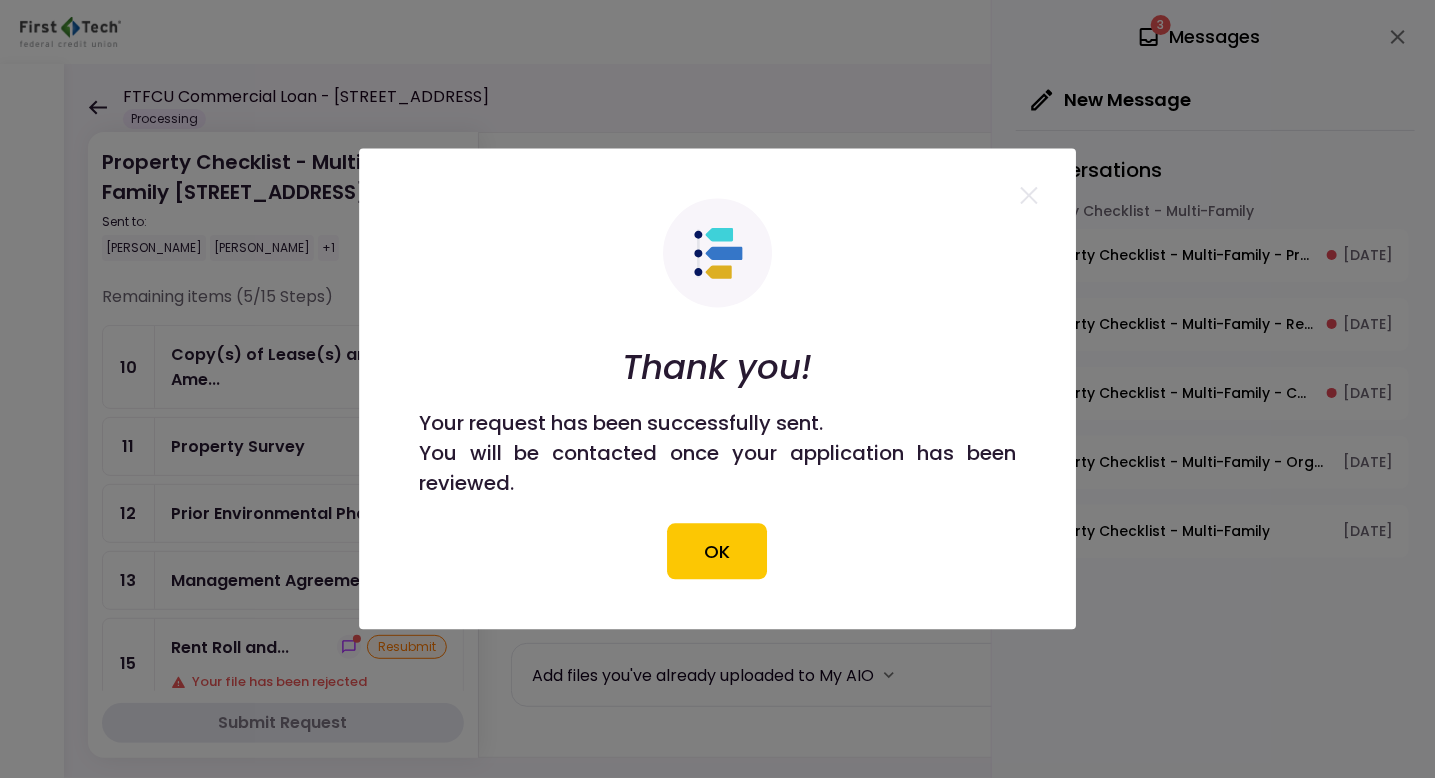 click on "OK" at bounding box center (718, 552) 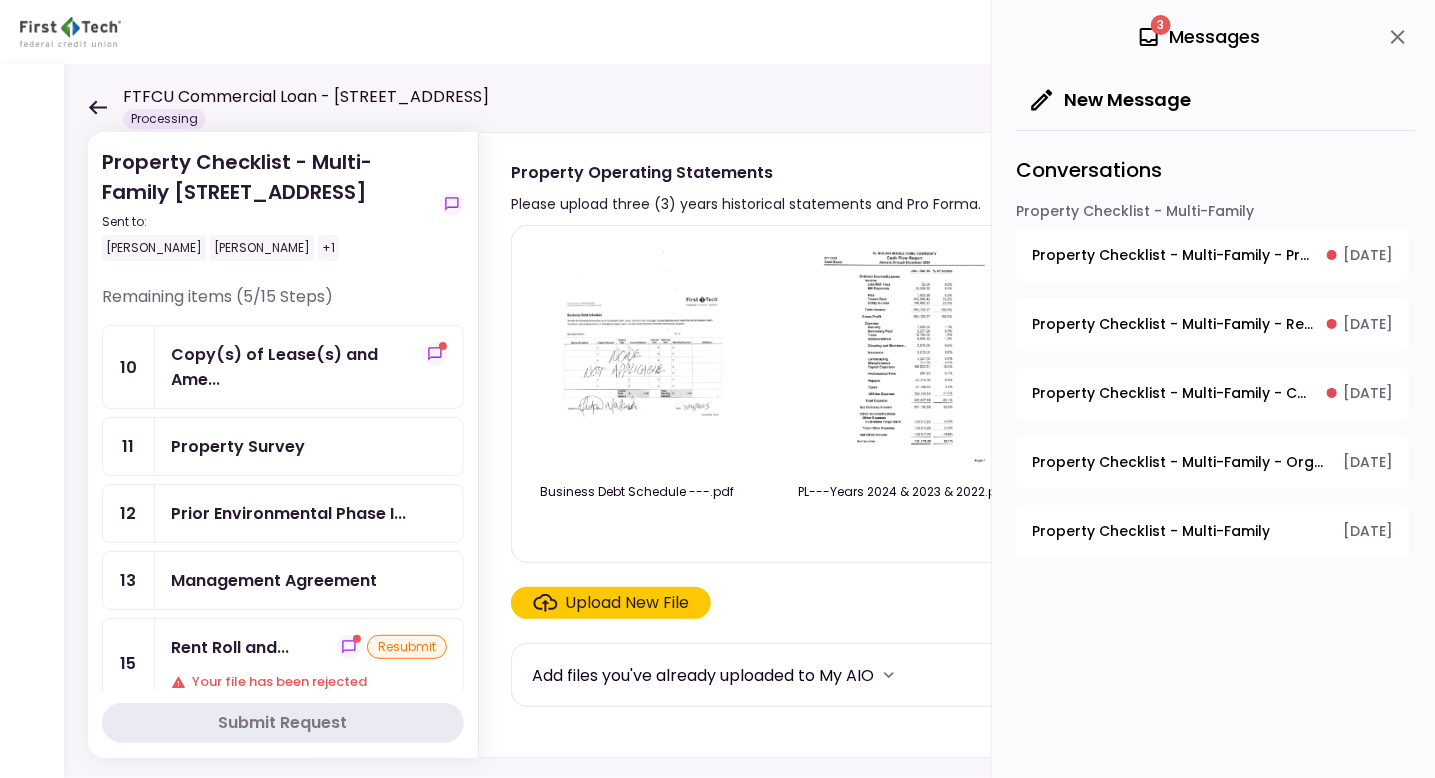 click 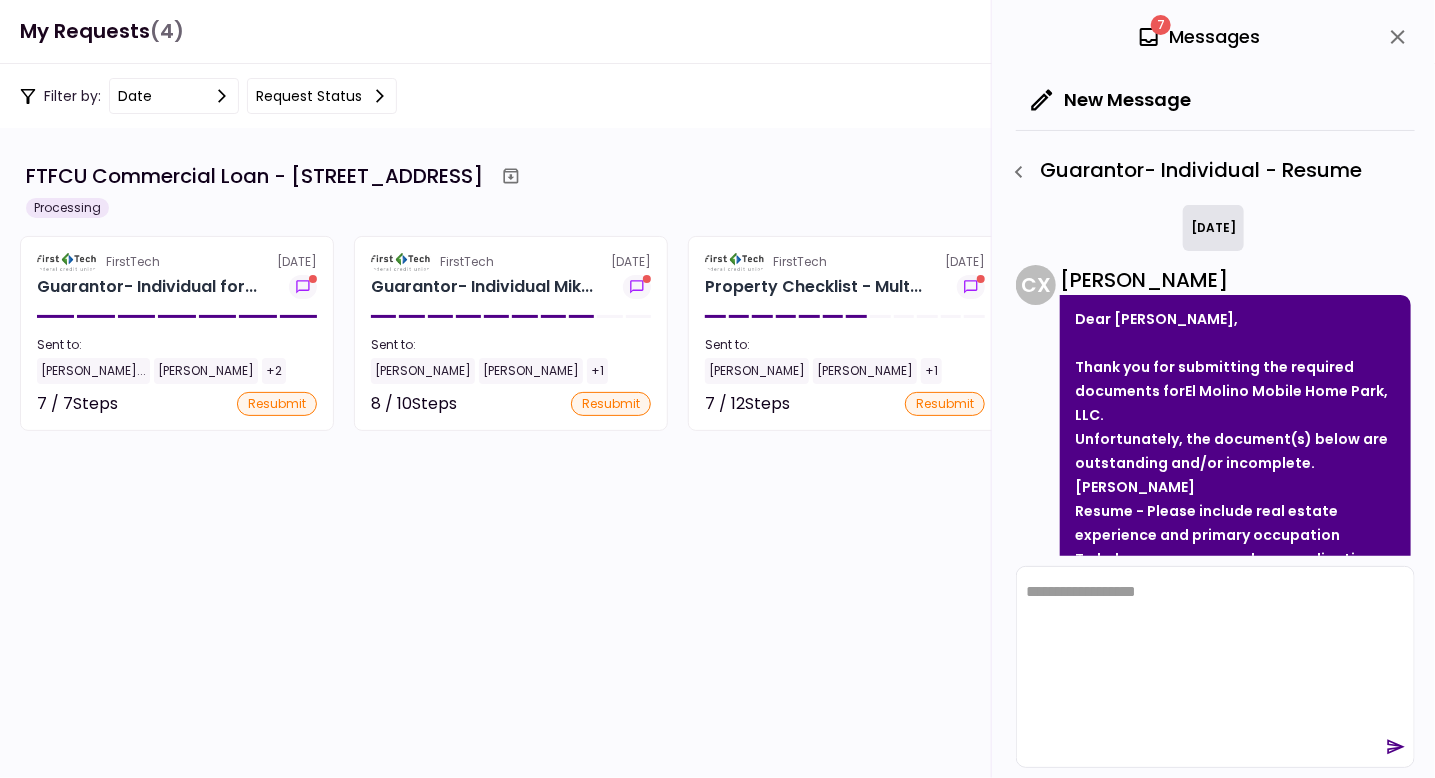 scroll, scrollTop: 0, scrollLeft: 0, axis: both 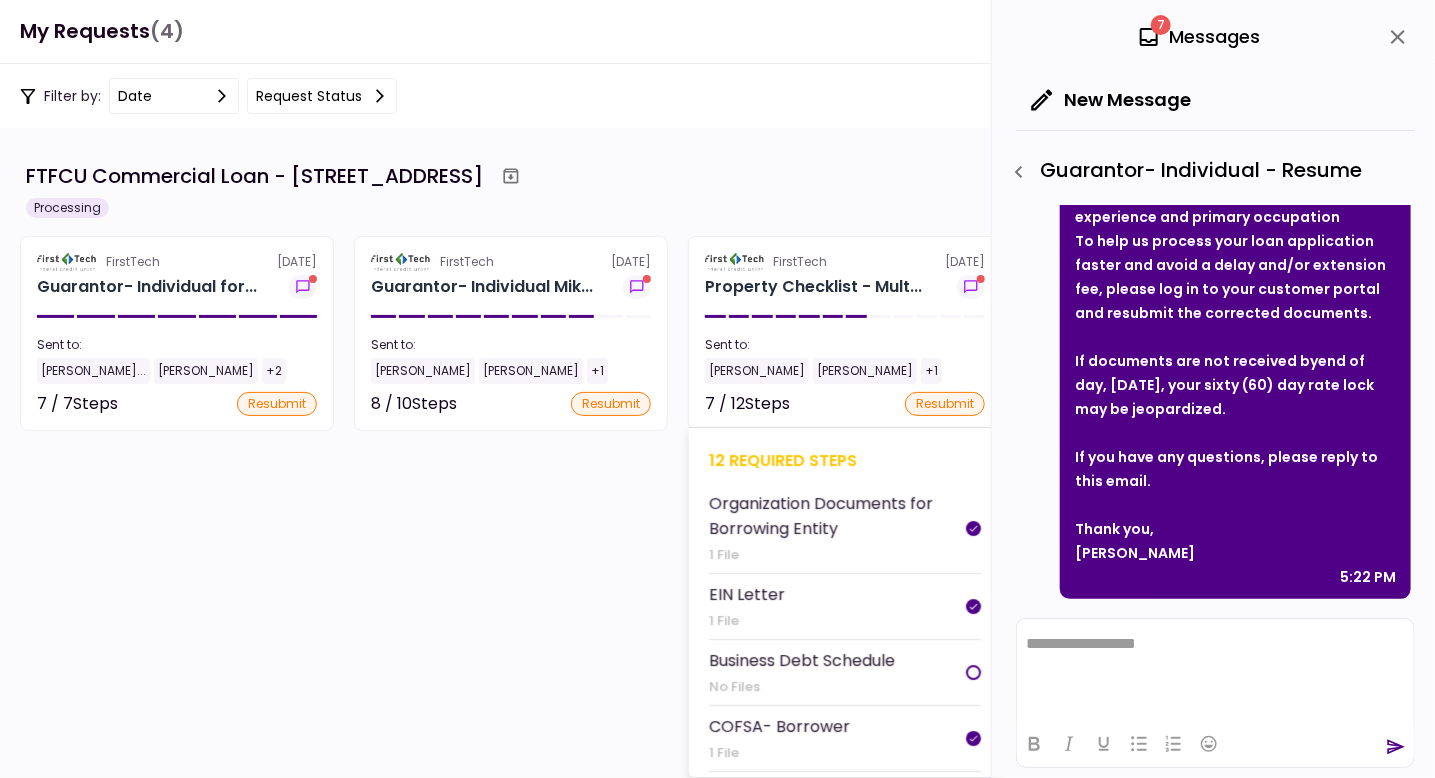click at bounding box center [973, 672] 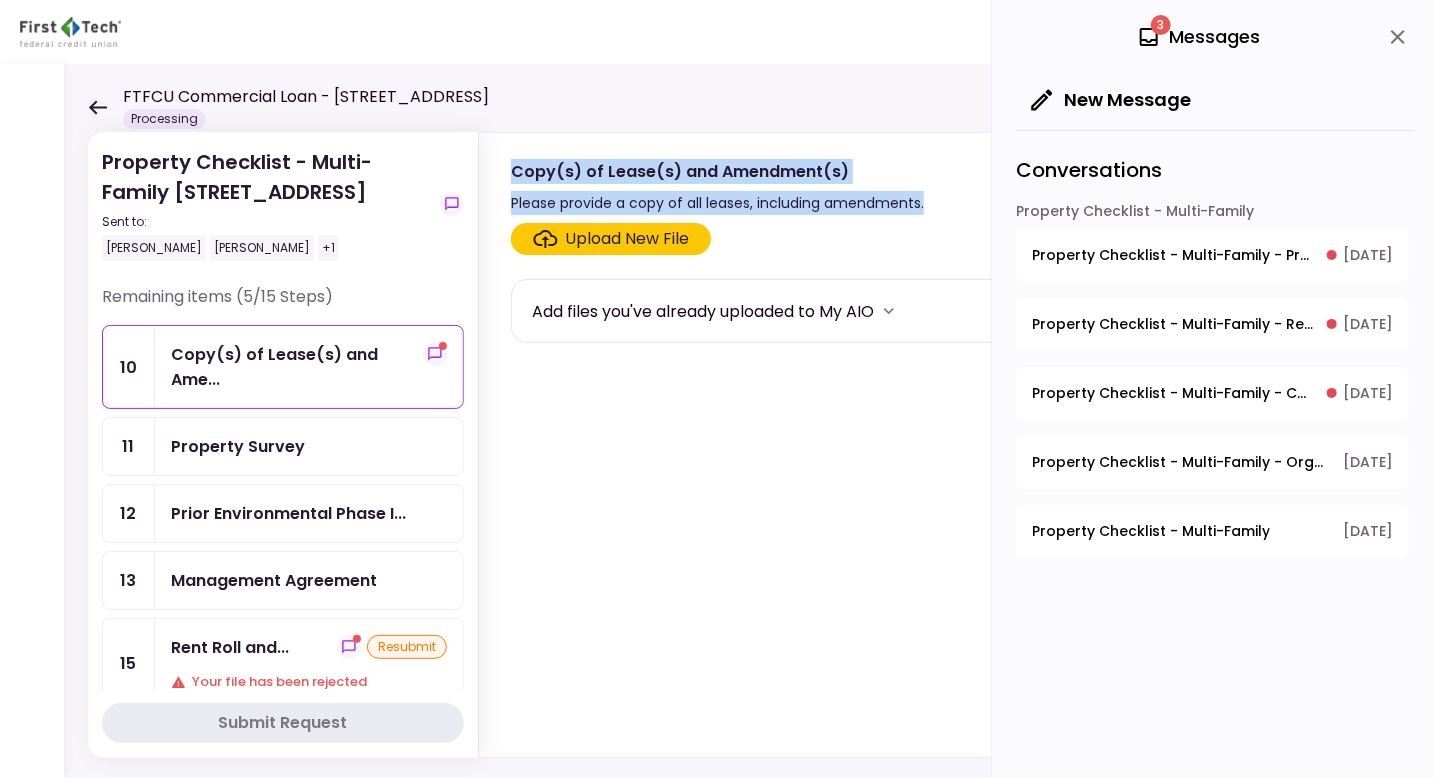 drag, startPoint x: 940, startPoint y: 194, endPoint x: 495, endPoint y: 181, distance: 445.18985 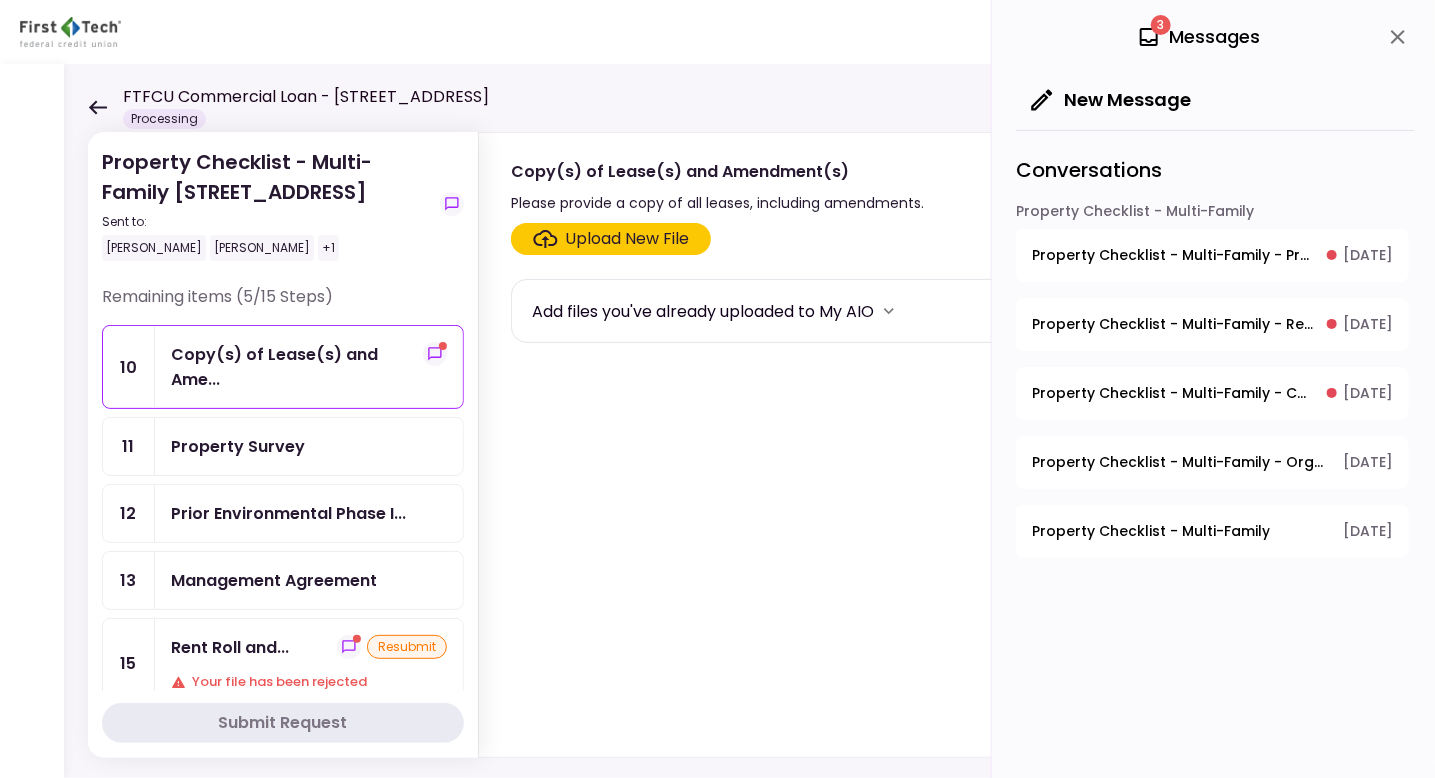 click 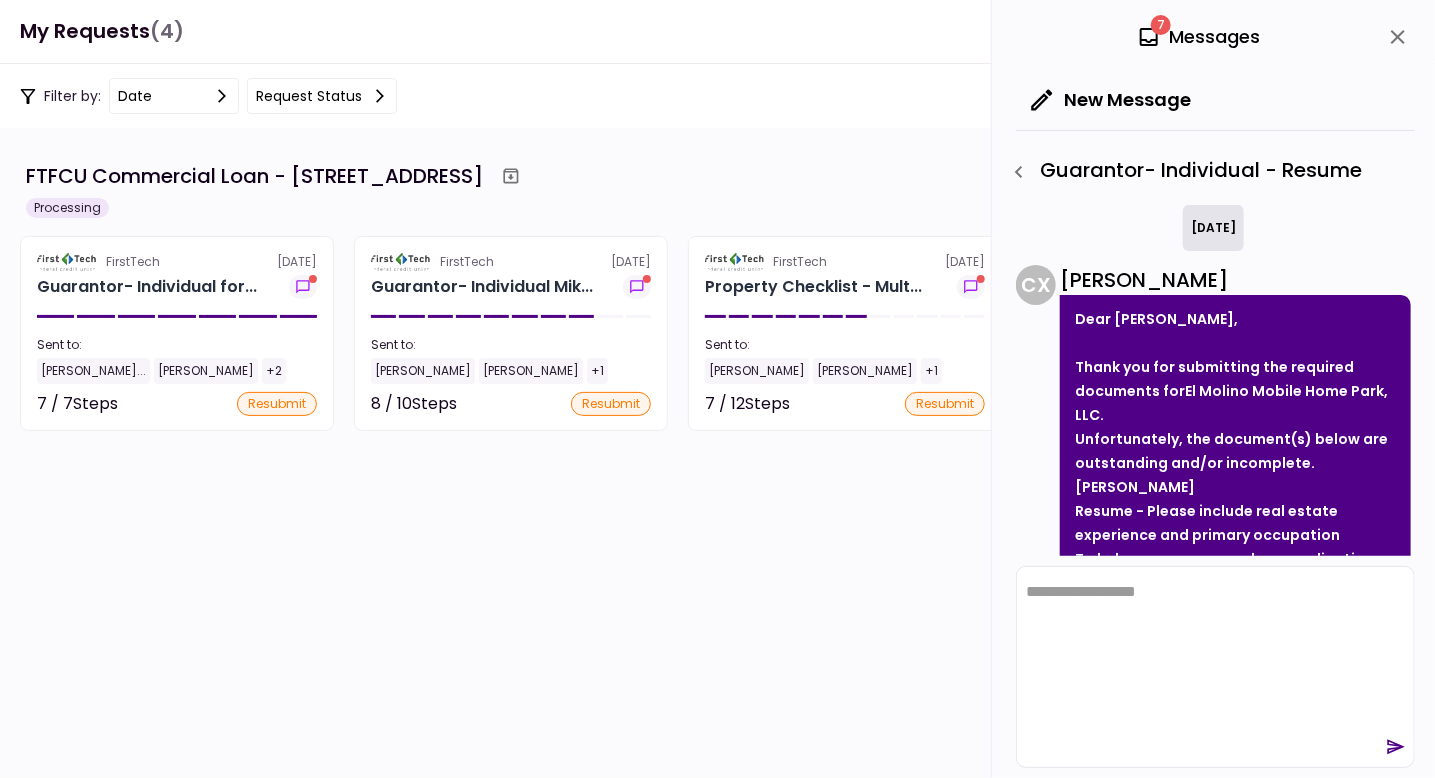 scroll, scrollTop: 0, scrollLeft: 0, axis: both 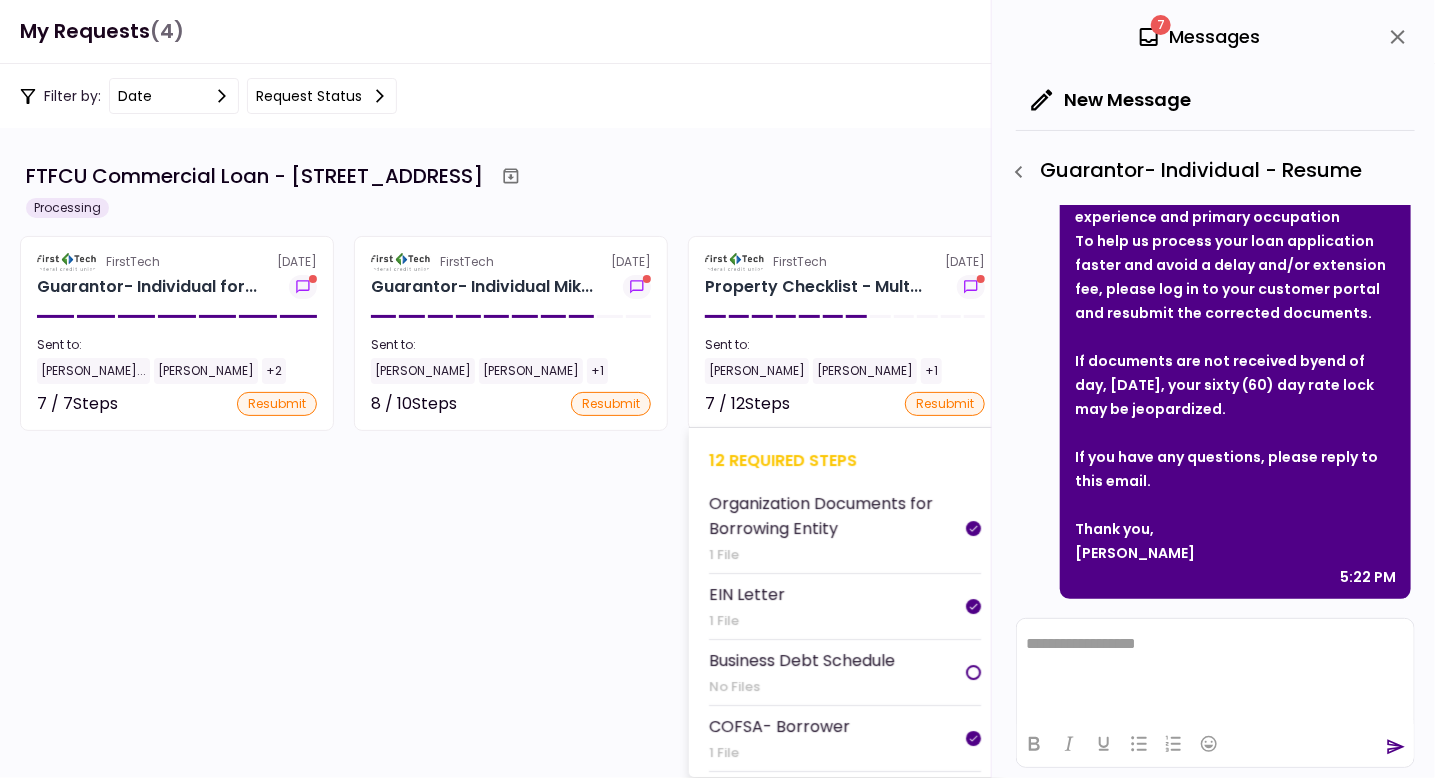 click at bounding box center [973, 672] 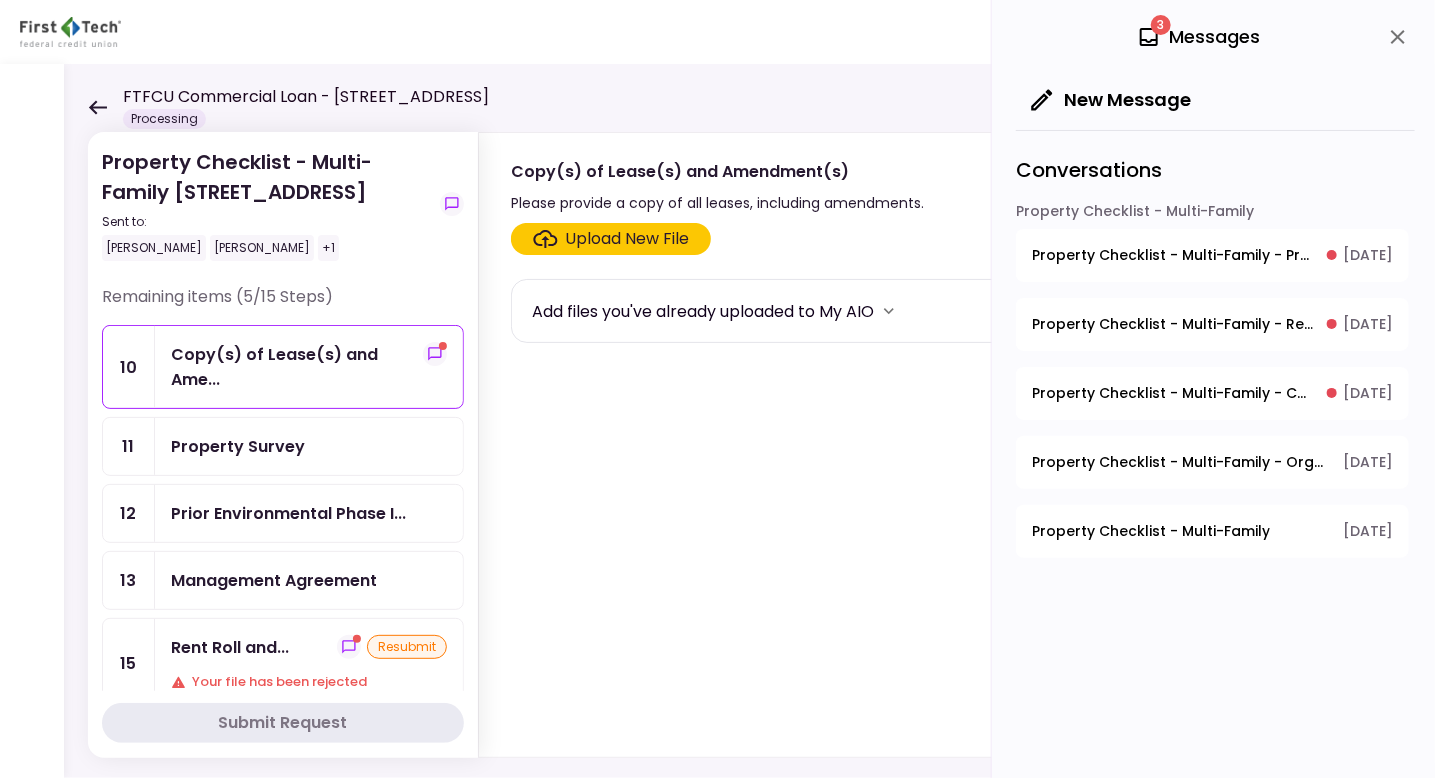 click on "FTFCU Commercial Loan - [STREET_ADDRESS] Processing" at bounding box center (288, 107) 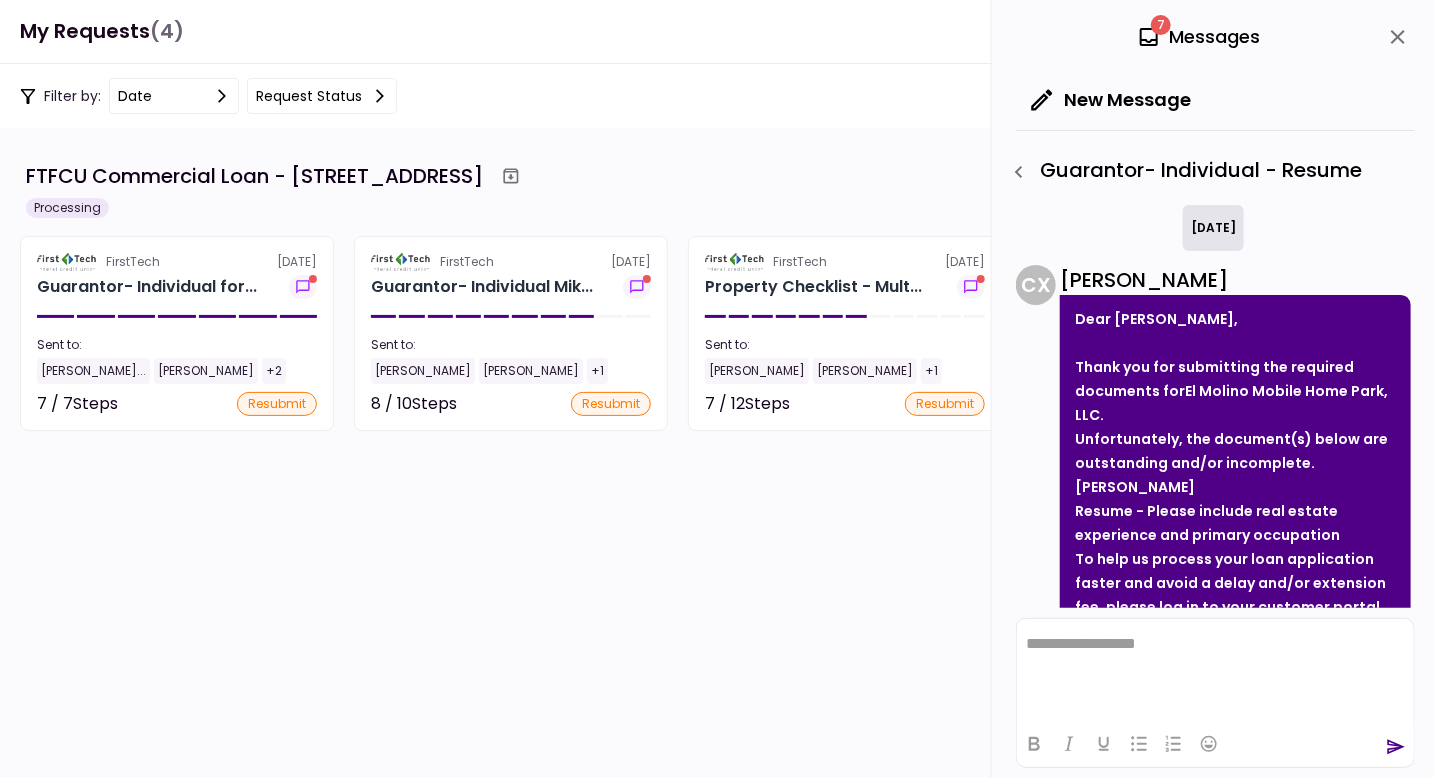 scroll, scrollTop: 0, scrollLeft: 0, axis: both 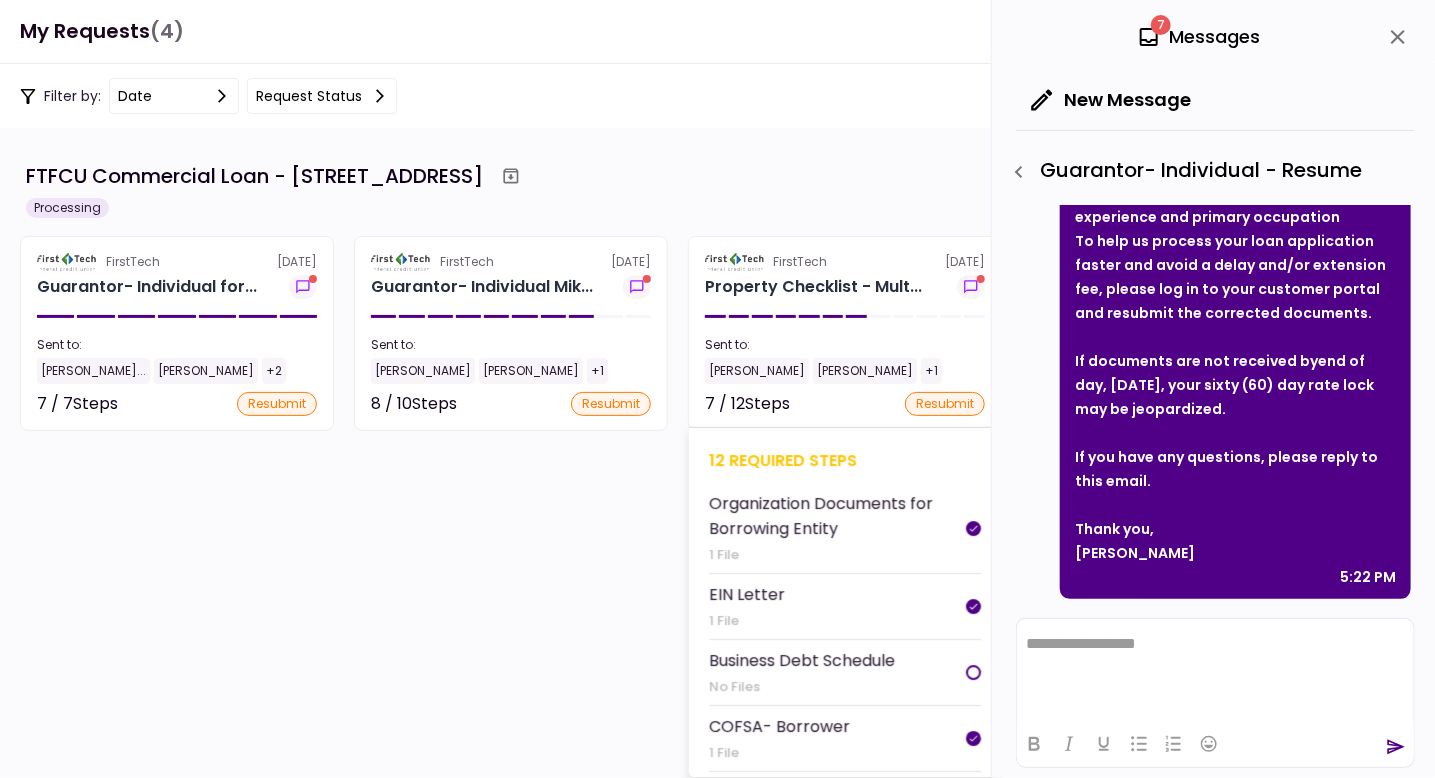 click on "Business Debt Schedule" at bounding box center [802, 660] 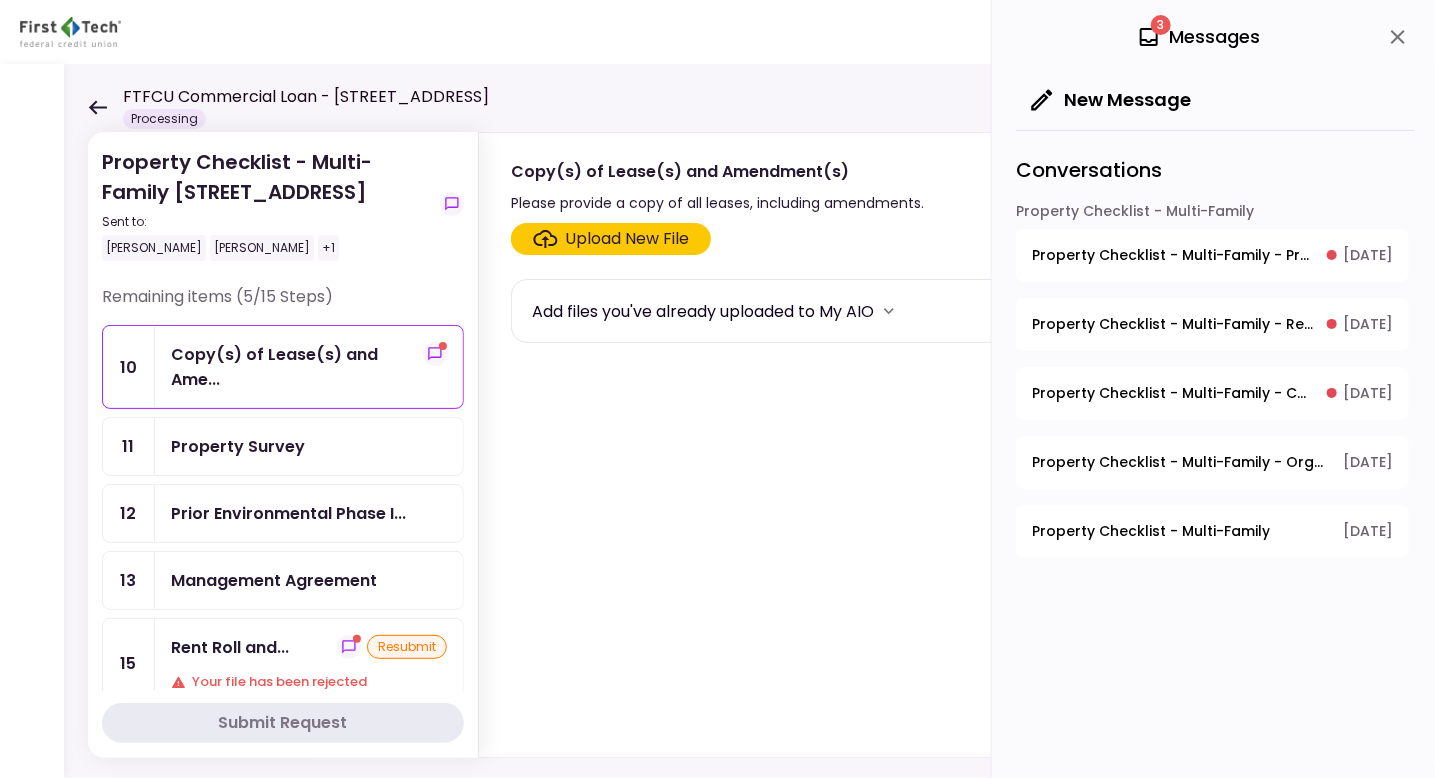 click on "FTFCU Commercial Loan - [STREET_ADDRESS] Processing" at bounding box center (288, 107) 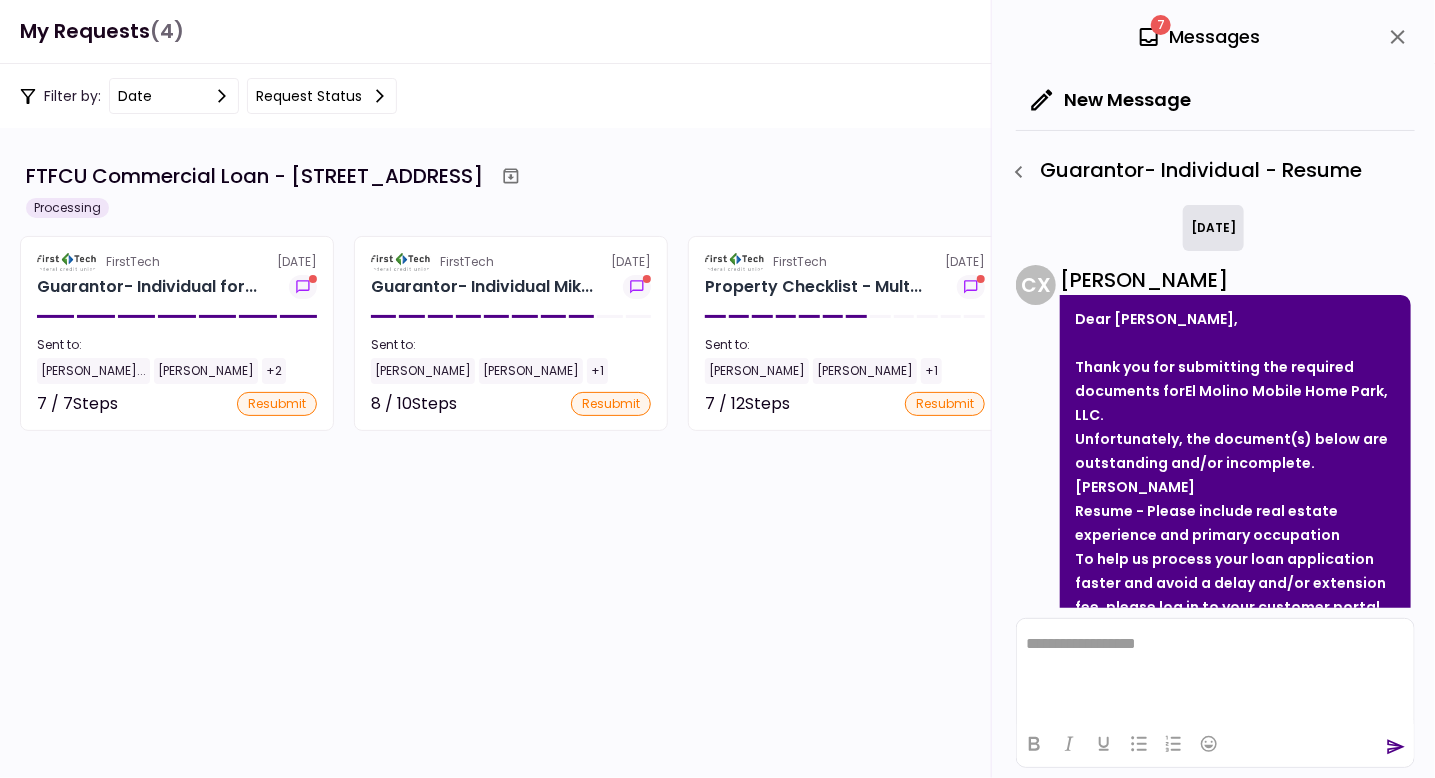 scroll, scrollTop: 0, scrollLeft: 0, axis: both 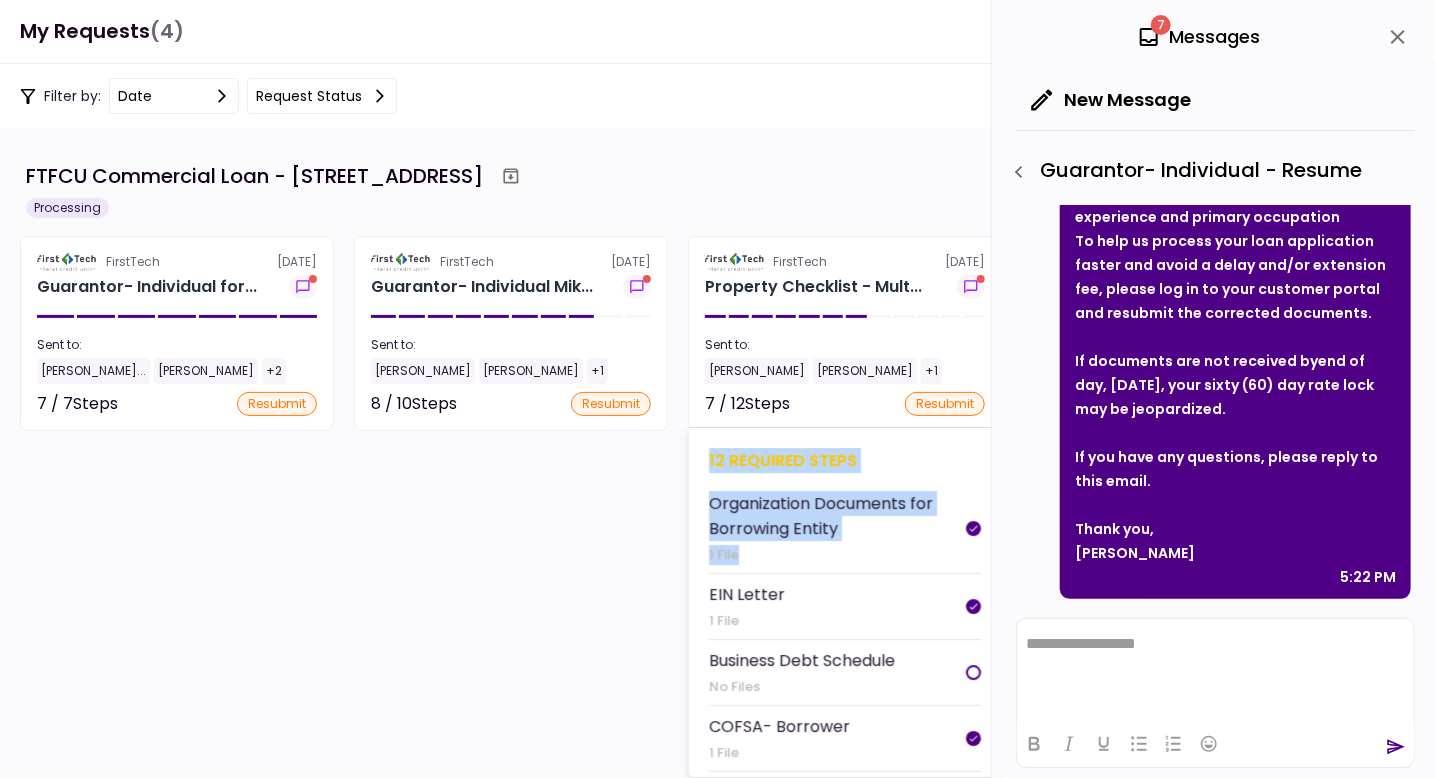 drag, startPoint x: 984, startPoint y: 509, endPoint x: 987, endPoint y: 519, distance: 10.440307 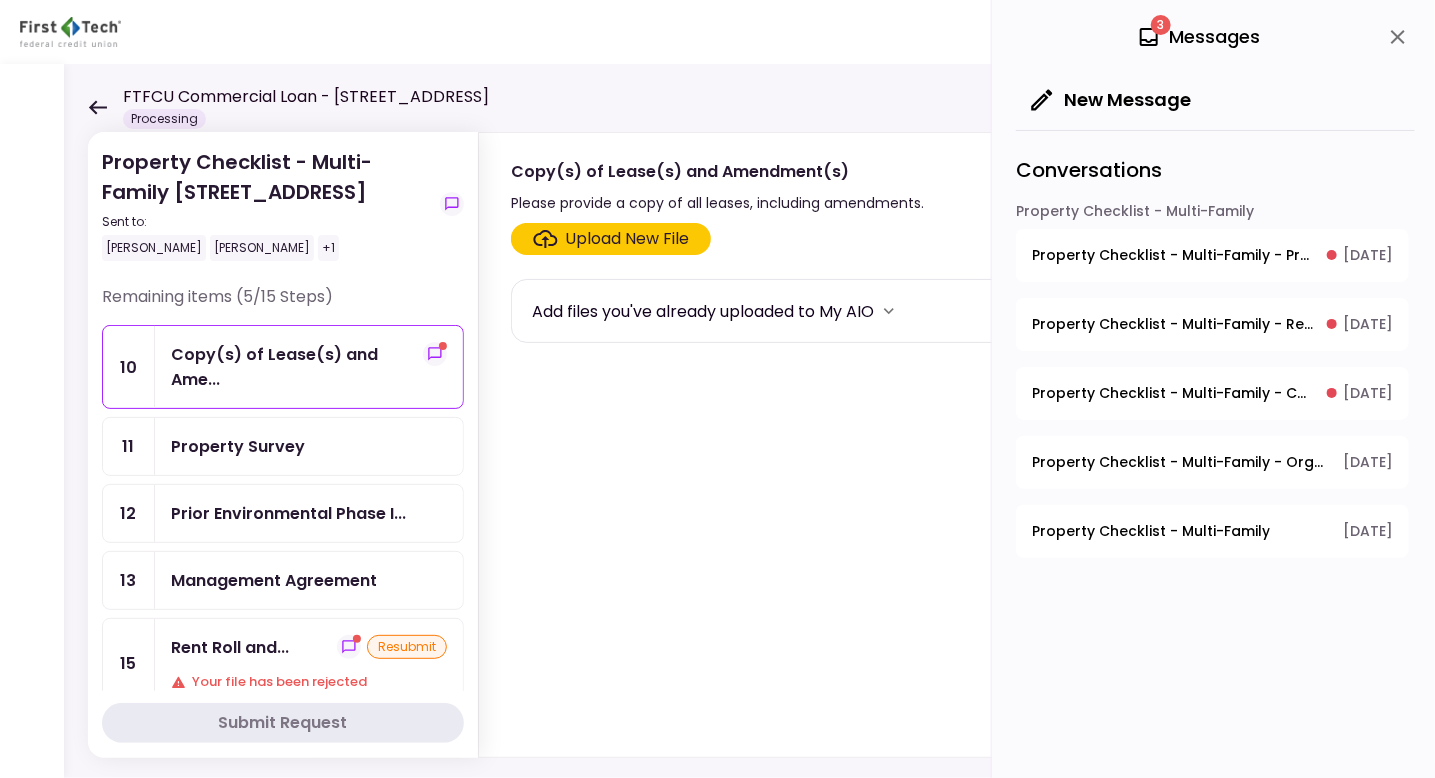 click 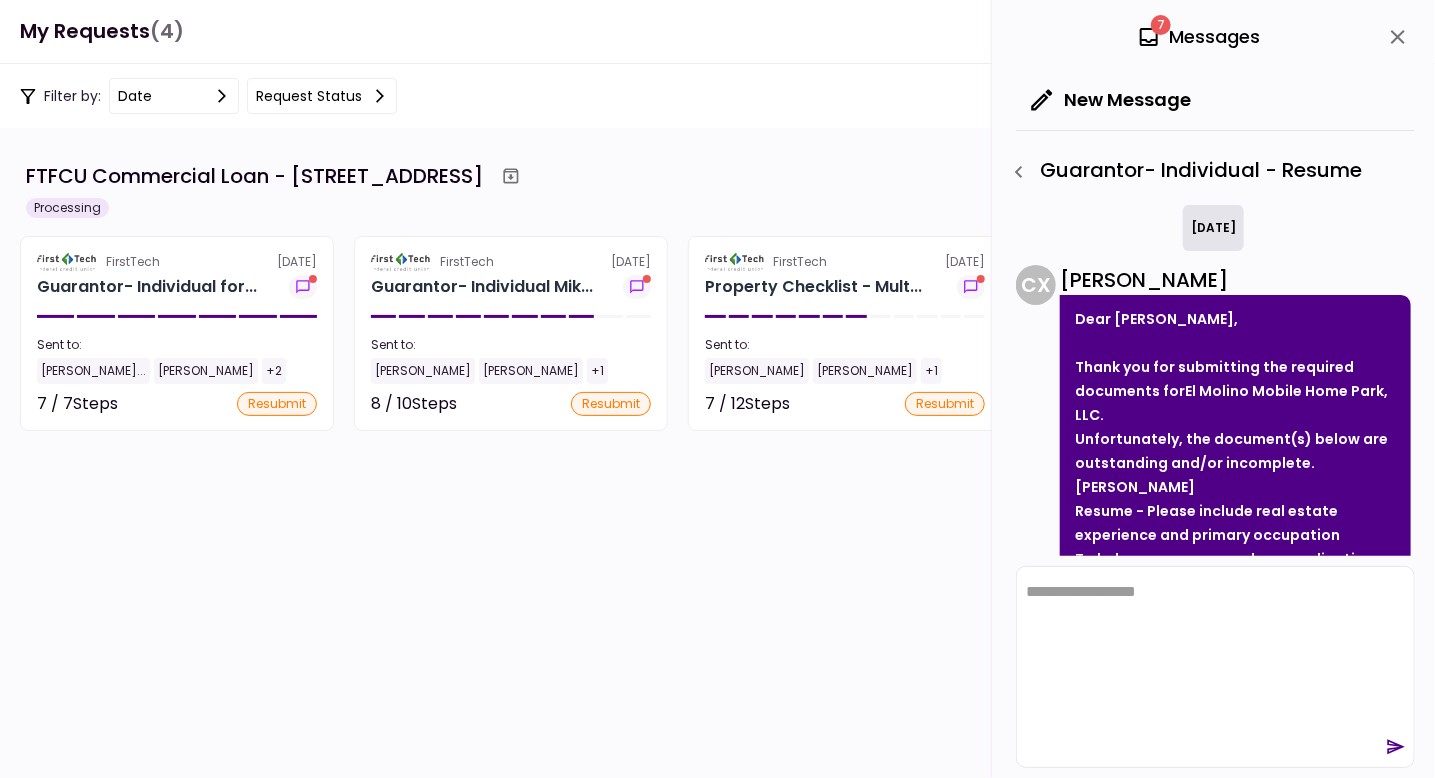 scroll, scrollTop: 0, scrollLeft: 0, axis: both 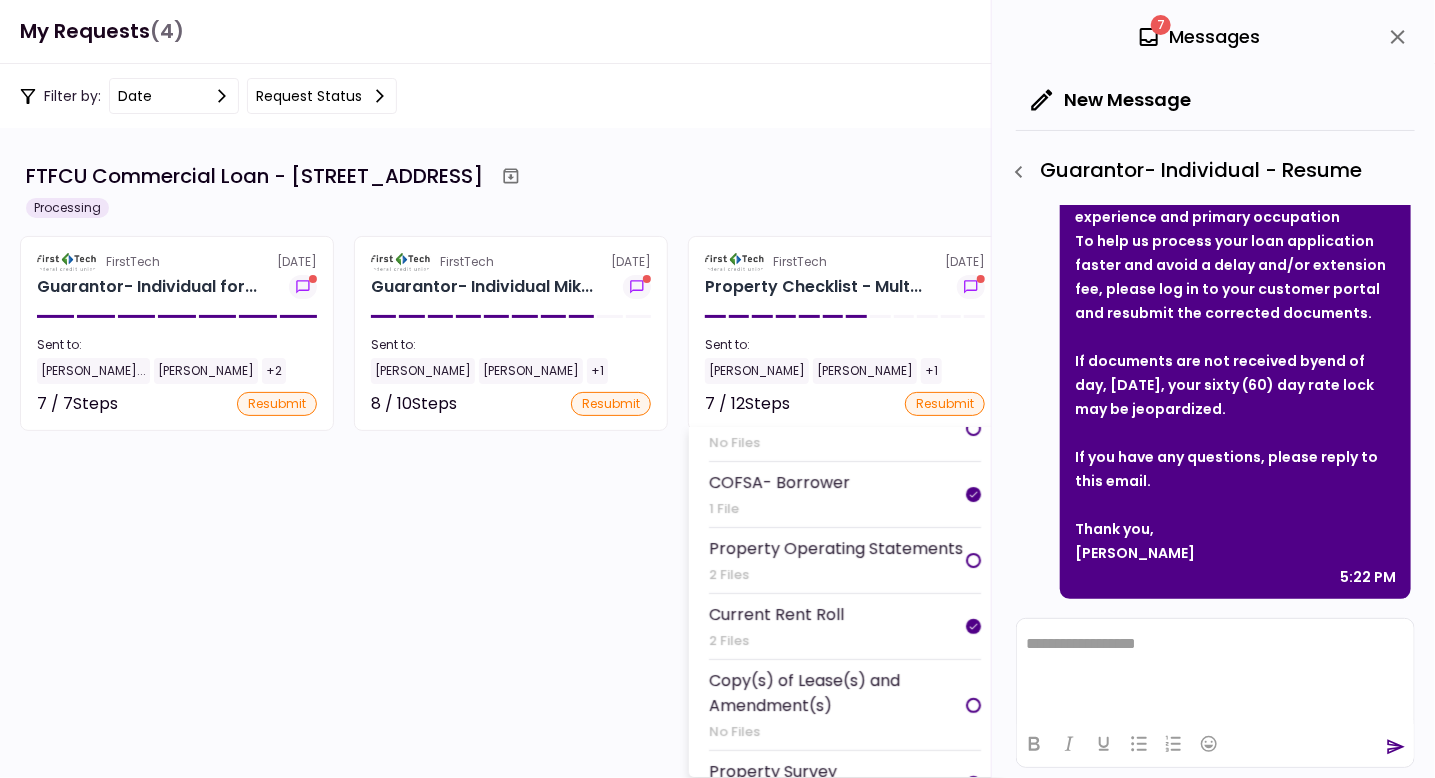 click on "Property Operating Statements" at bounding box center [836, 548] 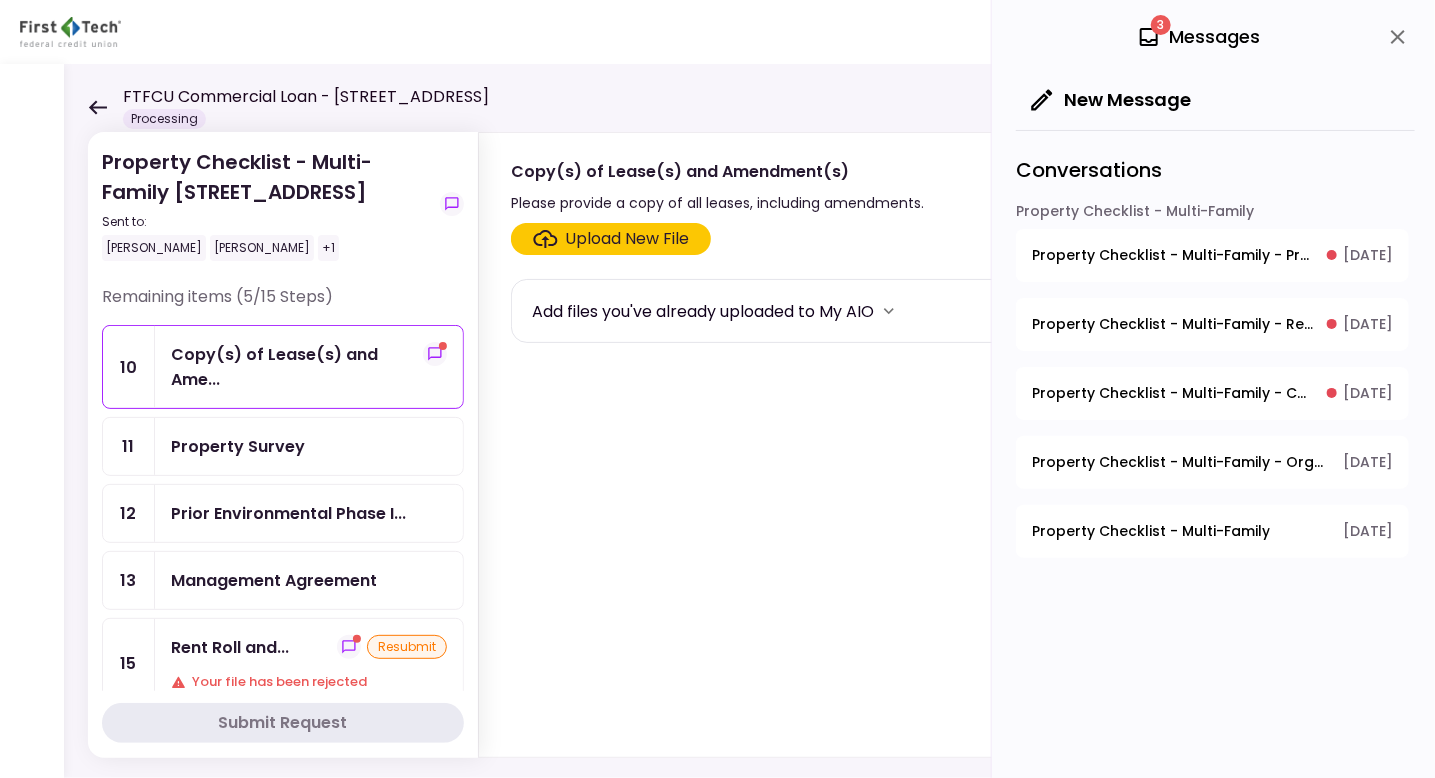 click on "Property Survey" at bounding box center [238, 446] 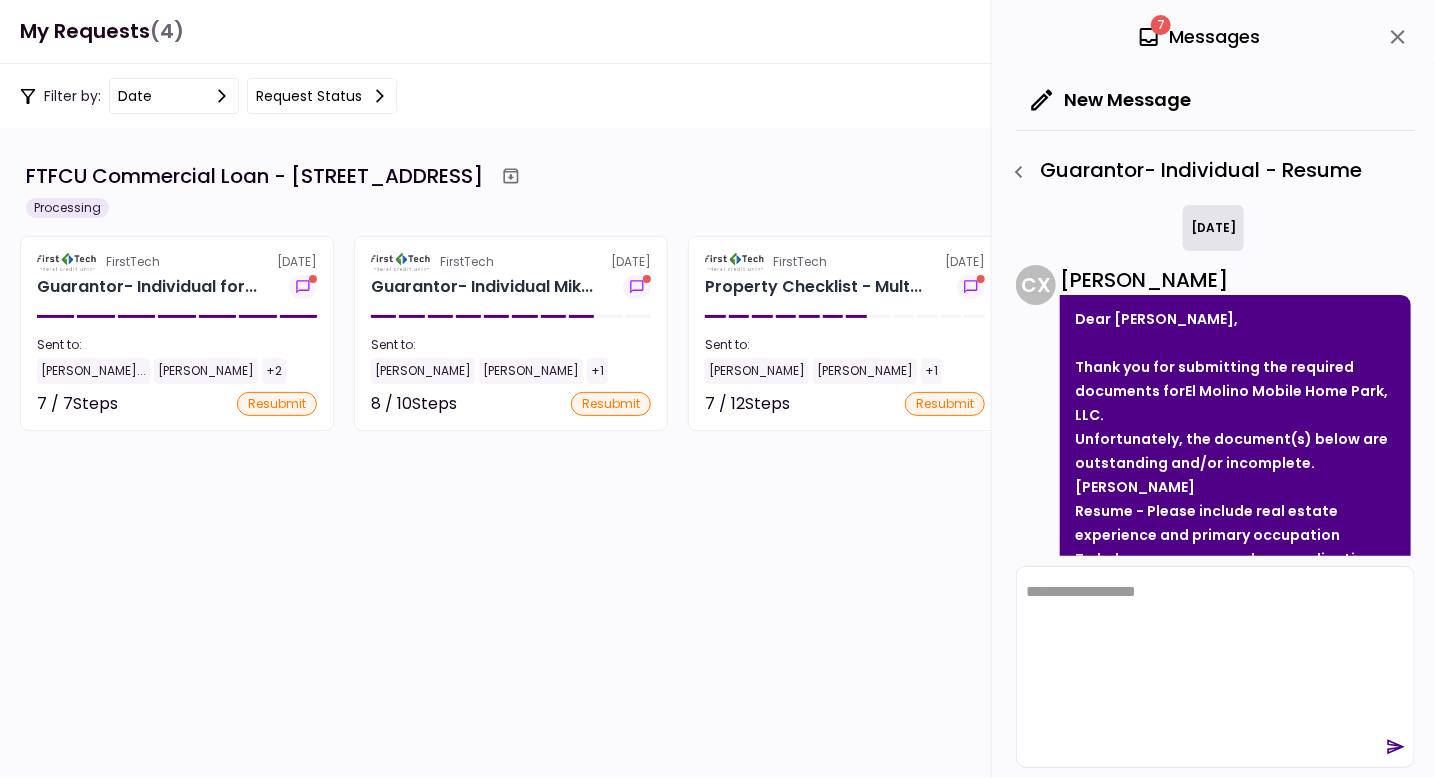 scroll, scrollTop: 0, scrollLeft: 0, axis: both 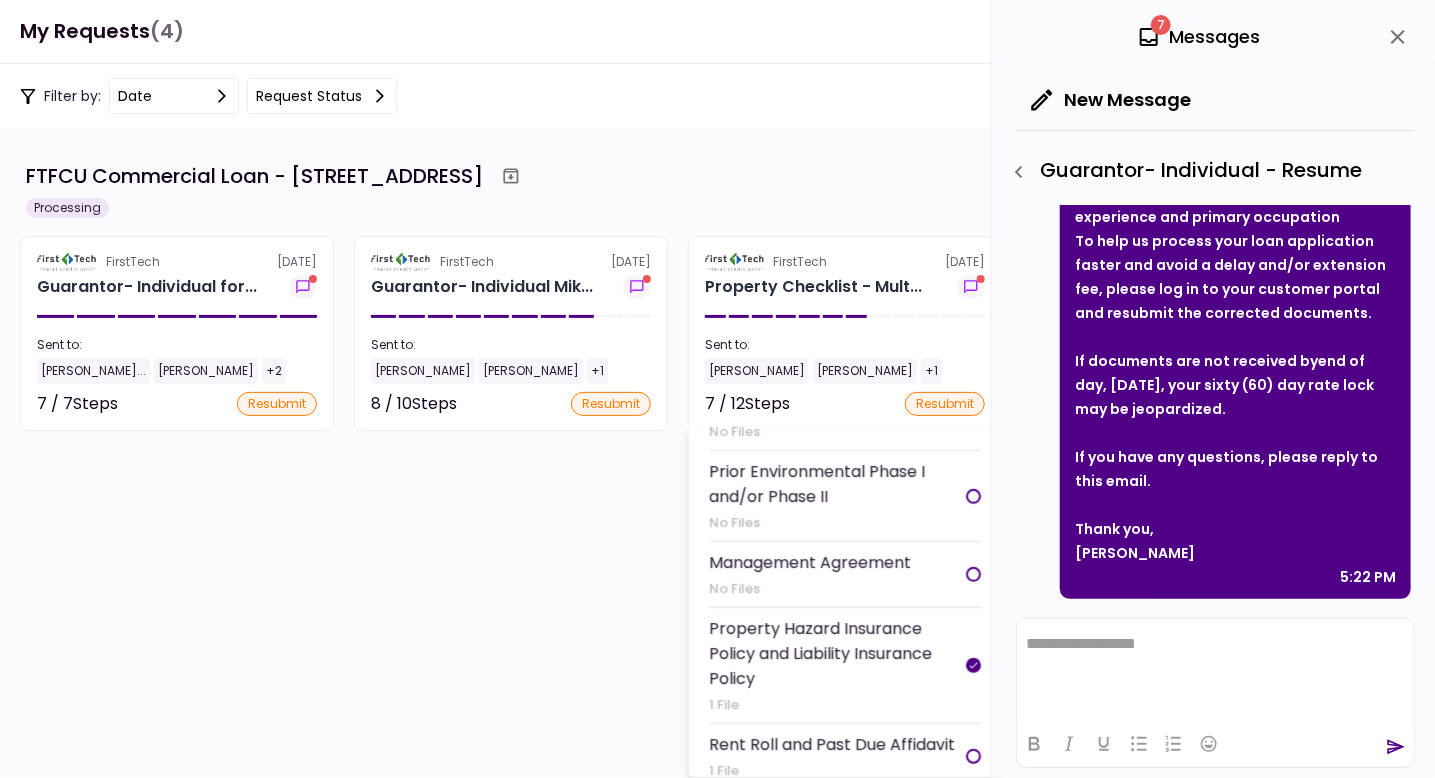 click on "Property Hazard Insurance Policy and Liability Insurance Policy" at bounding box center (837, 653) 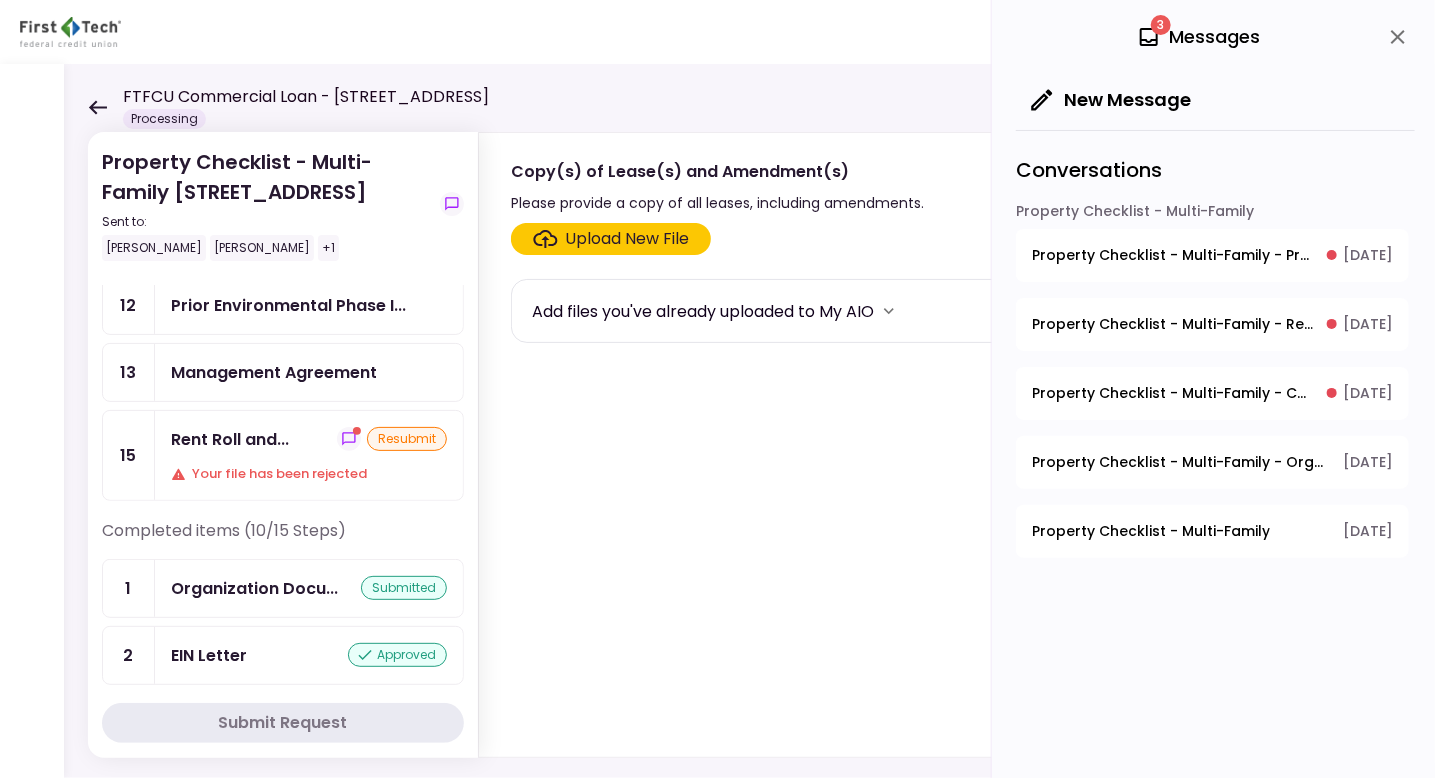 scroll, scrollTop: 213, scrollLeft: 0, axis: vertical 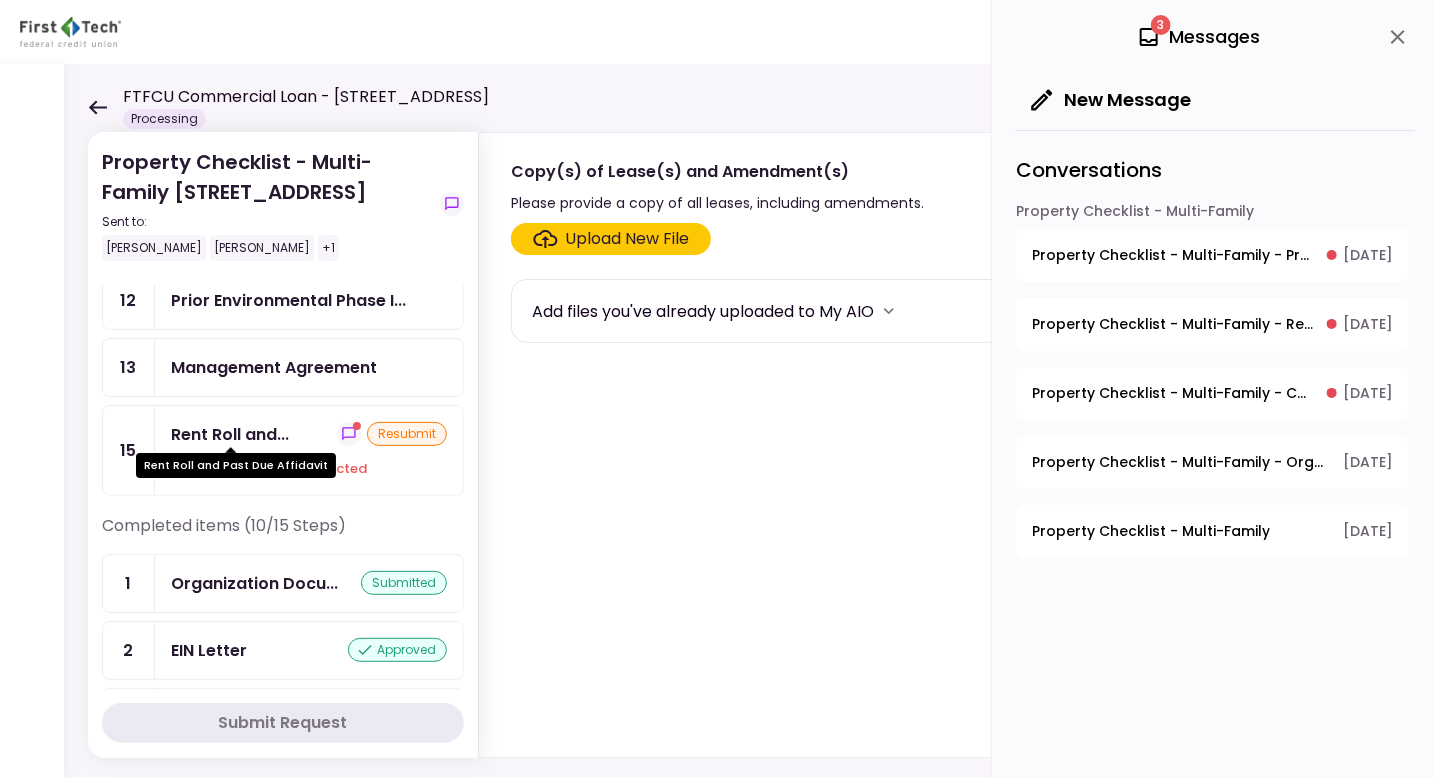 click on "Rent Roll and..." at bounding box center [230, 434] 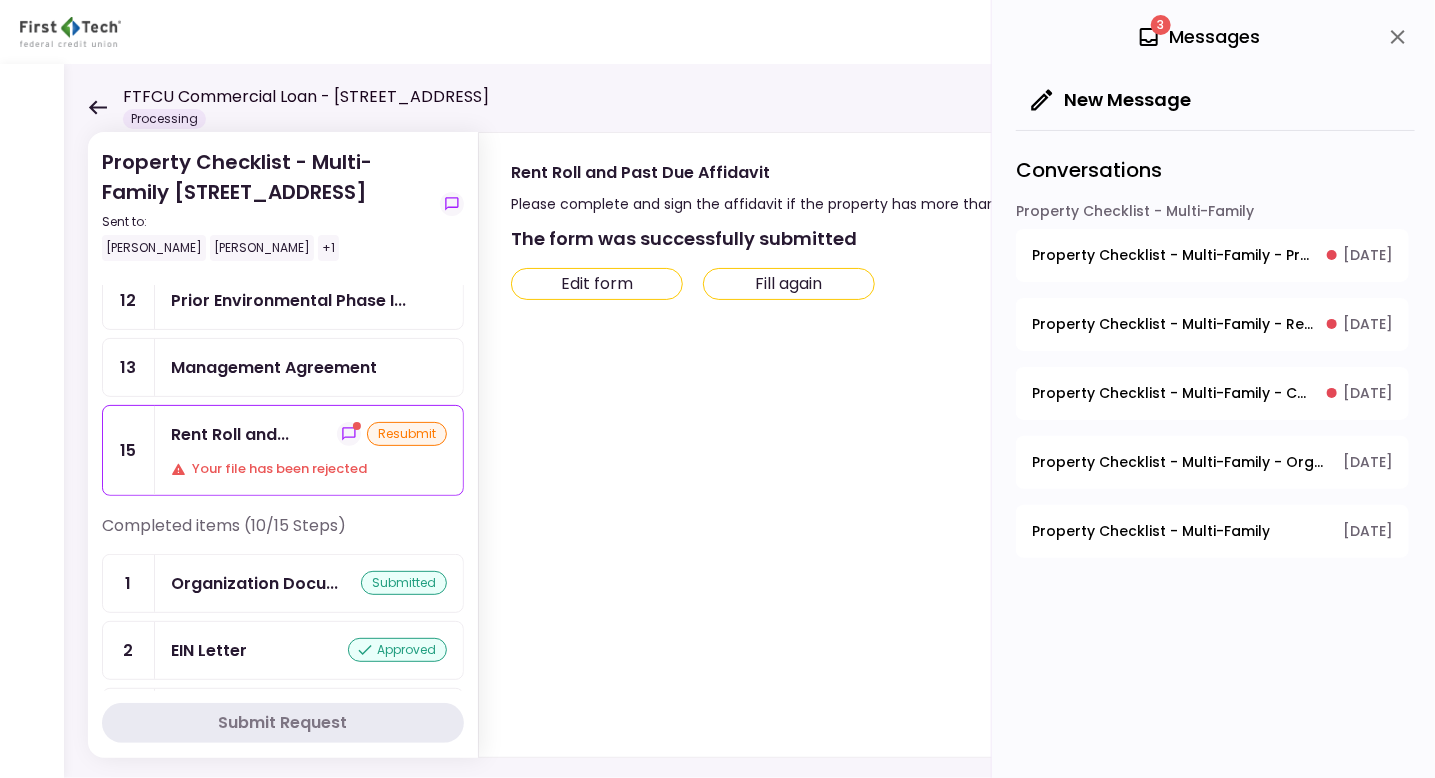 click on "Edit form" at bounding box center [597, 284] 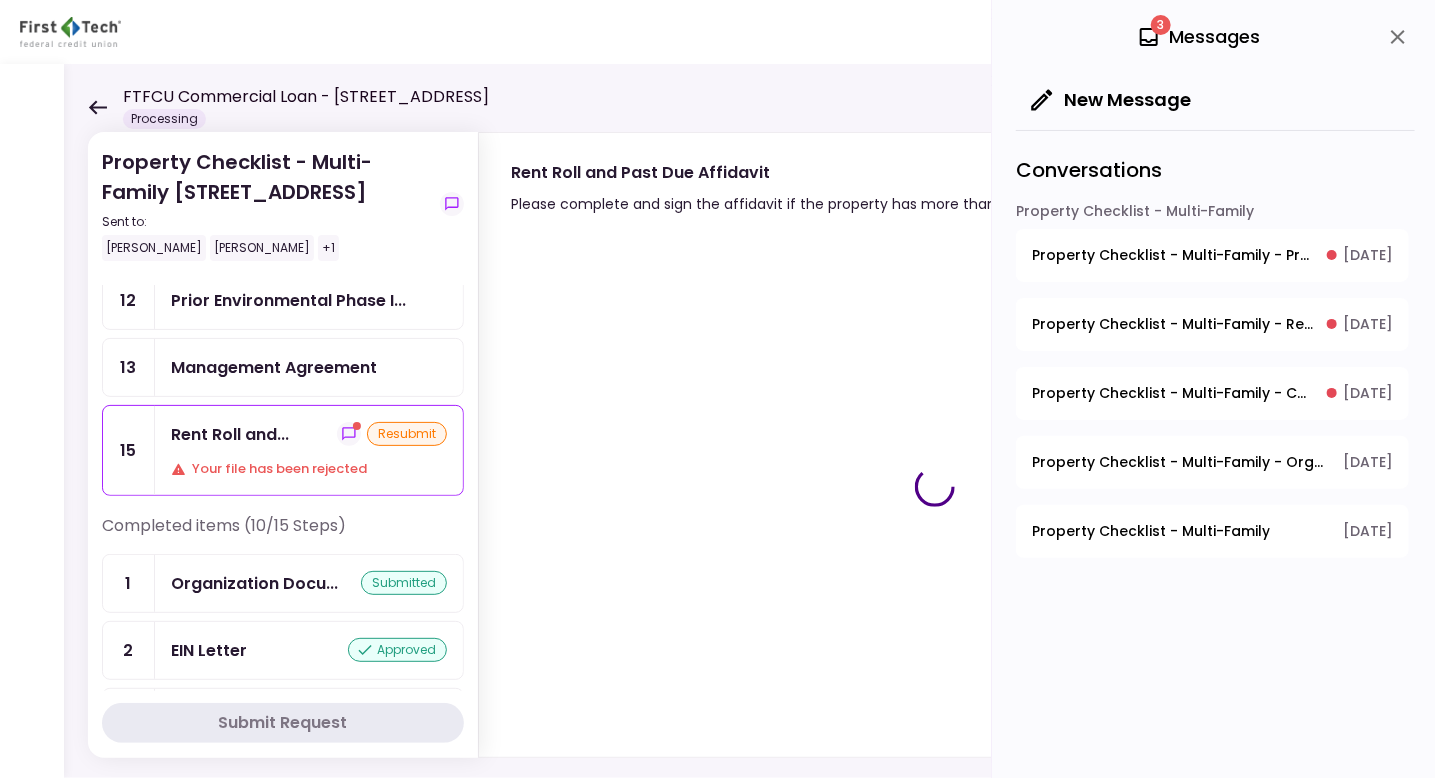 type on "***" 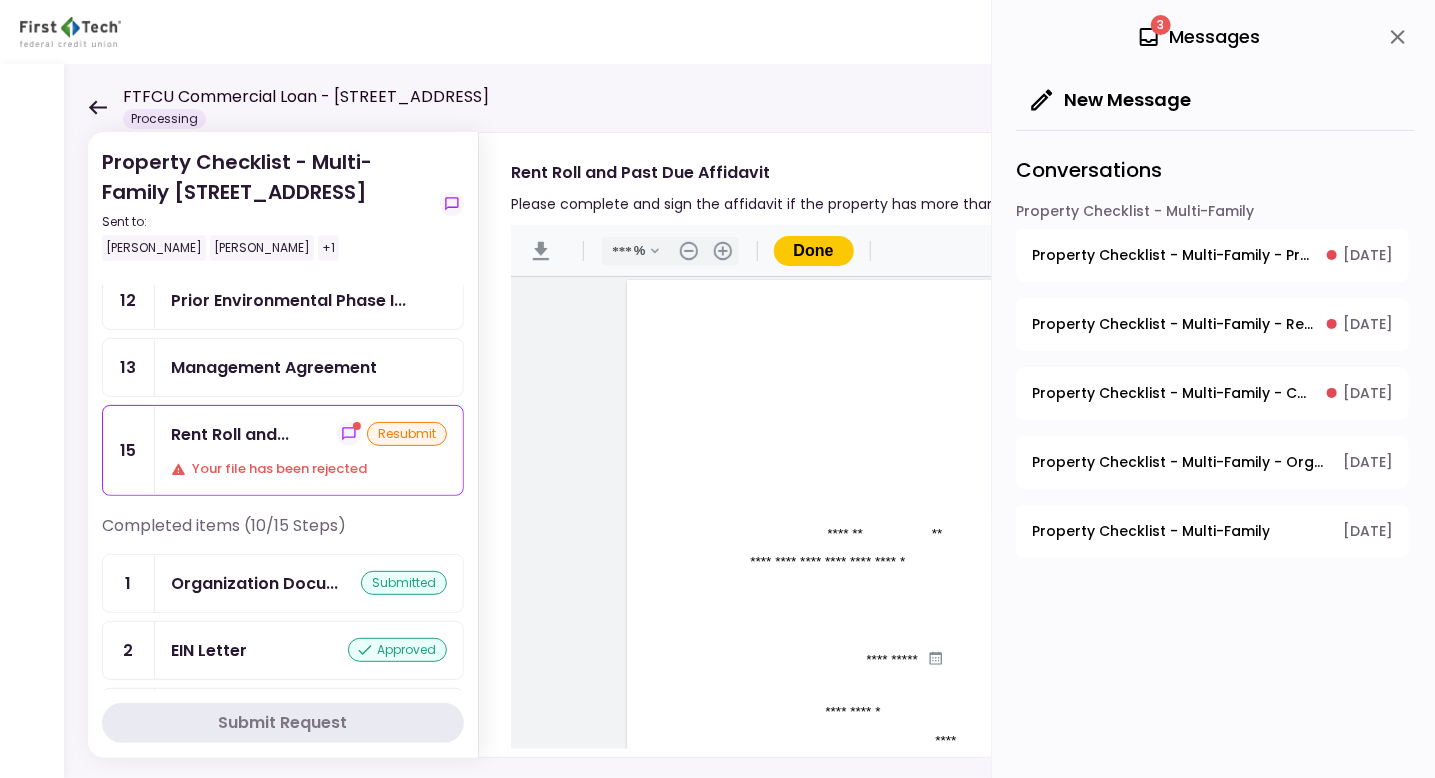 click on "**********" at bounding box center [933, 676] 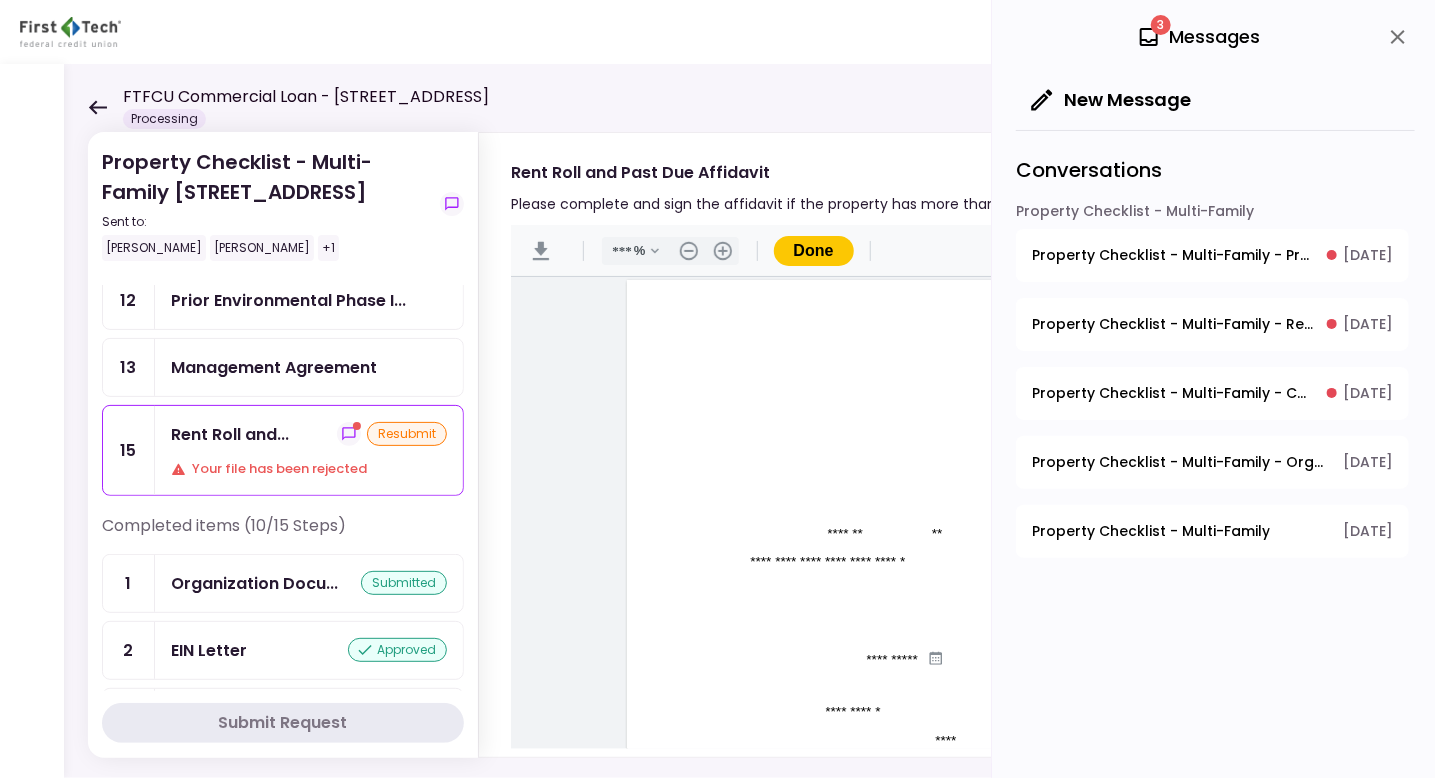 click on "Done" at bounding box center [814, 251] 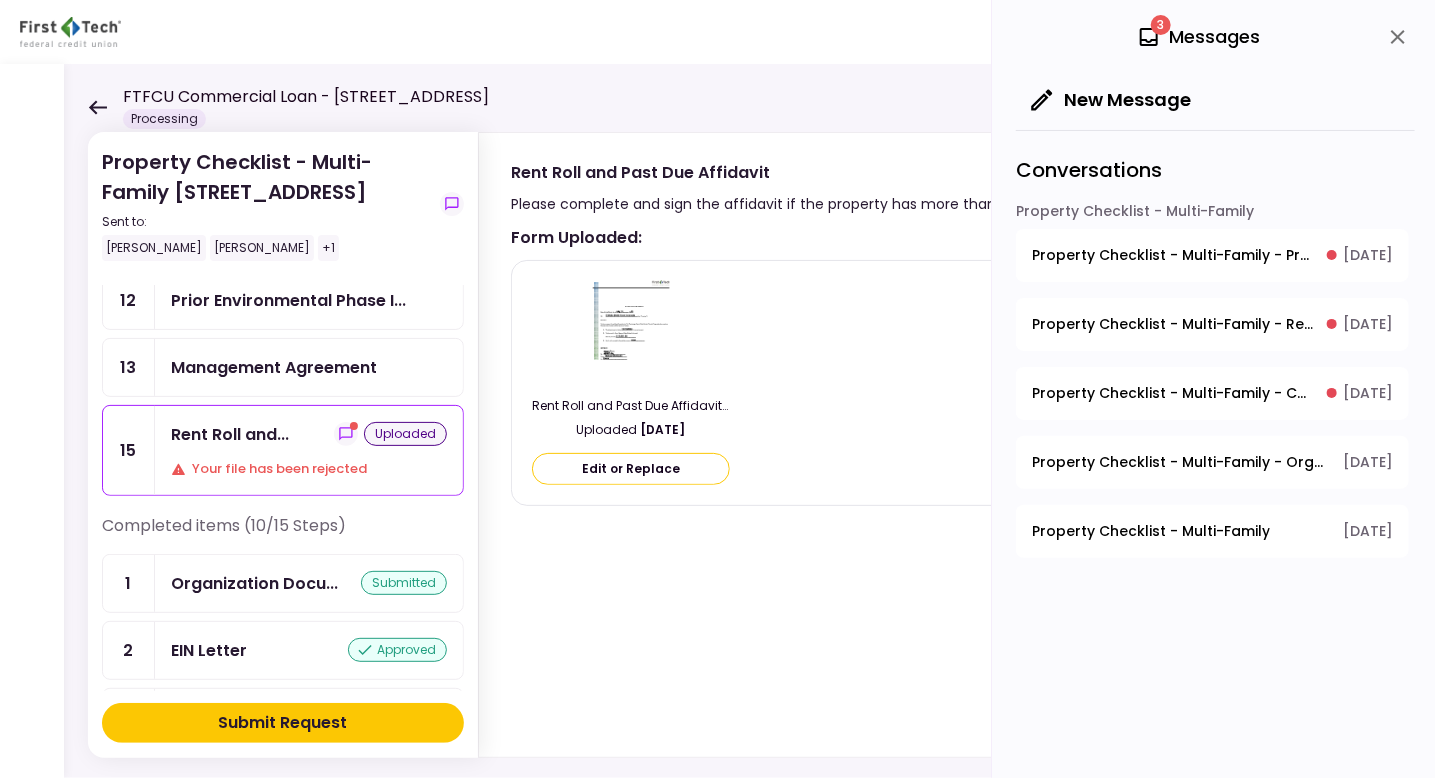 click on "Edit or Replace" at bounding box center [631, 469] 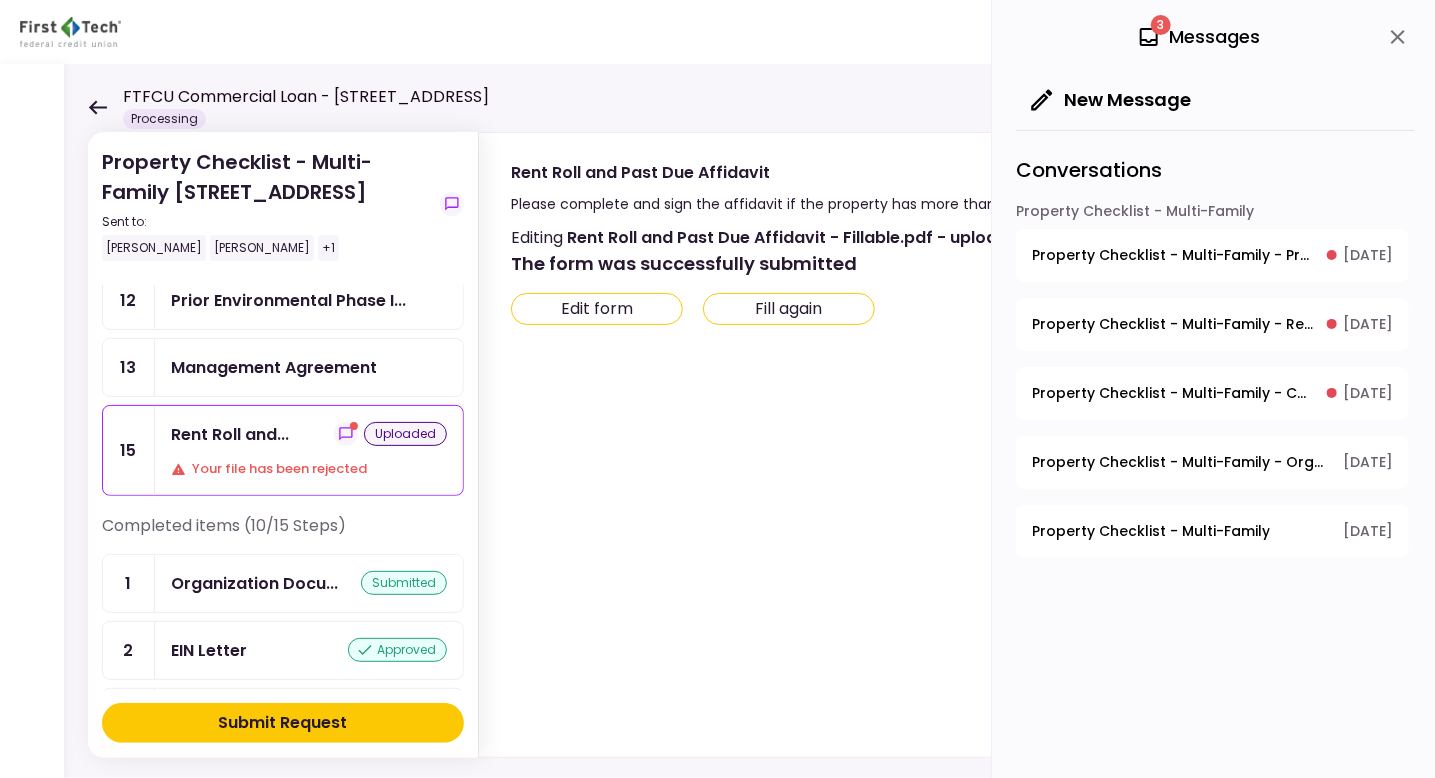 click on "Submit Request" at bounding box center (283, 723) 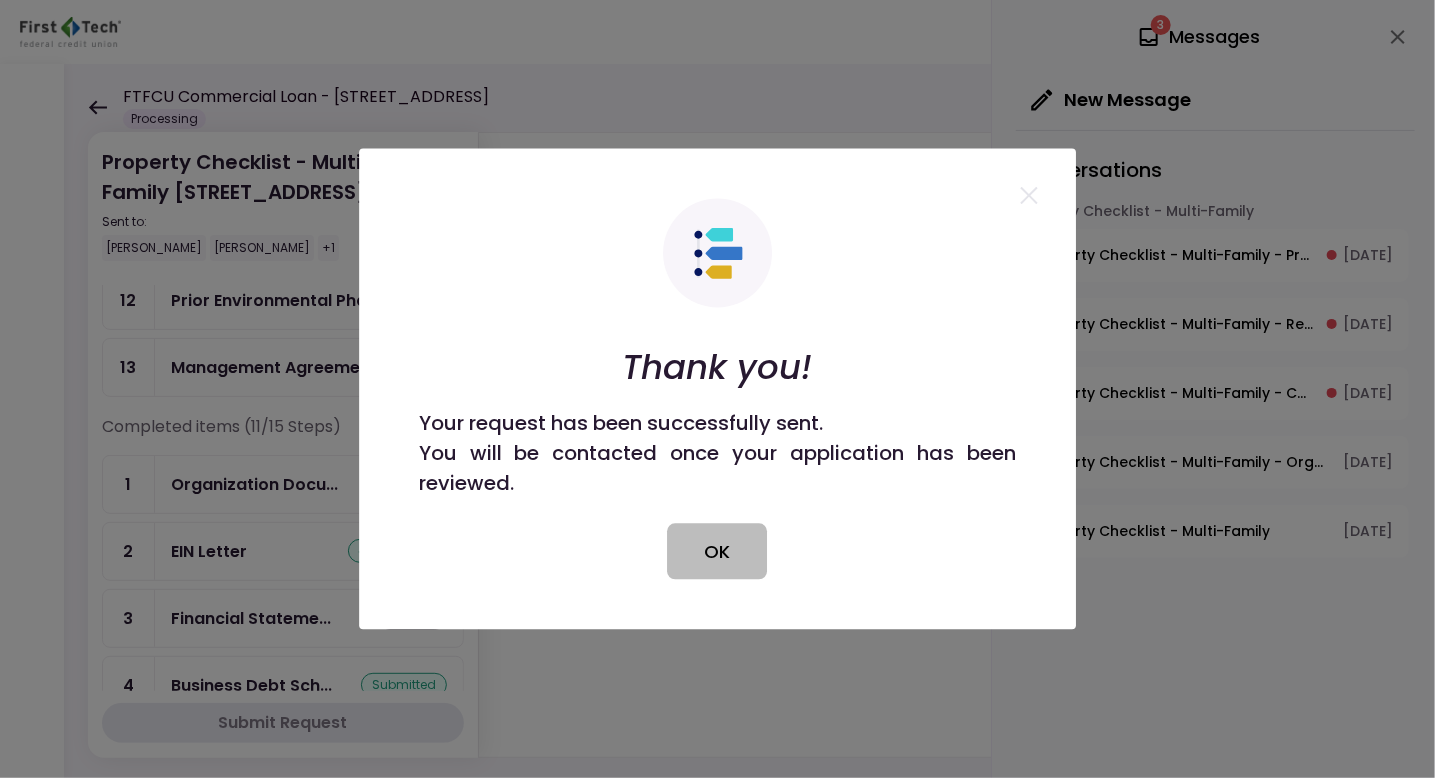 click on "OK" at bounding box center [718, 552] 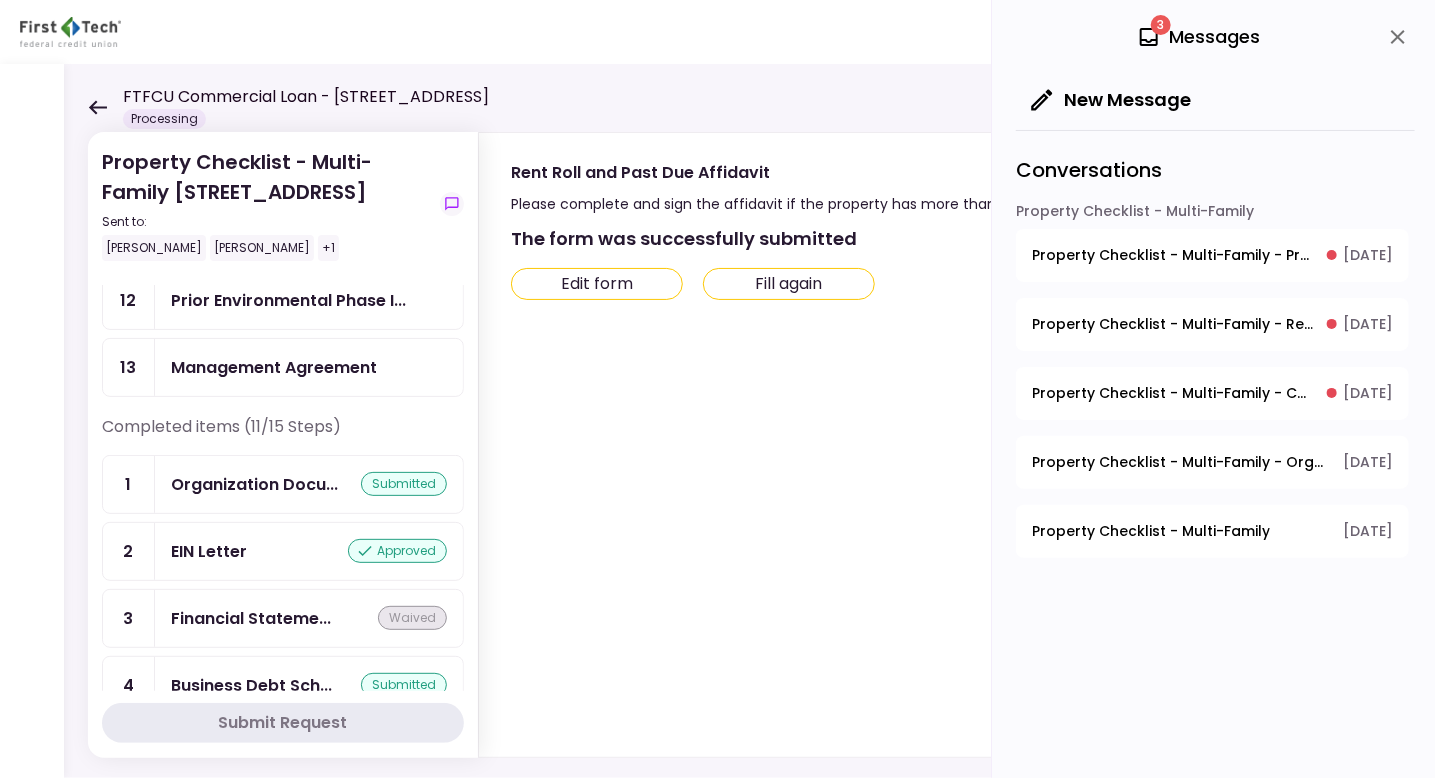 click on "Edit form" at bounding box center [597, 284] 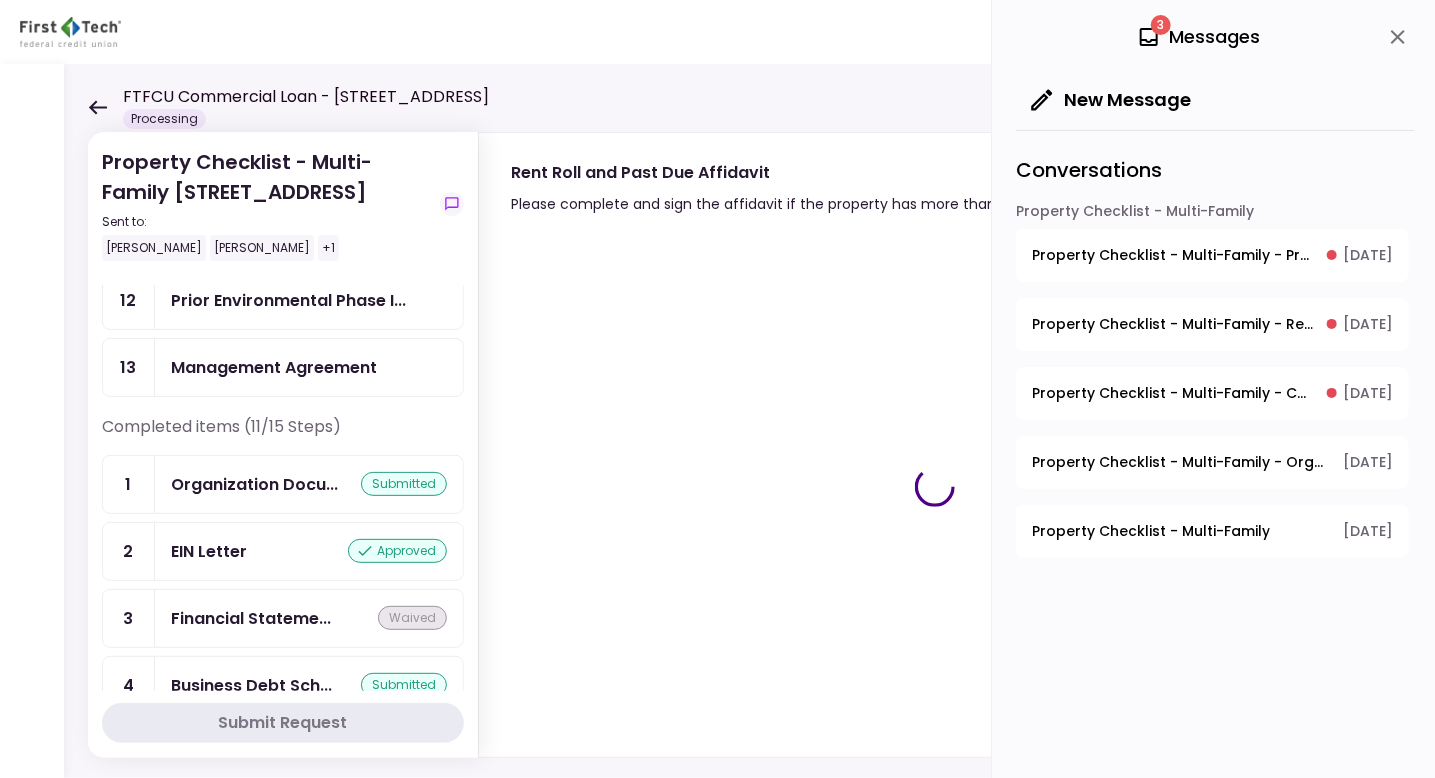 scroll, scrollTop: 1, scrollLeft: 0, axis: vertical 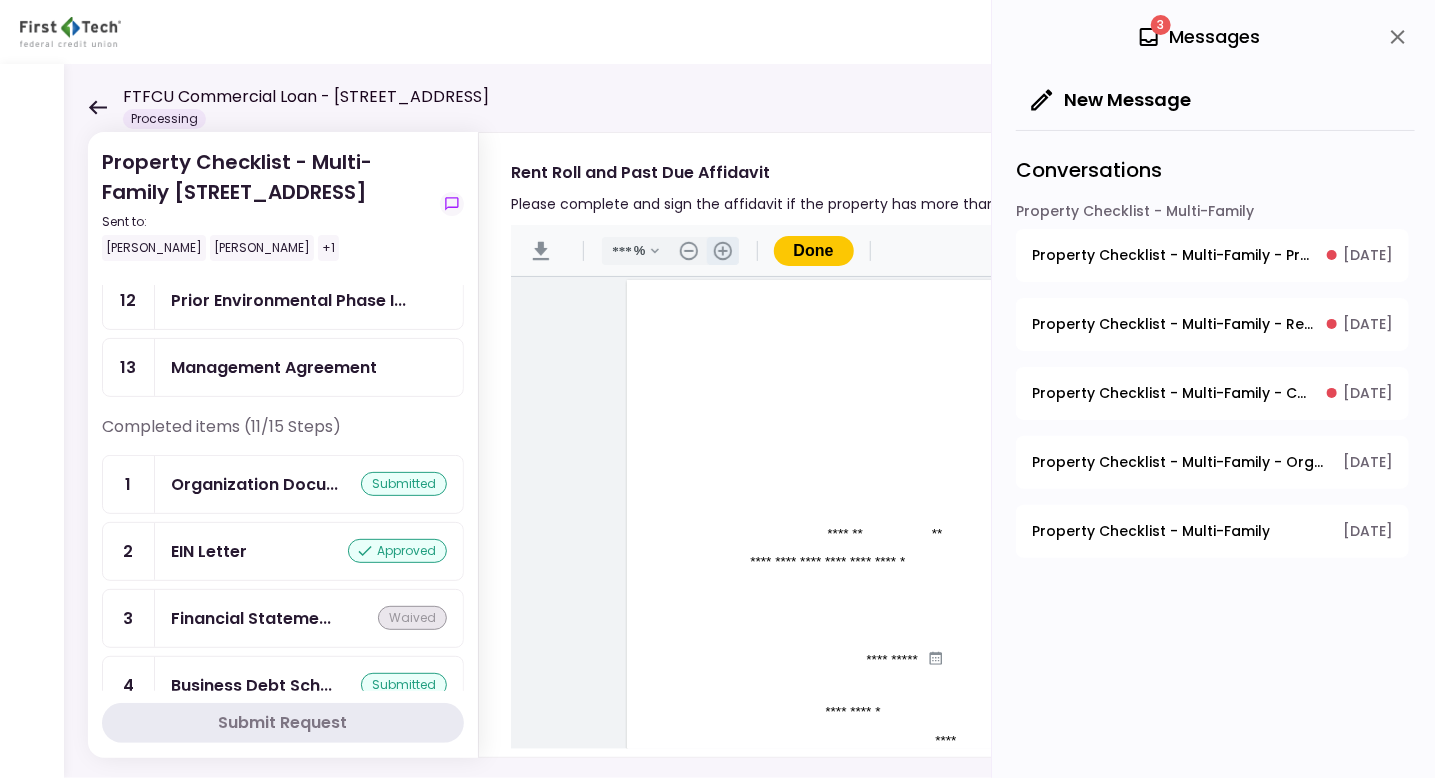 click on ".cls-1{fill:#abb0c4;} icon - header - zoom - in - line" at bounding box center (723, 251) 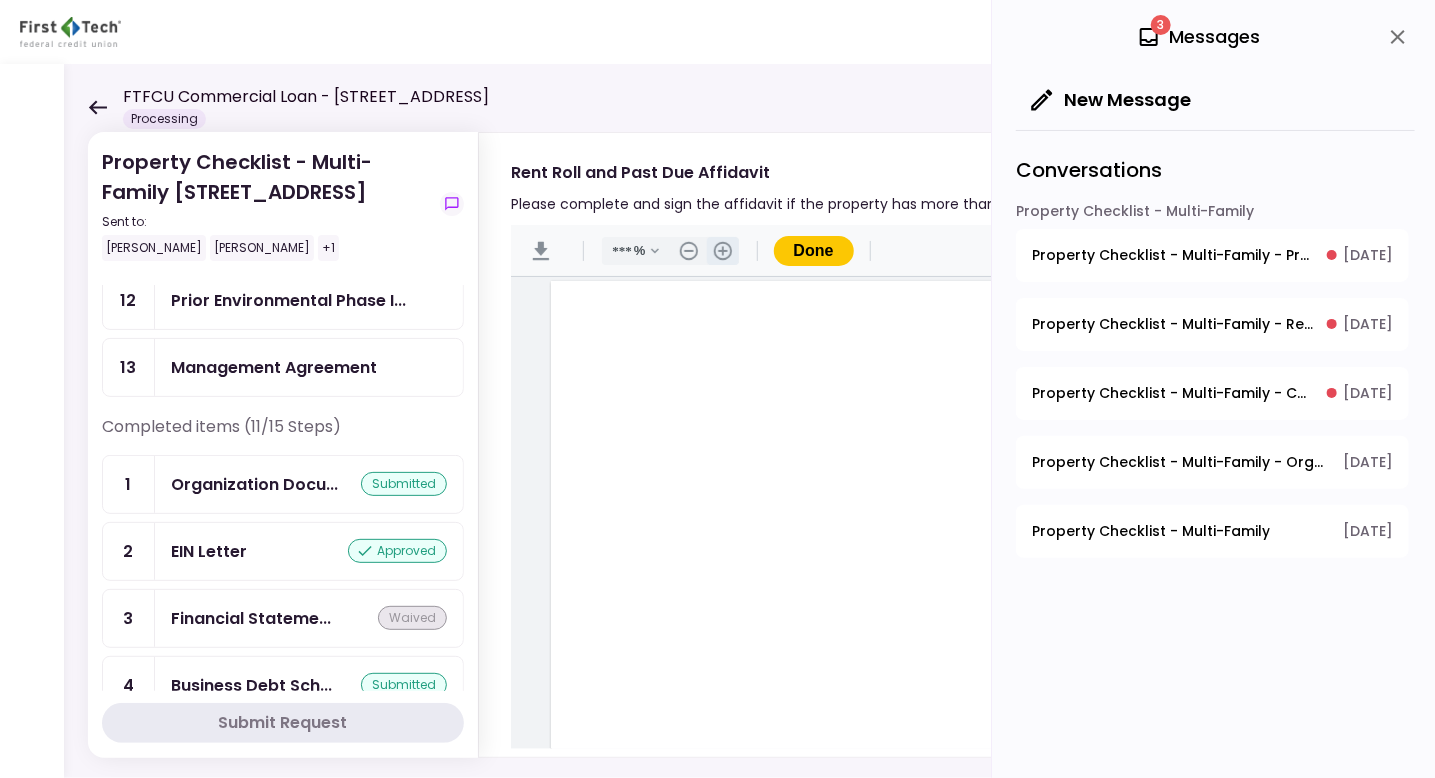 scroll, scrollTop: 85, scrollLeft: 0, axis: vertical 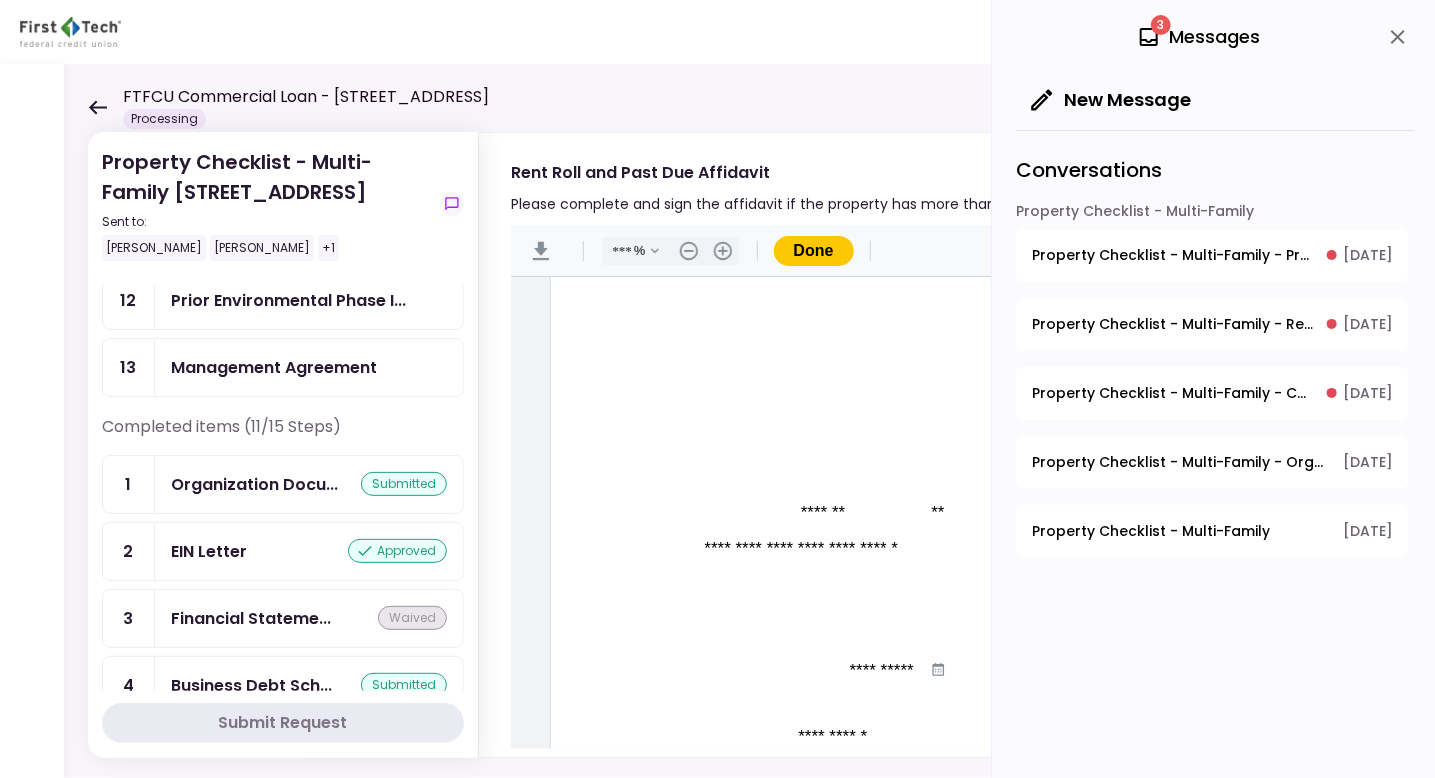 click 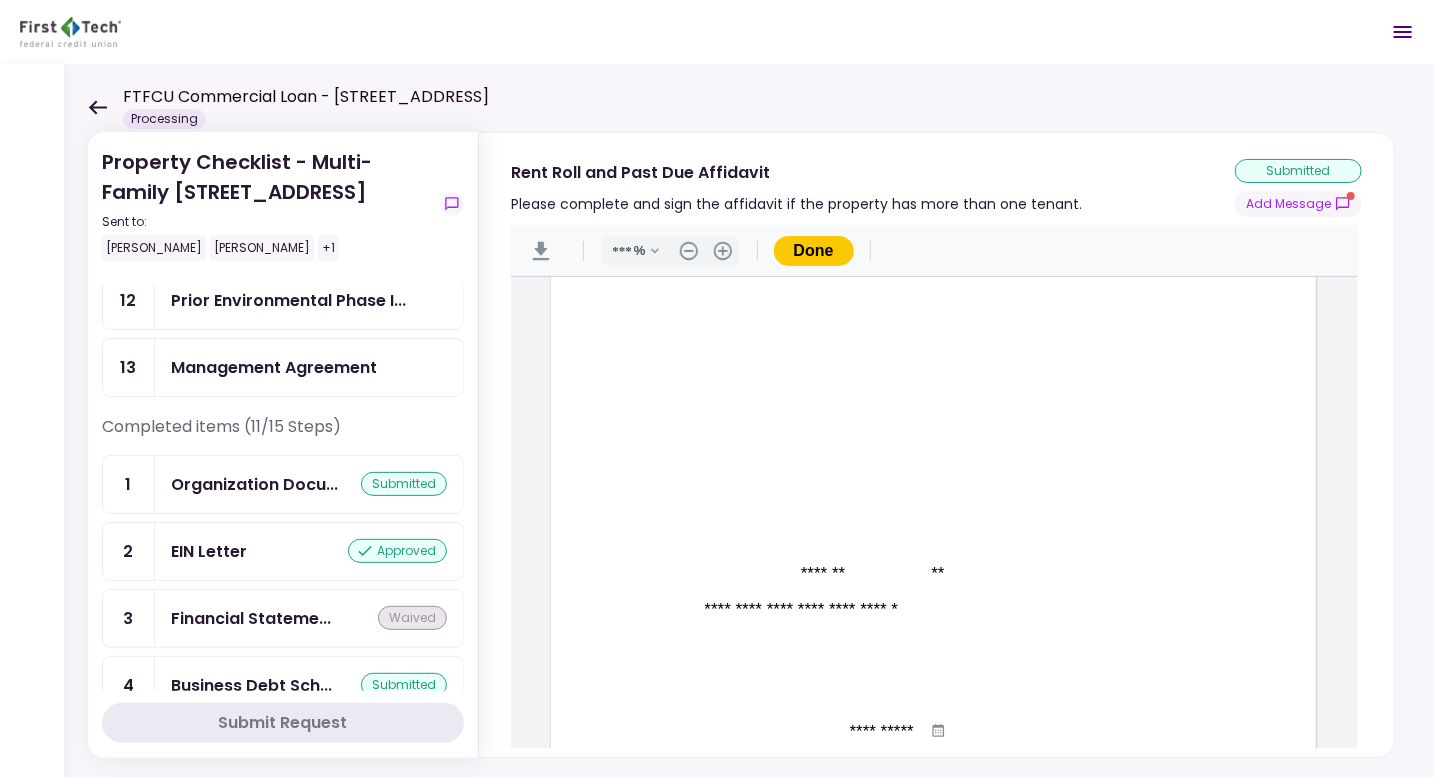 scroll, scrollTop: 0, scrollLeft: 0, axis: both 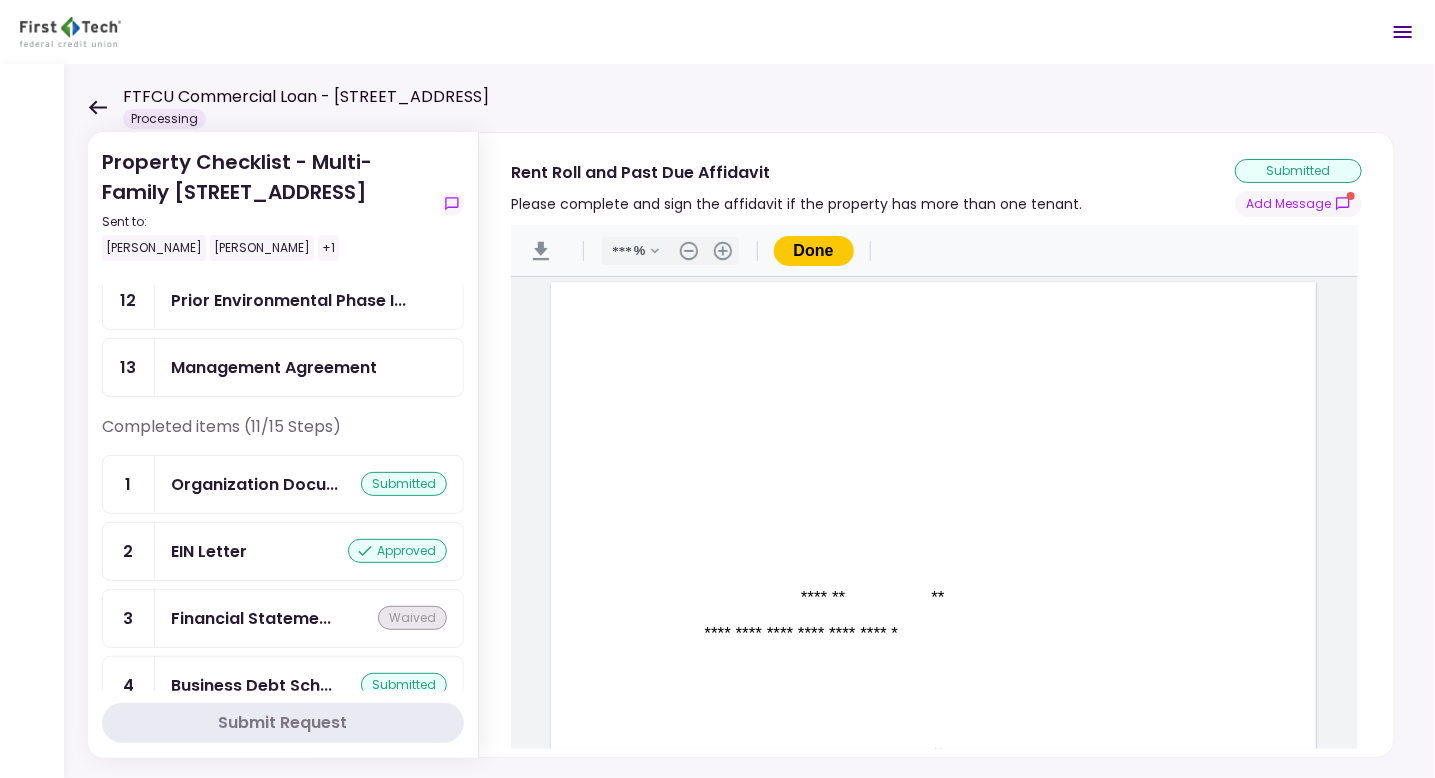click on "Done" at bounding box center [814, 251] 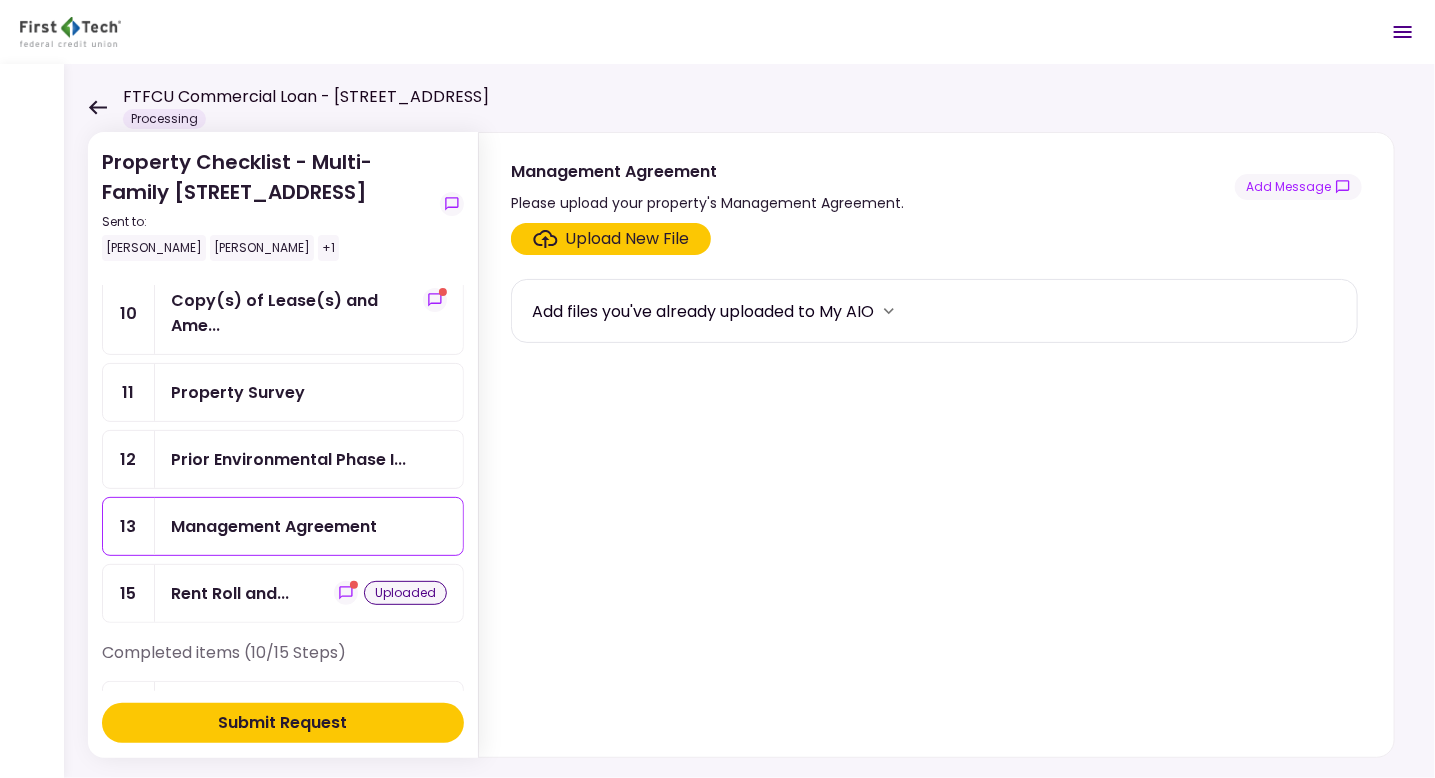 scroll, scrollTop: 51, scrollLeft: 0, axis: vertical 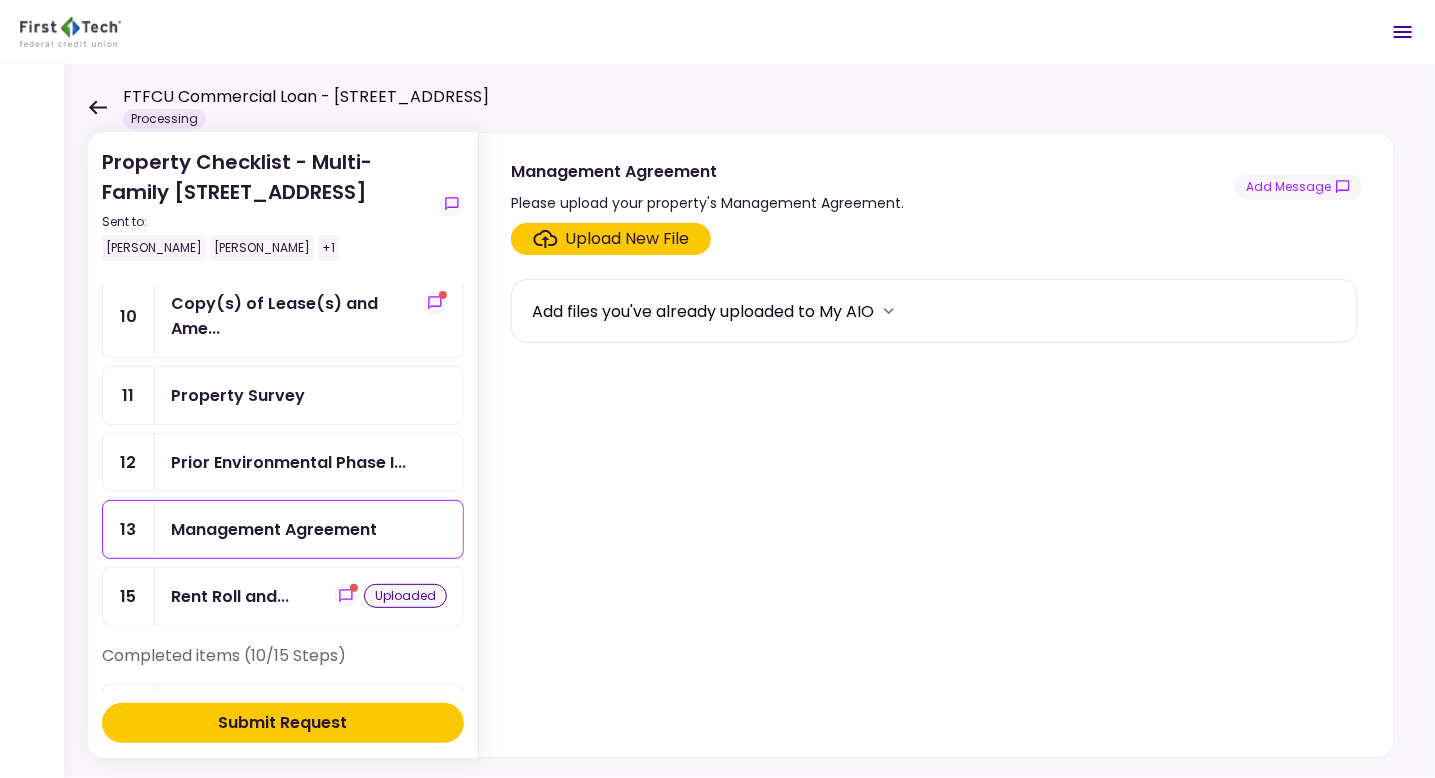 click on "Management Agreement" at bounding box center [274, 529] 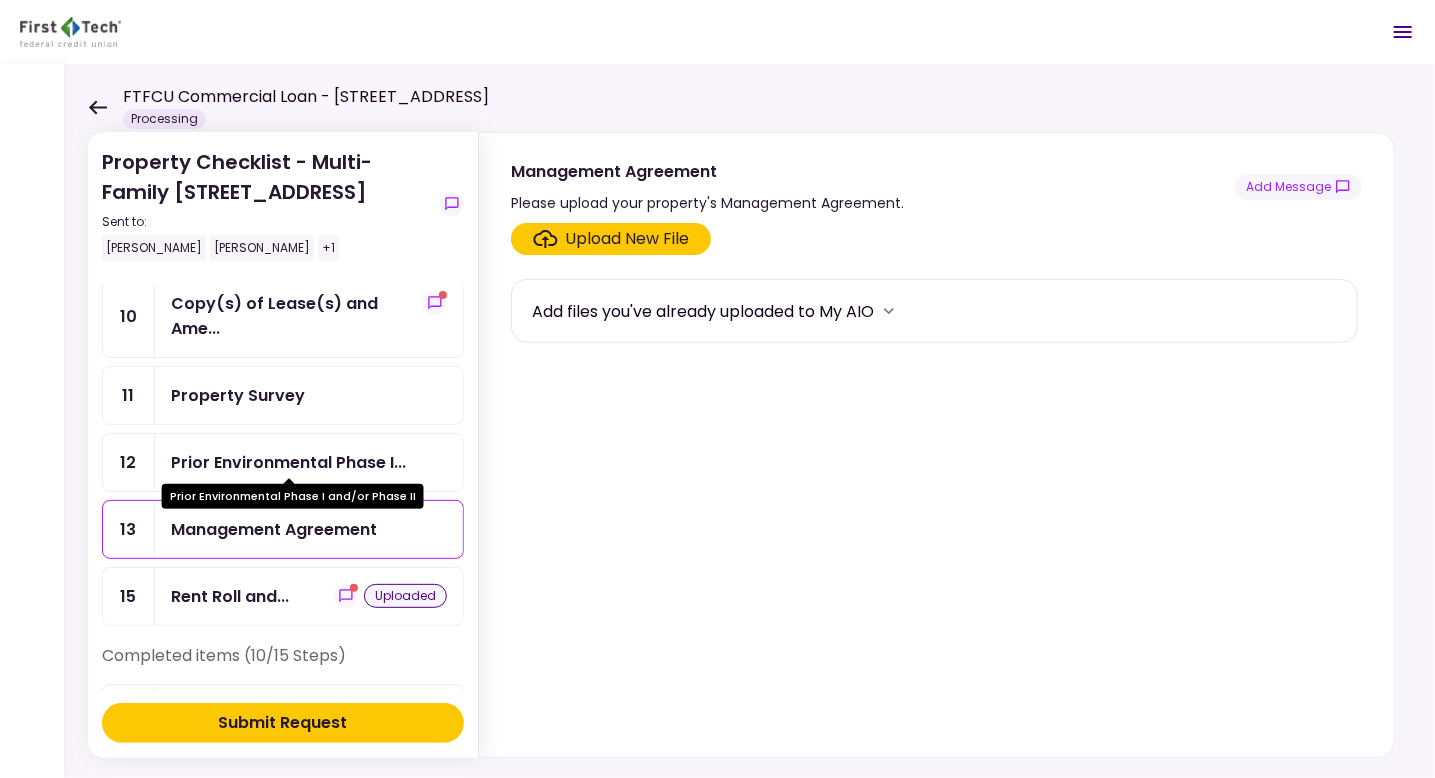 click on "Prior Environmental Phase I..." at bounding box center [288, 462] 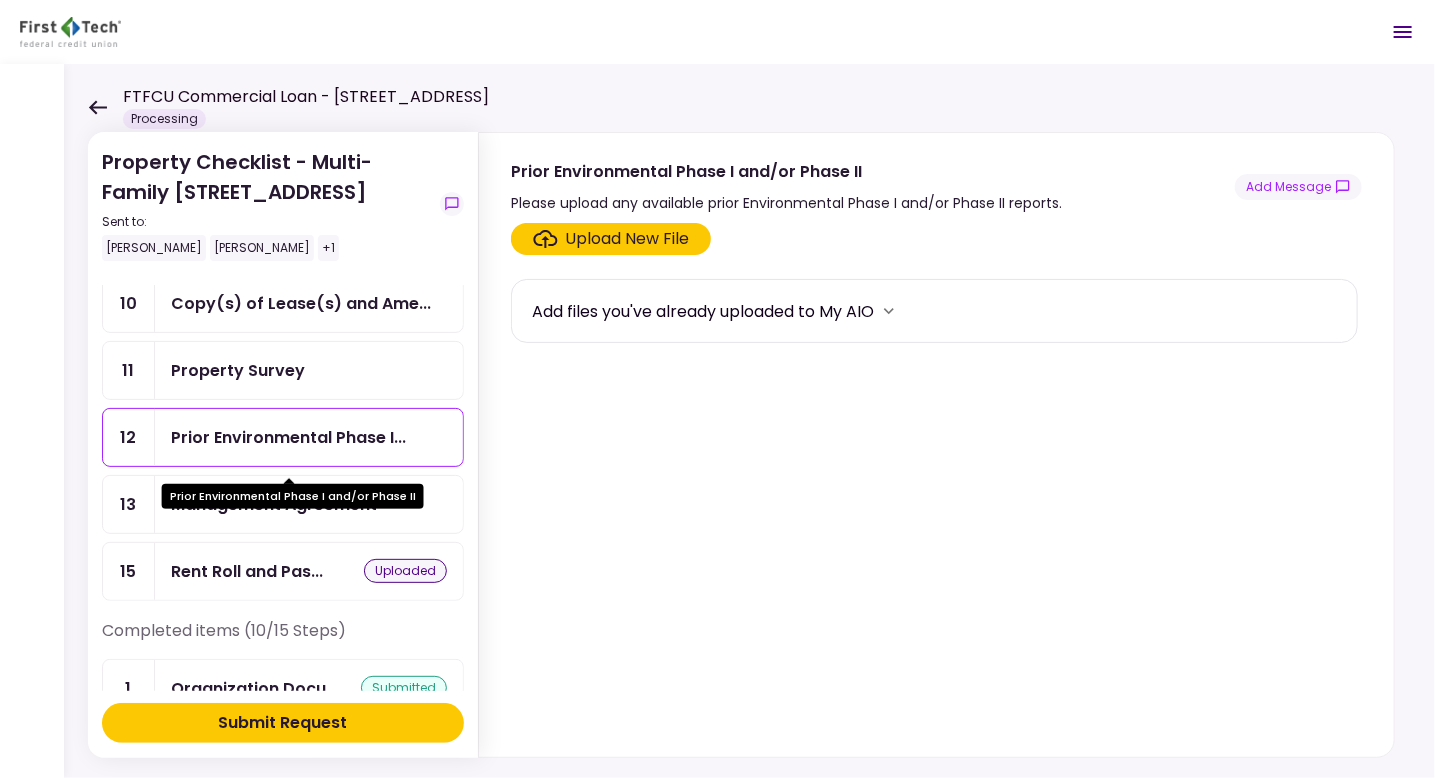 click on "Prior Environmental Phase I..." at bounding box center (288, 437) 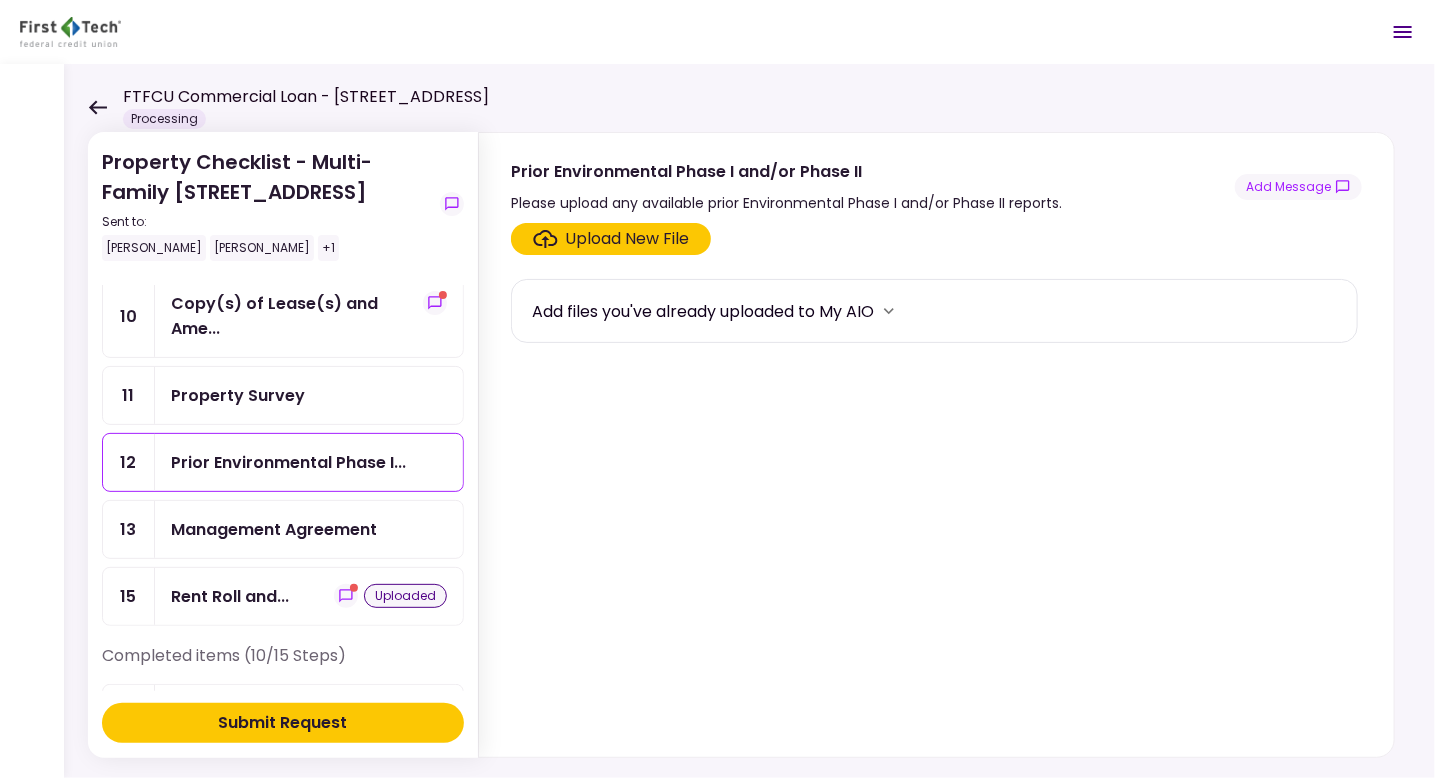 scroll, scrollTop: 0, scrollLeft: 0, axis: both 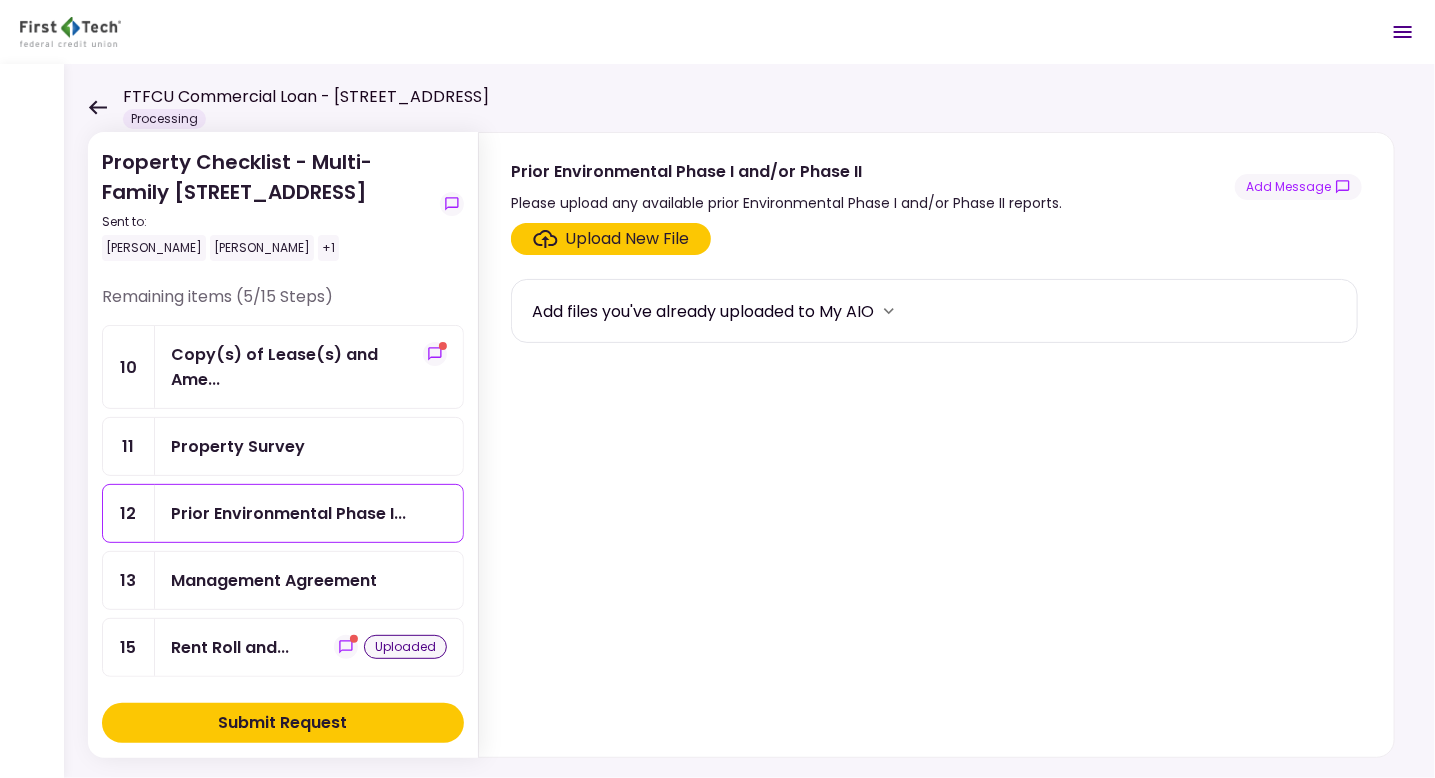 click 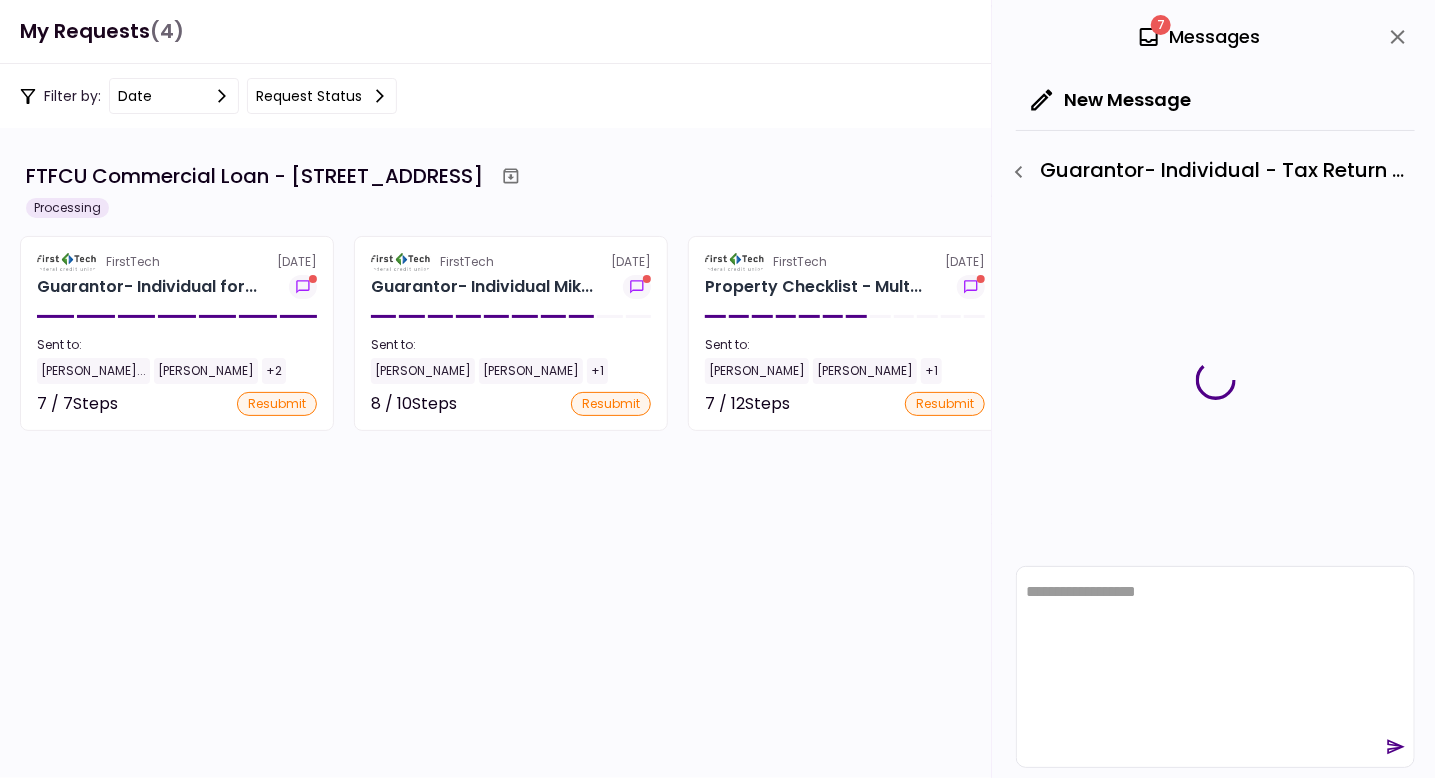 scroll, scrollTop: 0, scrollLeft: 0, axis: both 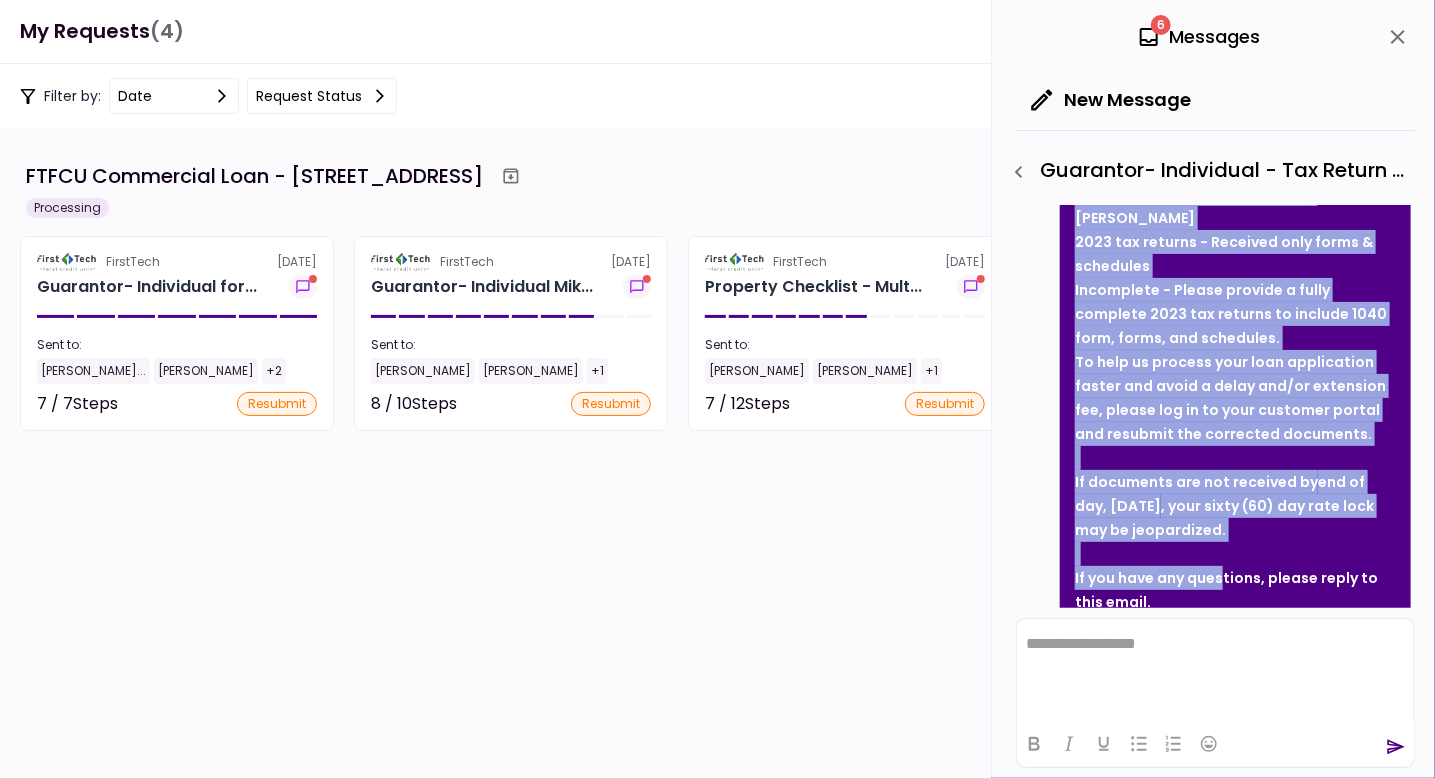 drag, startPoint x: 1077, startPoint y: 283, endPoint x: 1289, endPoint y: 585, distance: 368.9824 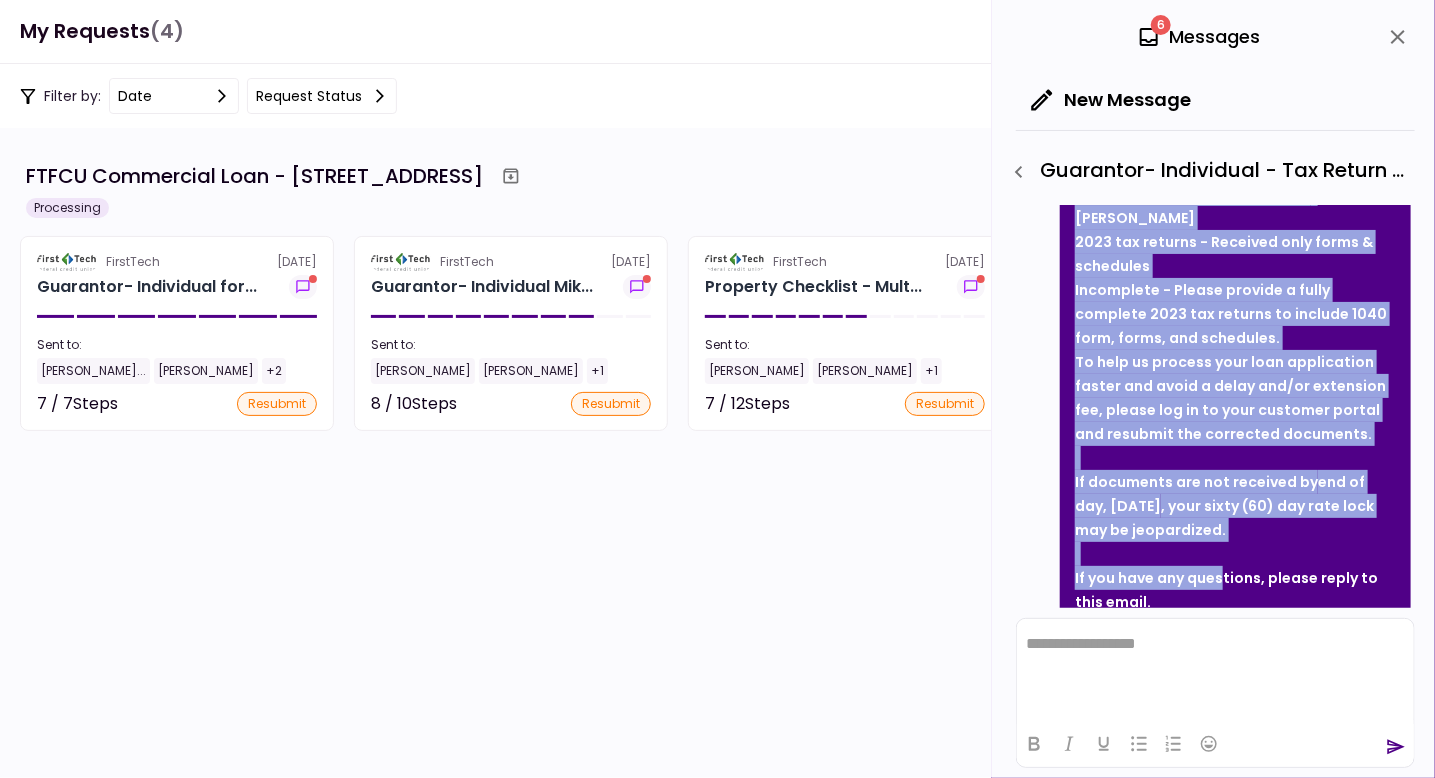 copy on "Dear [PERSON_NAME],
Thank you for submitting the required documents for  El Molino Mobile Home Park, LLC .
Unfortunately, the document(s) below are outstanding and/or incomplete .
[PERSON_NAME]
2023 tax returns - Received only forms & schedules
Incomplete - Please provide a fully complete 2023 tax returns to include 1040 form, forms, and schedules.
To help us process your loan application faster and avoid a delay and/or extension fee, please log in to your customer portal and resubmit the corrected documents.
If documents are not received by  end of day, [DATE] , your sixty (60) day rate lock may be jeopardized.
If you have any questions, please reply to this email." 